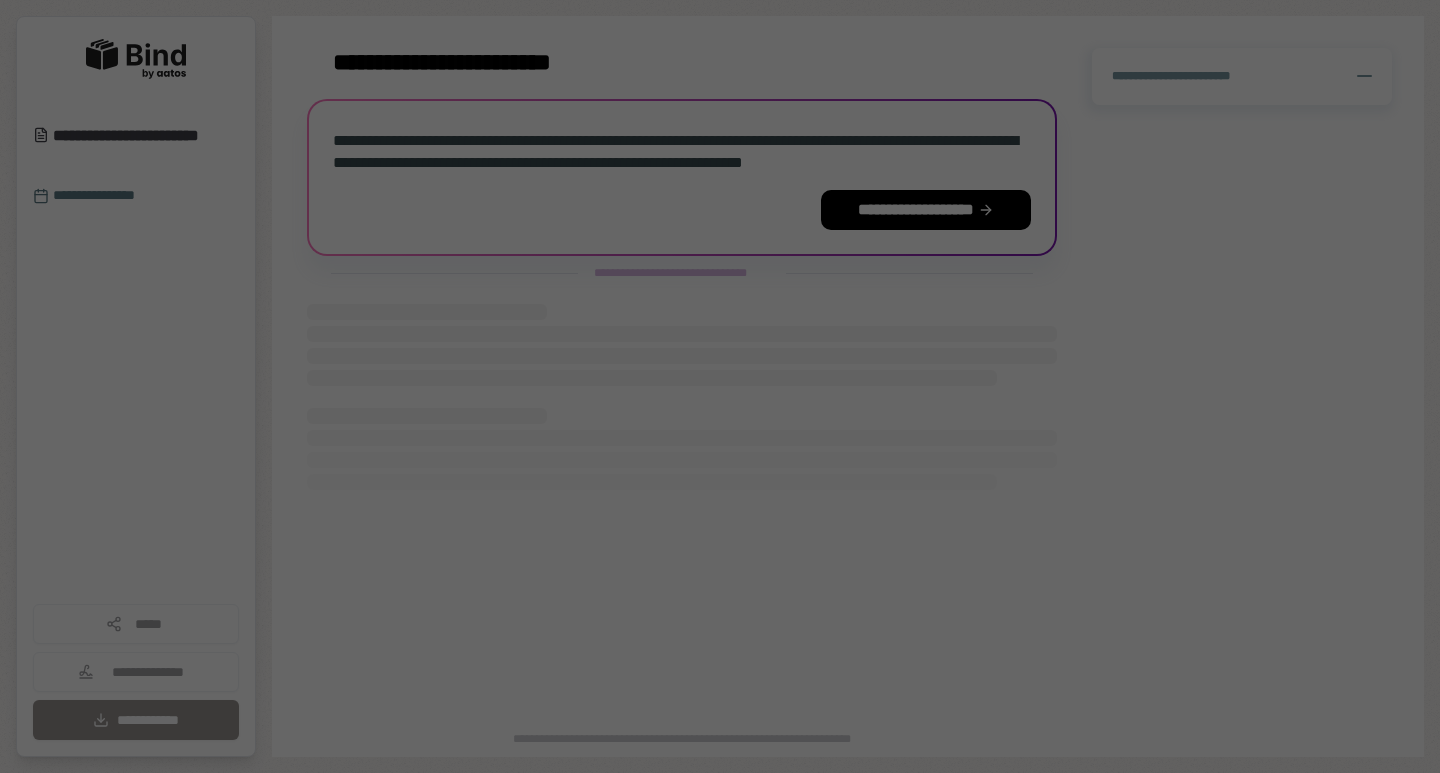 scroll, scrollTop: 0, scrollLeft: 0, axis: both 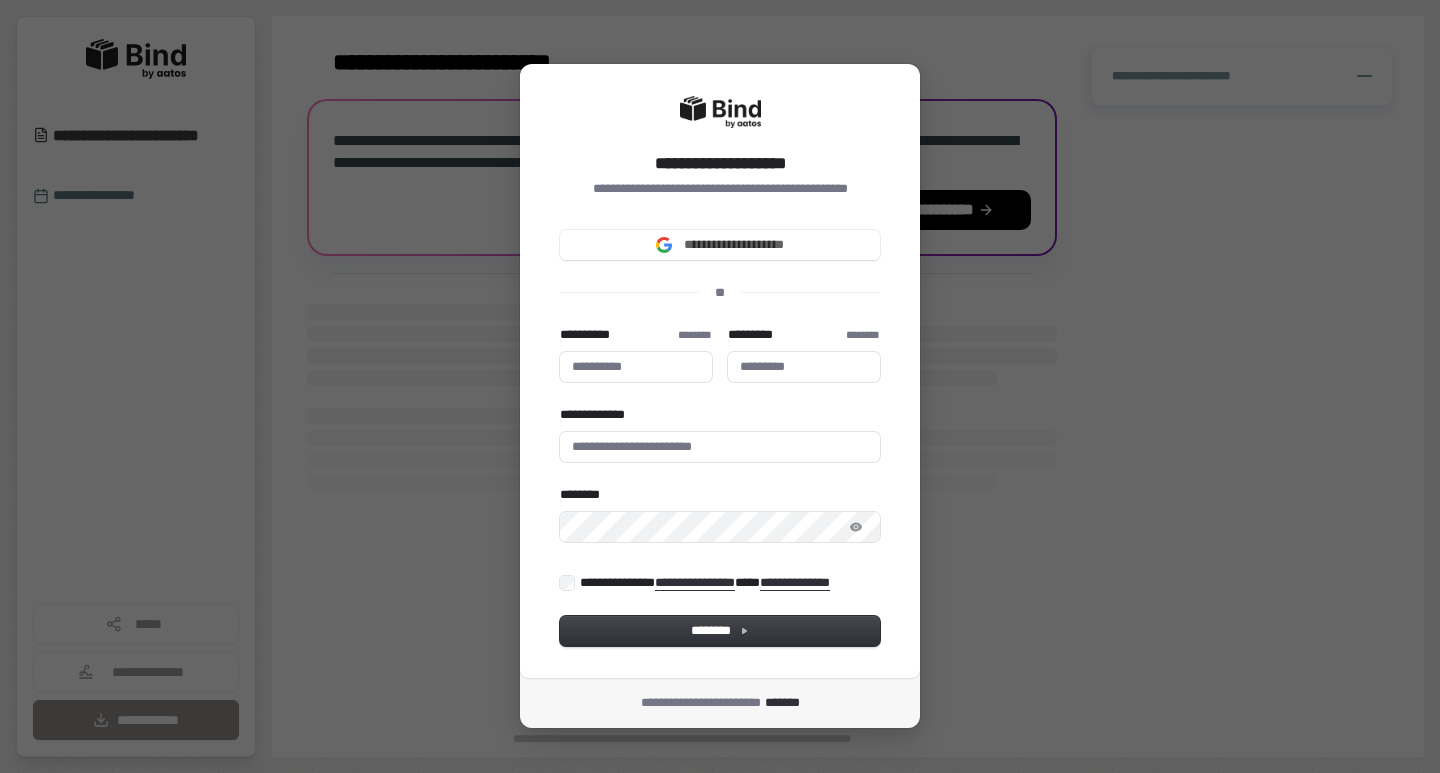 type 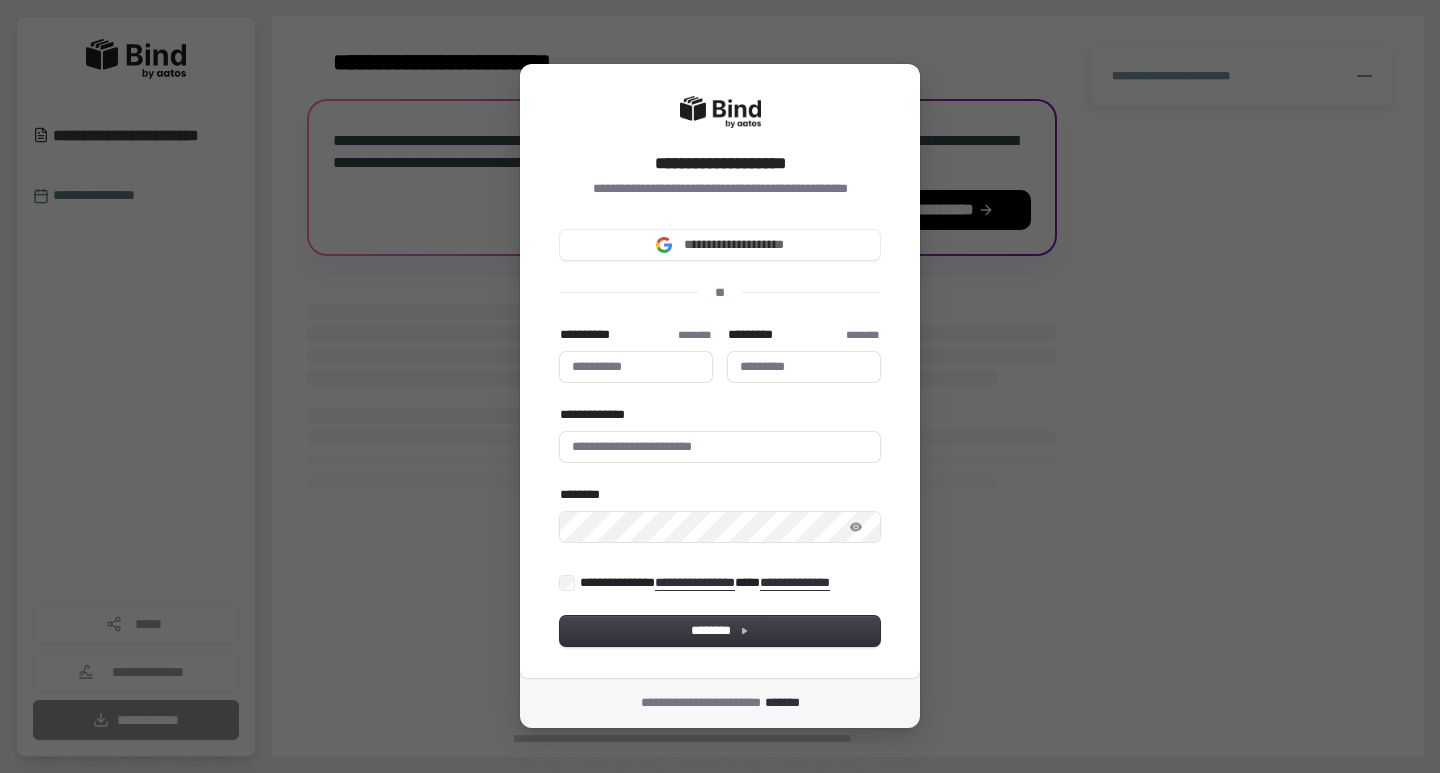 type 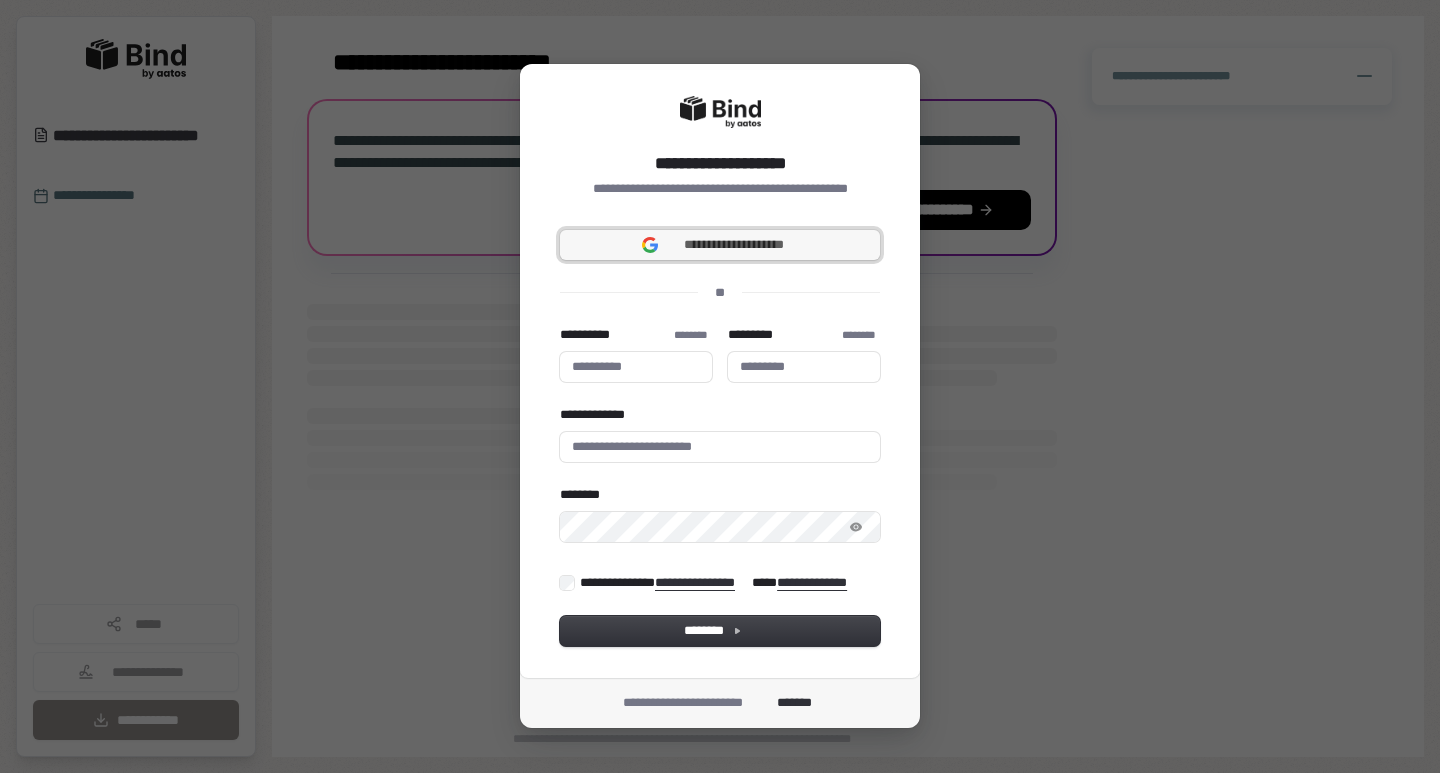click on "**********" at bounding box center (734, 245) 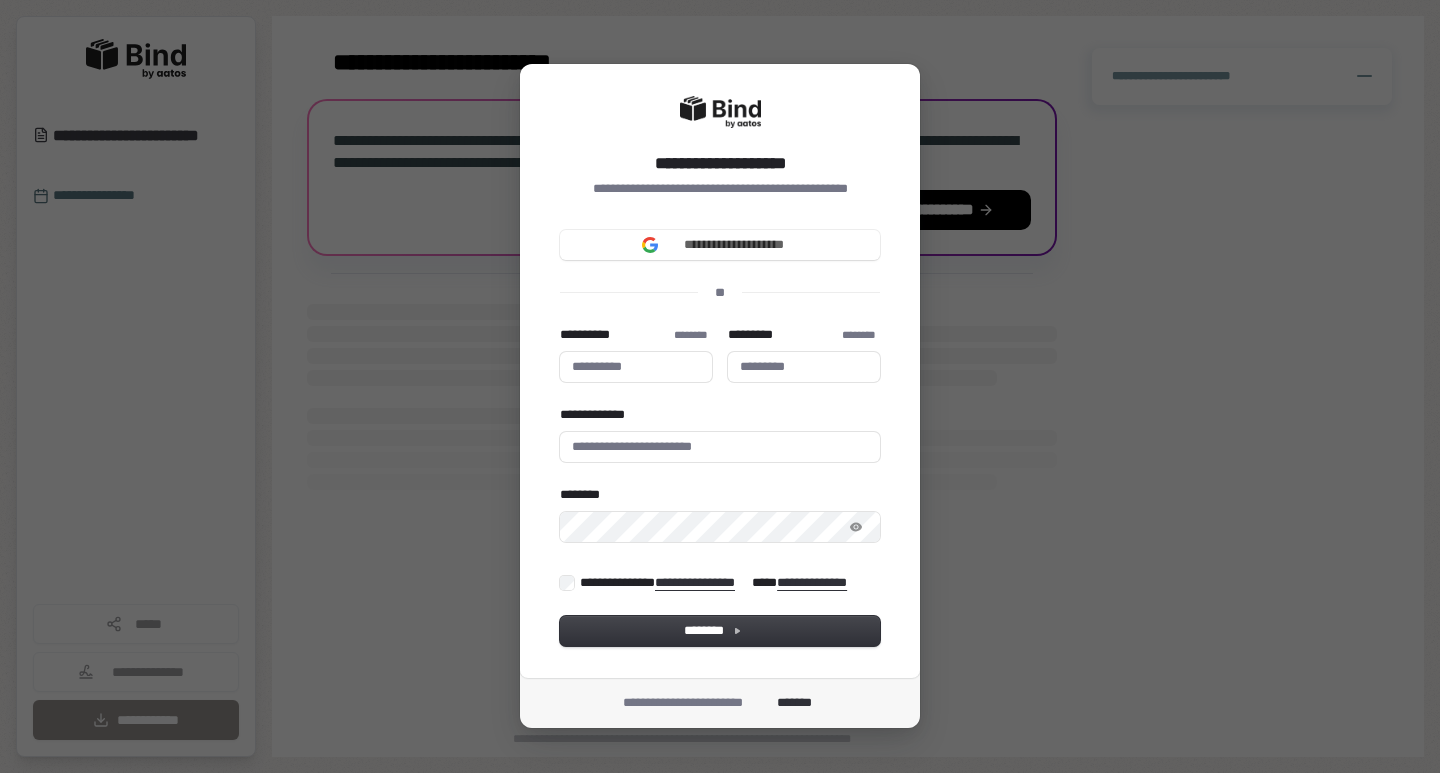 type 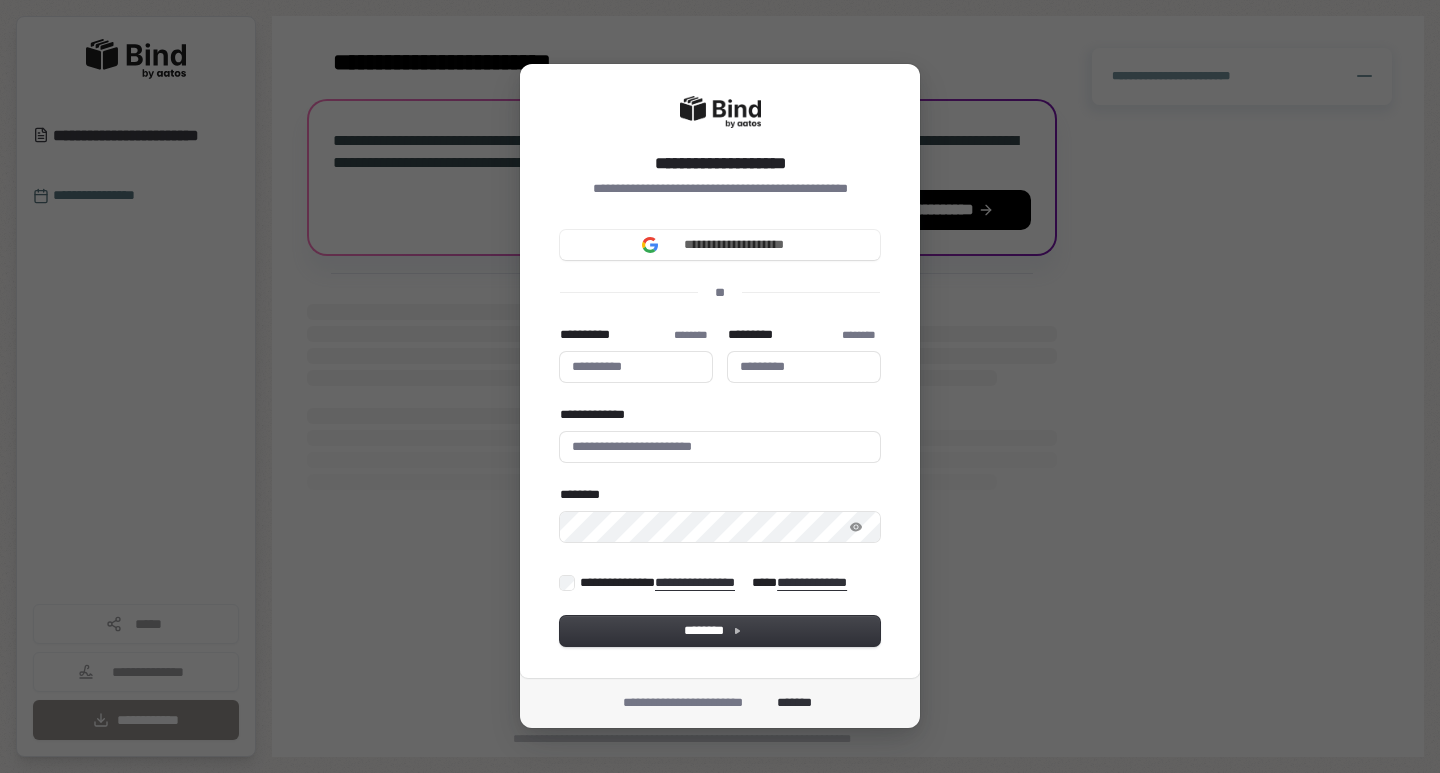 type 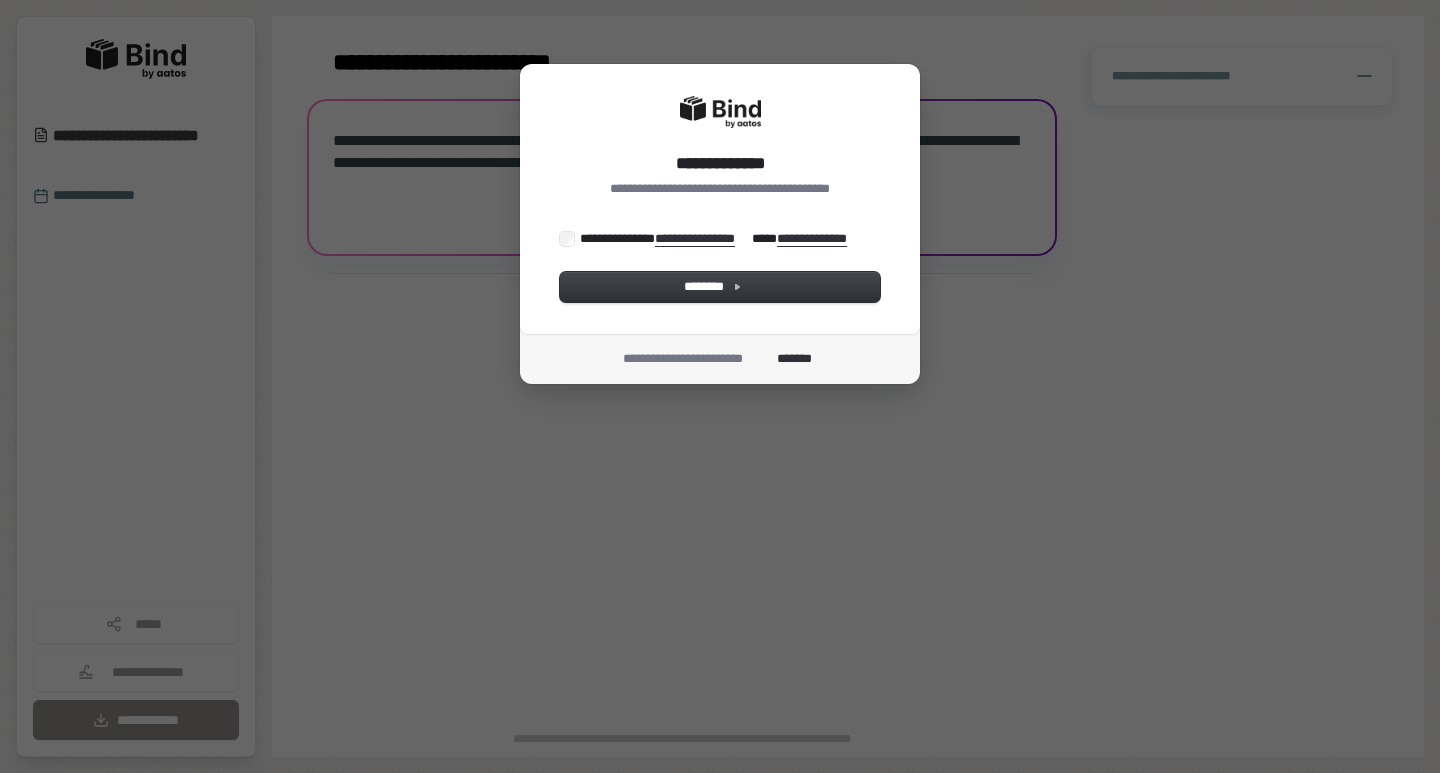 scroll, scrollTop: 0, scrollLeft: 0, axis: both 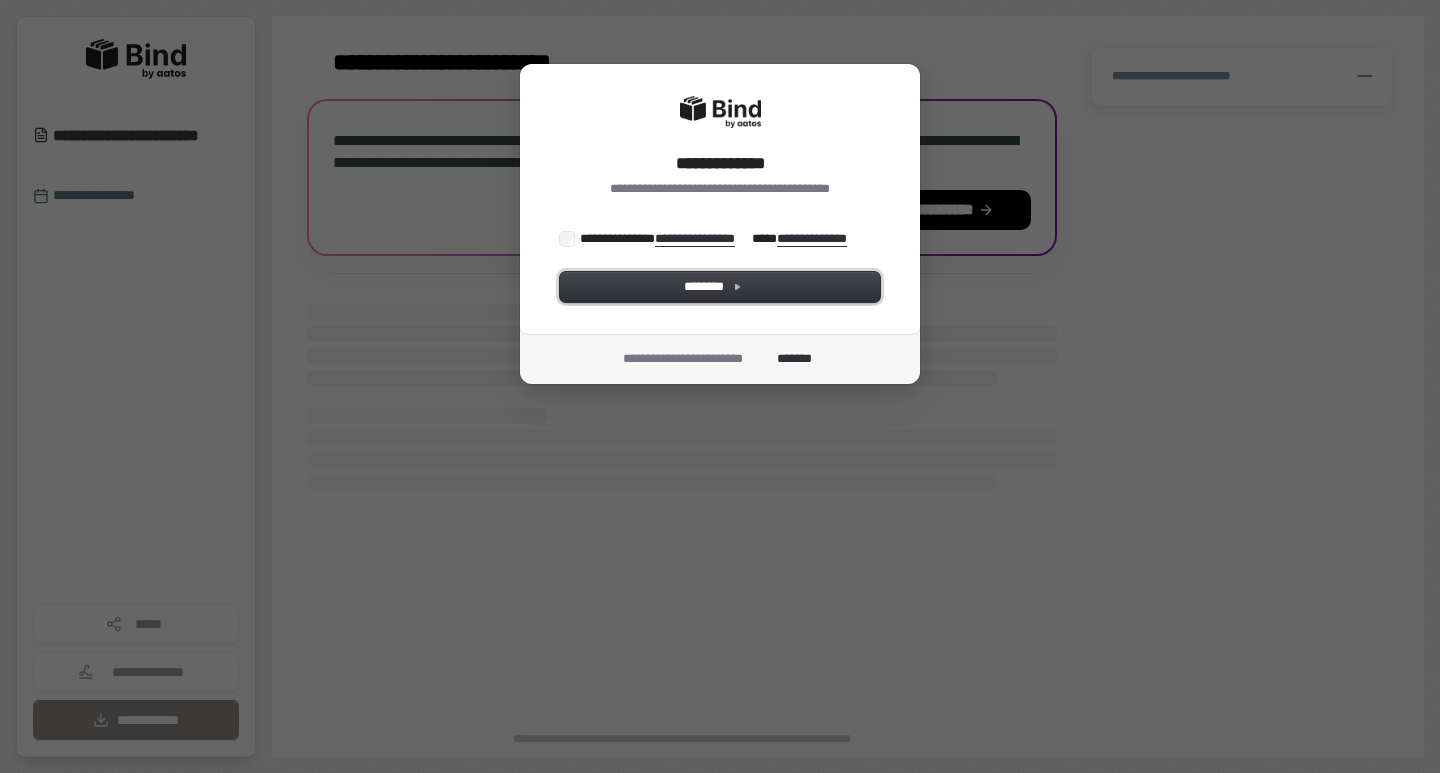 click on "********" at bounding box center (720, 287) 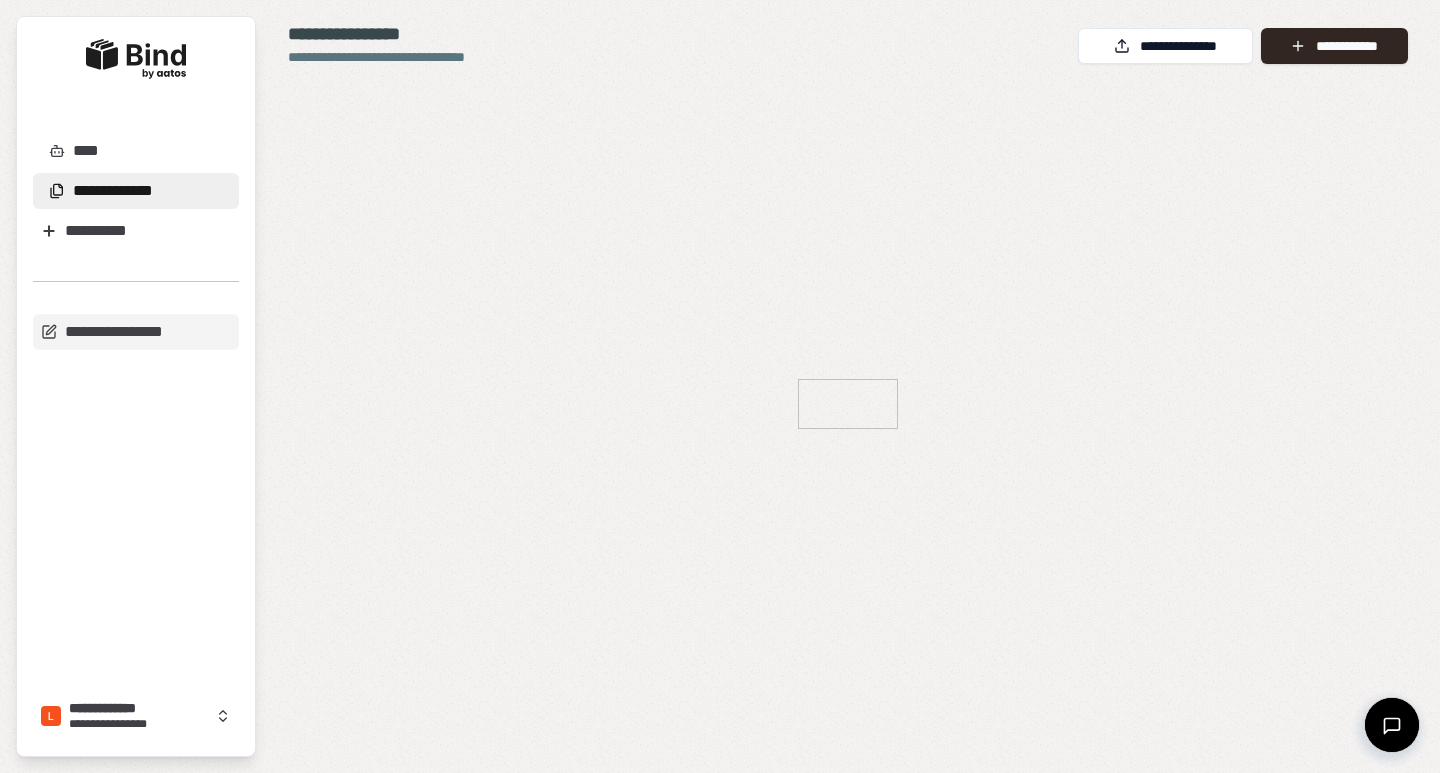 scroll, scrollTop: 0, scrollLeft: 0, axis: both 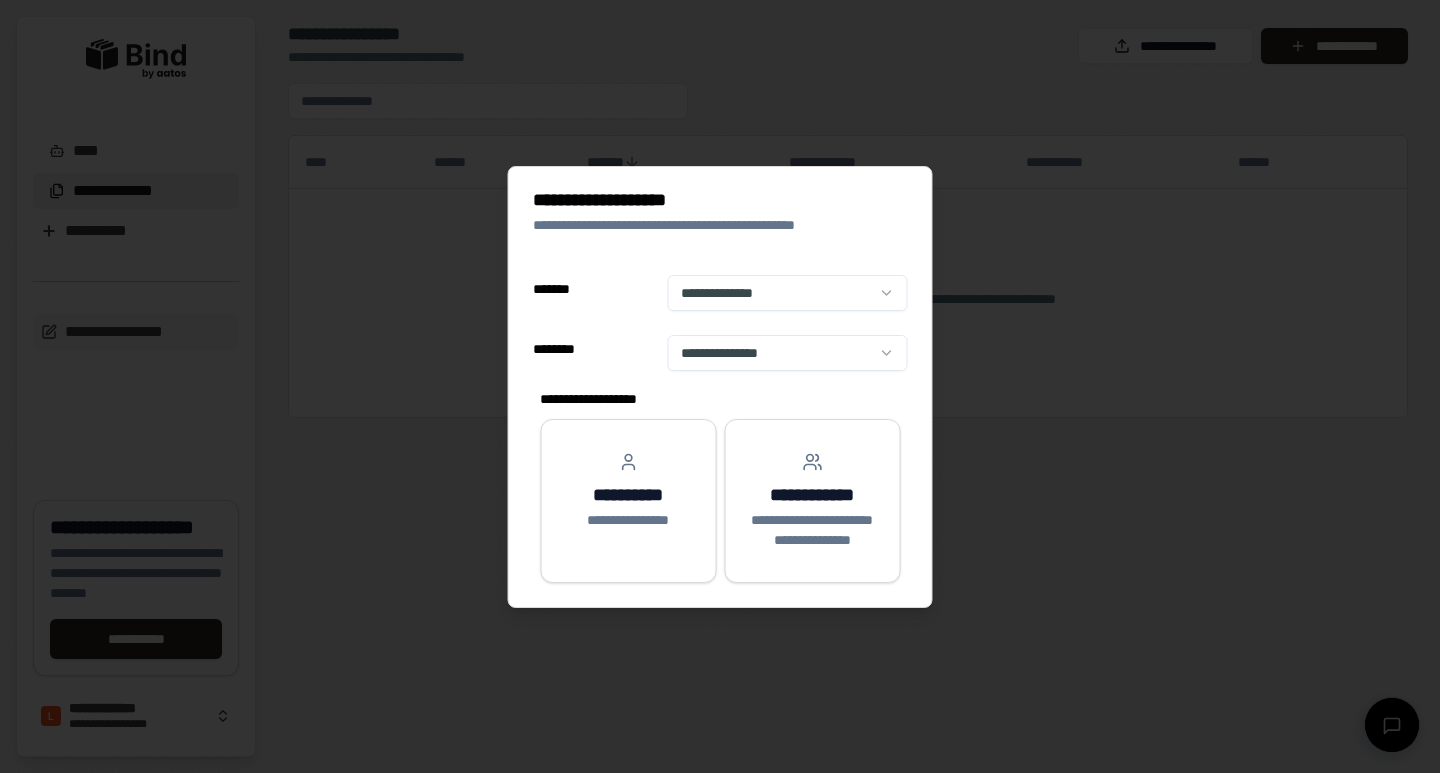 select on "**" 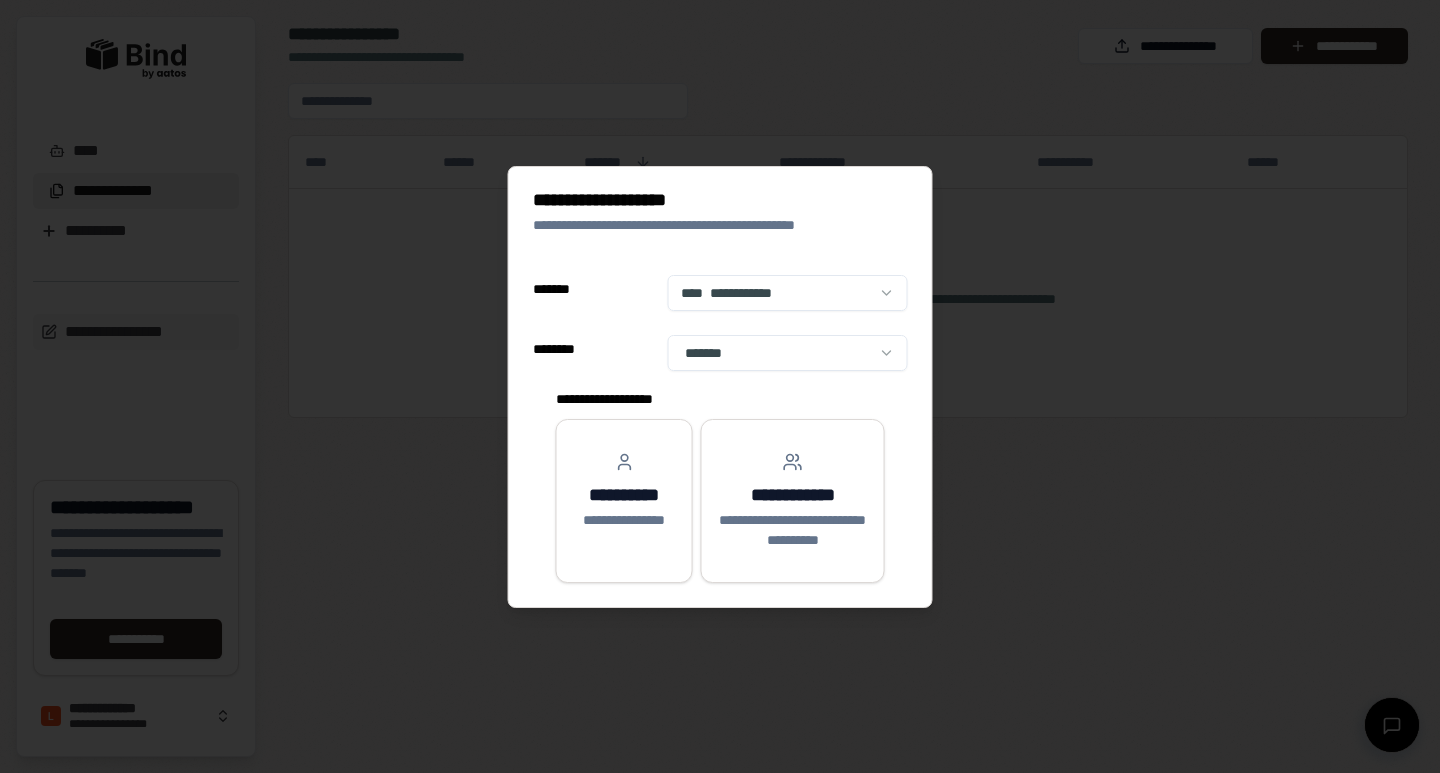 click on "**********" at bounding box center [720, 386] 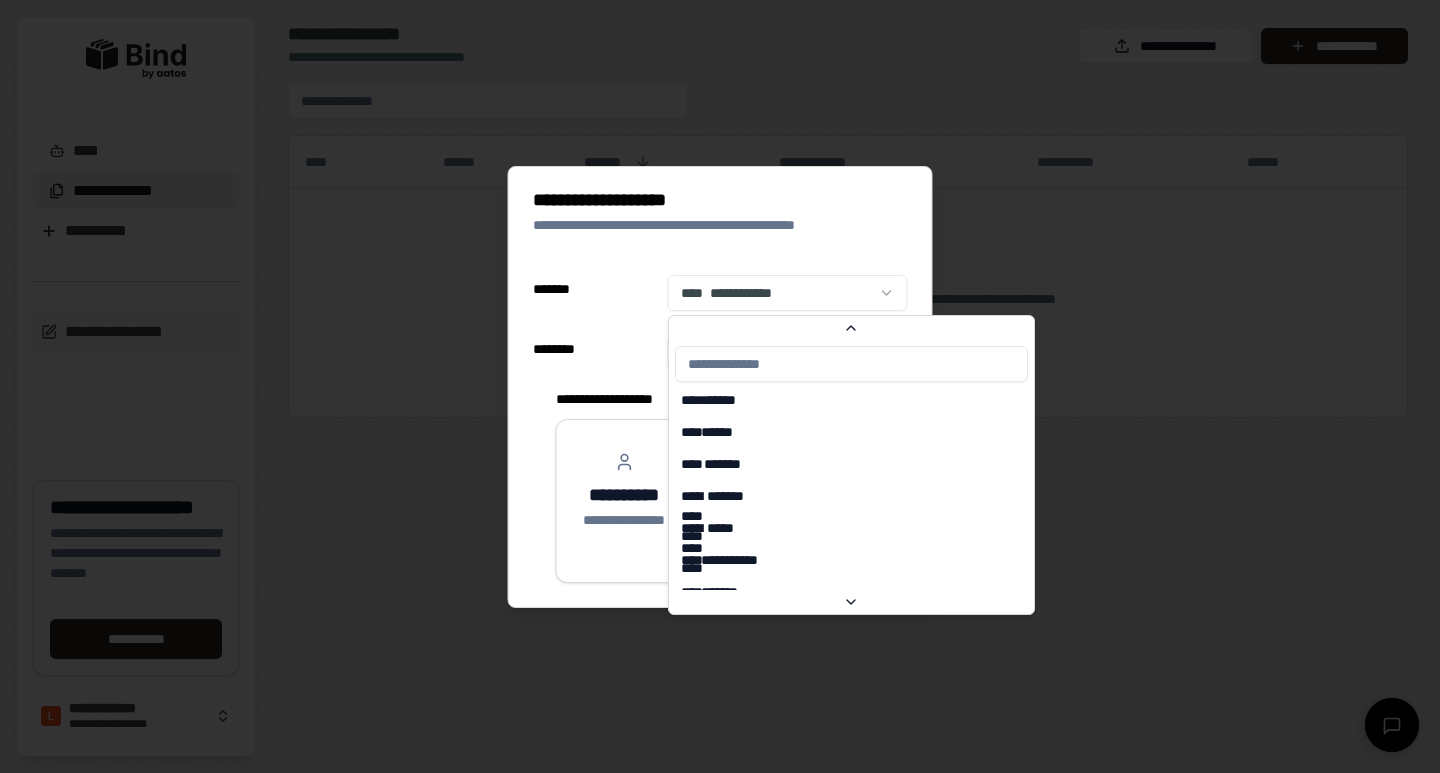 scroll, scrollTop: 6490, scrollLeft: 0, axis: vertical 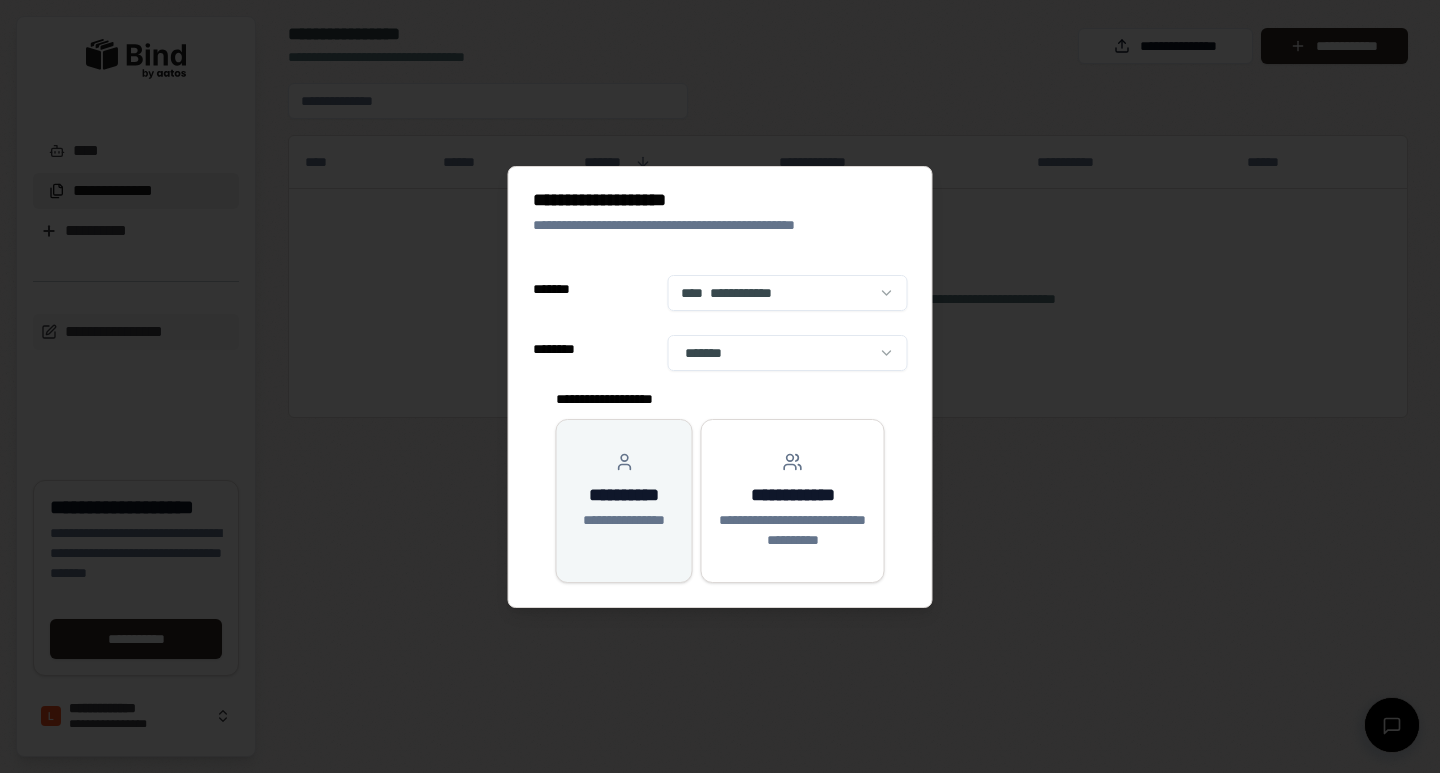 click on "**********" at bounding box center (624, 495) 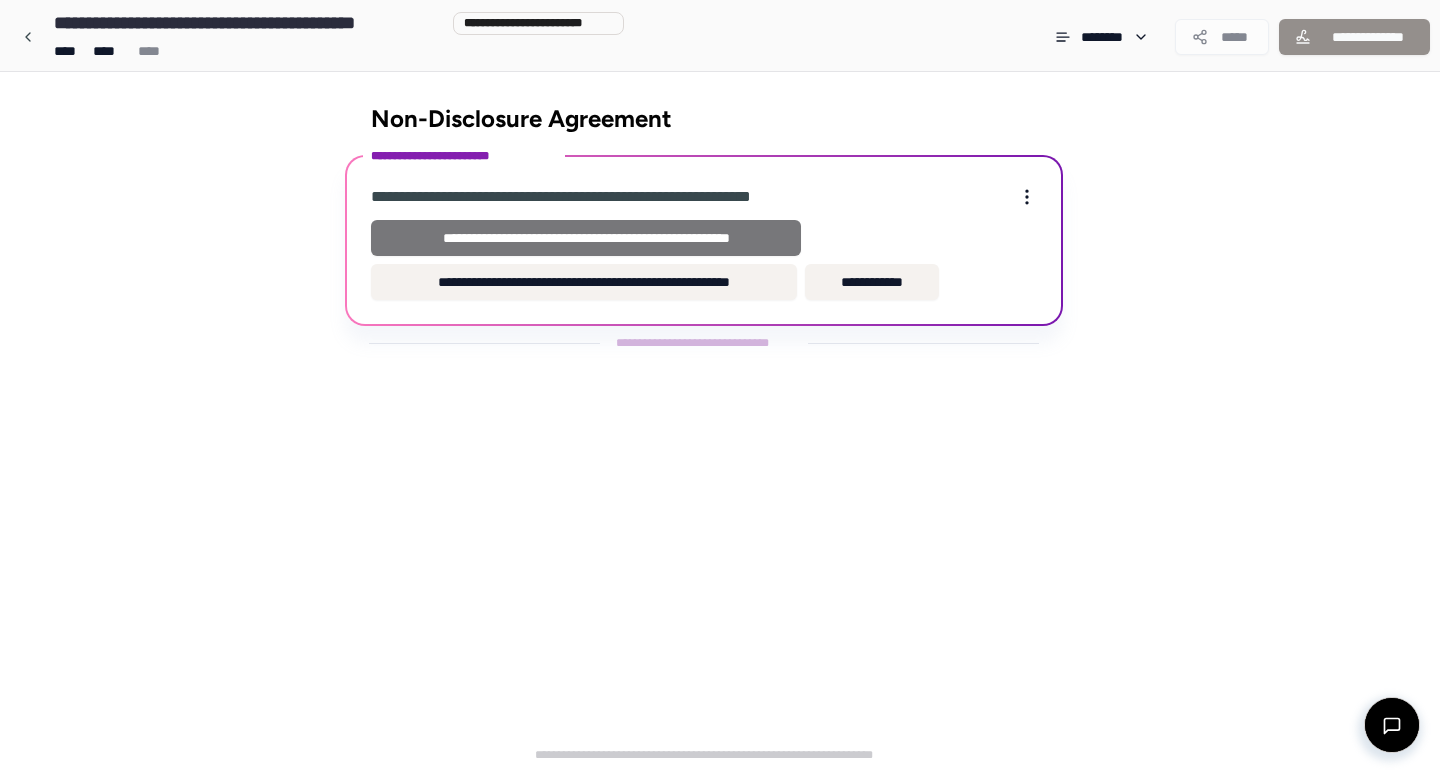 click on "**********" at bounding box center [586, 238] 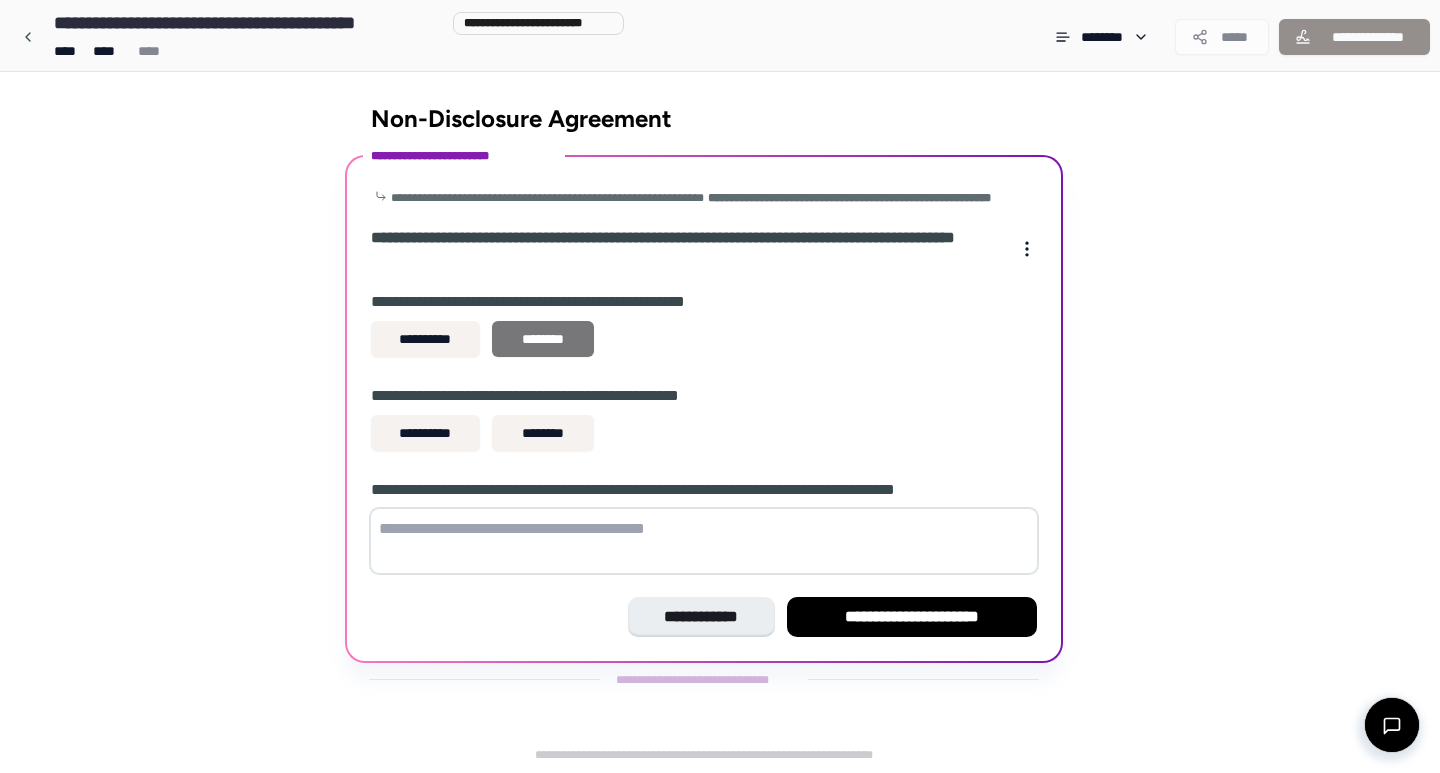 click on "********" at bounding box center (543, 339) 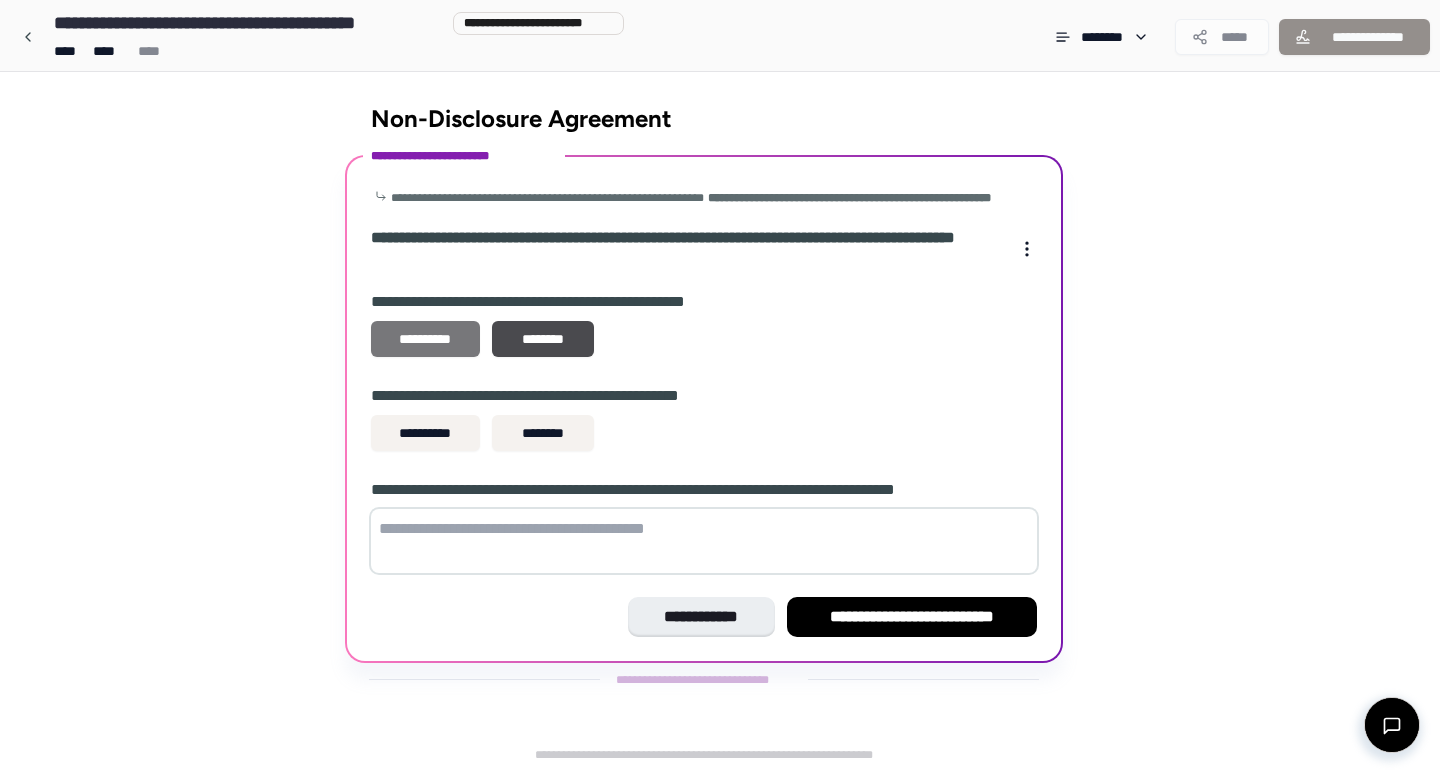 click on "**********" at bounding box center (425, 339) 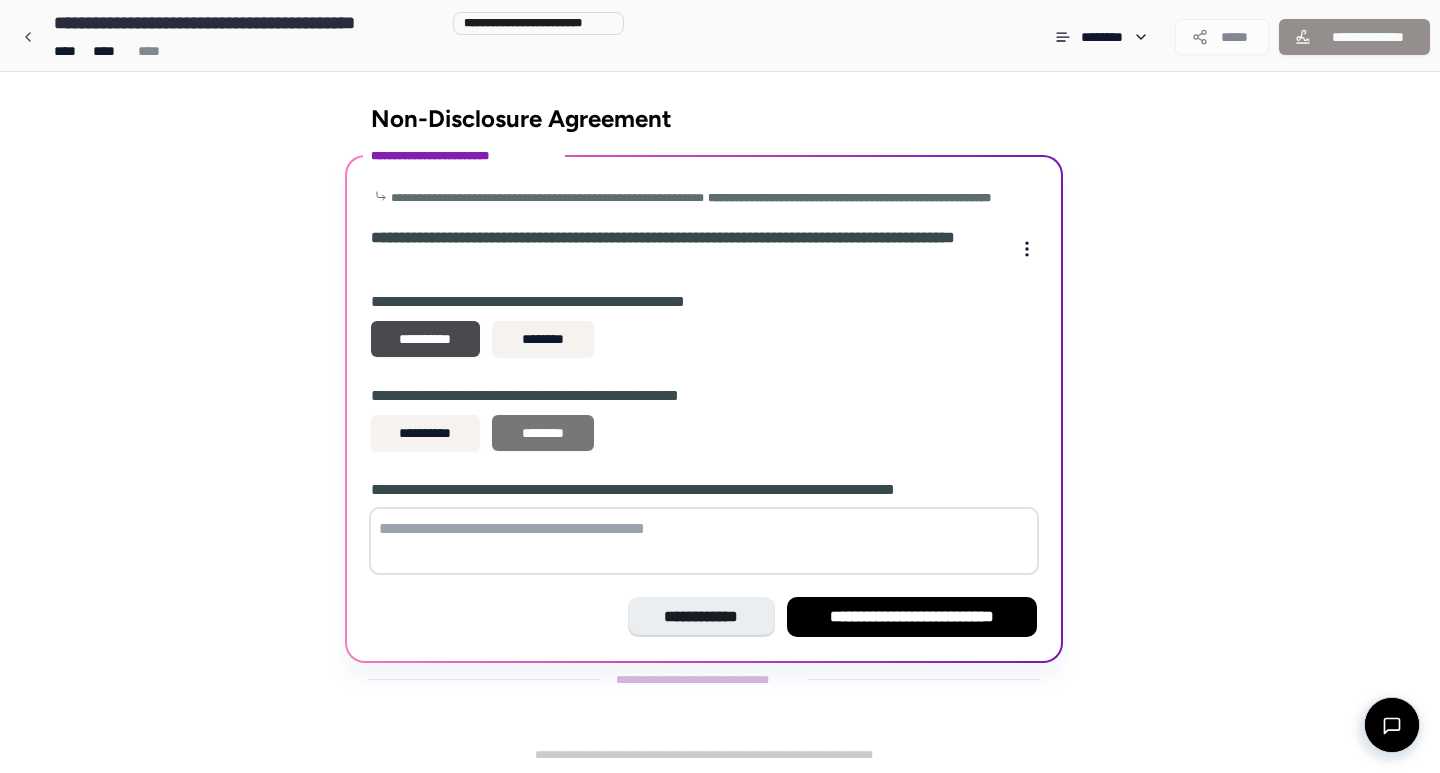 click on "********" at bounding box center (543, 433) 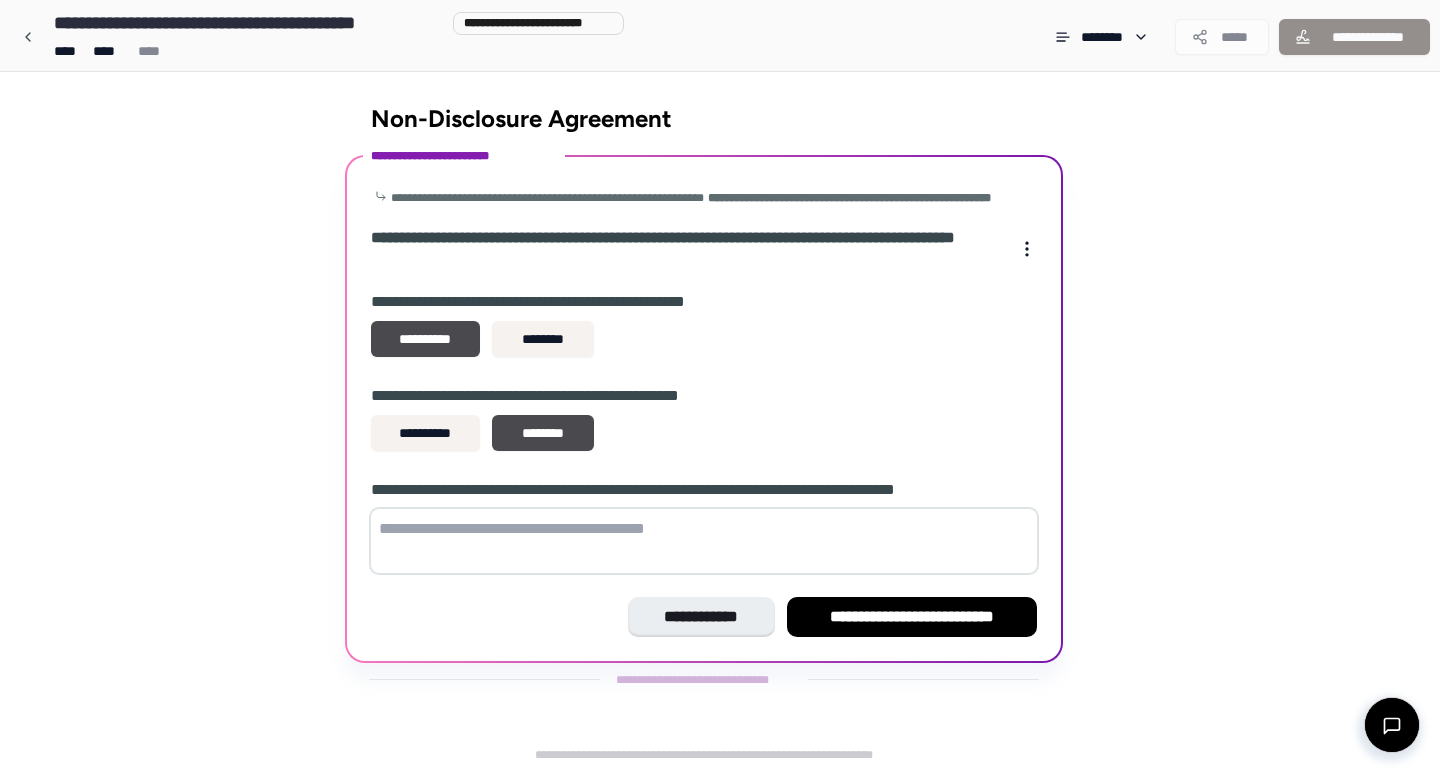 click at bounding box center (704, 541) 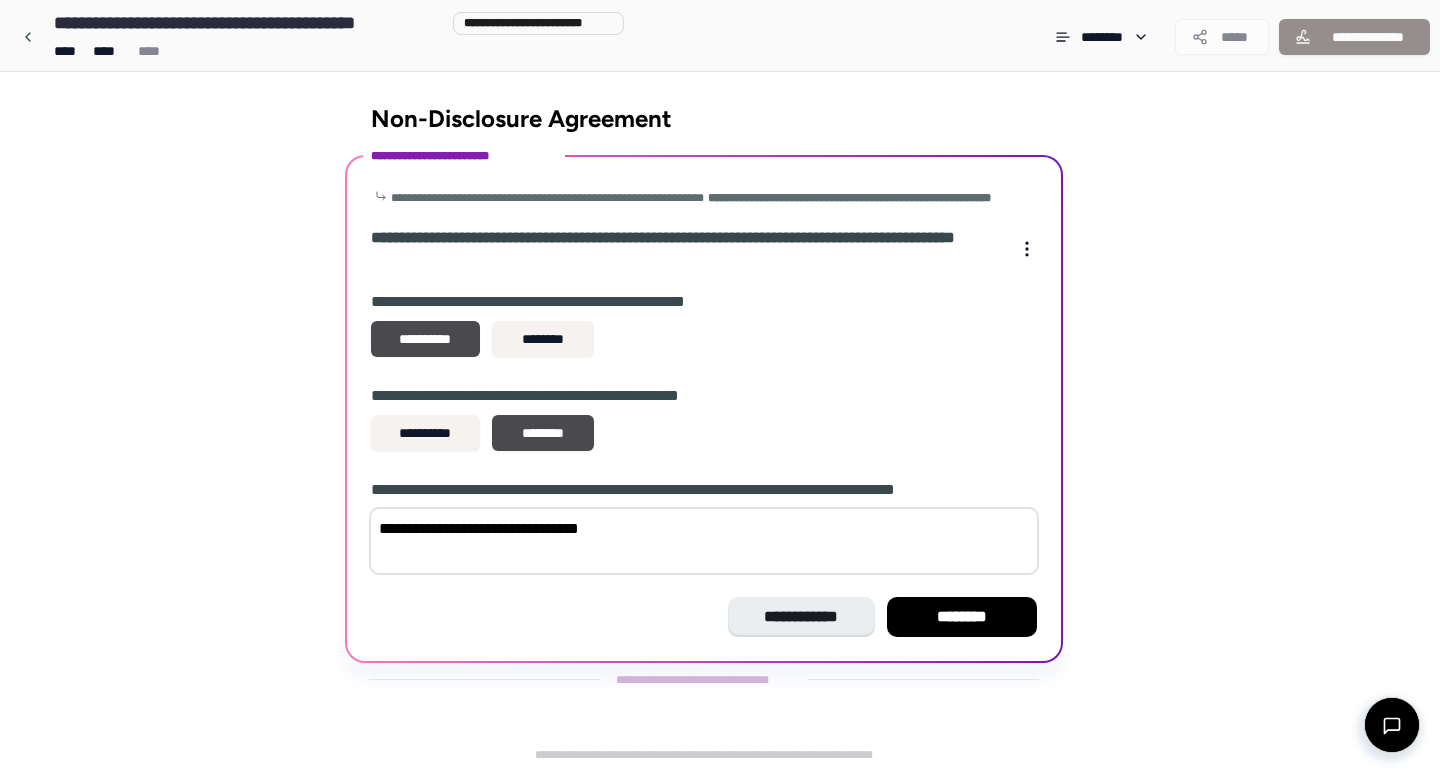 type on "**********" 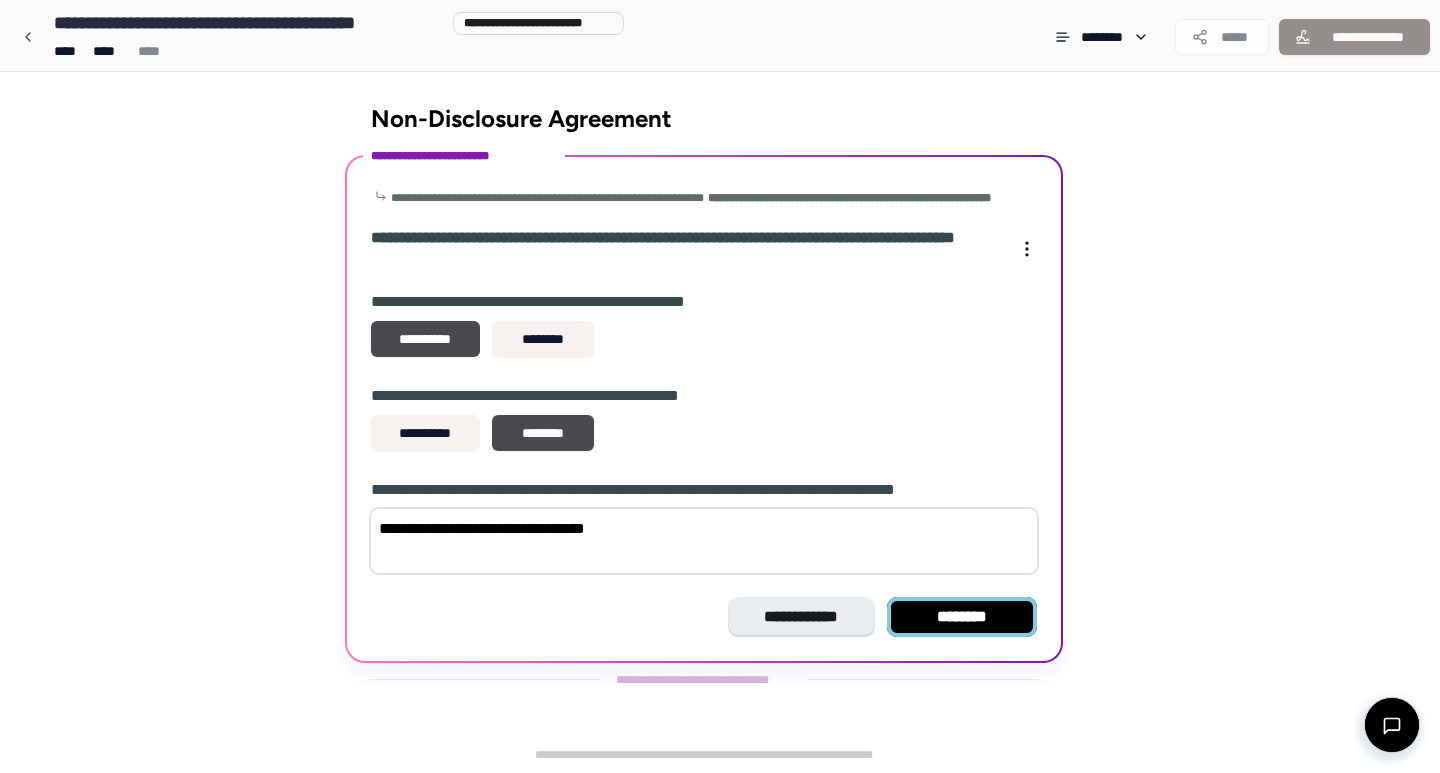 click on "********" at bounding box center (962, 617) 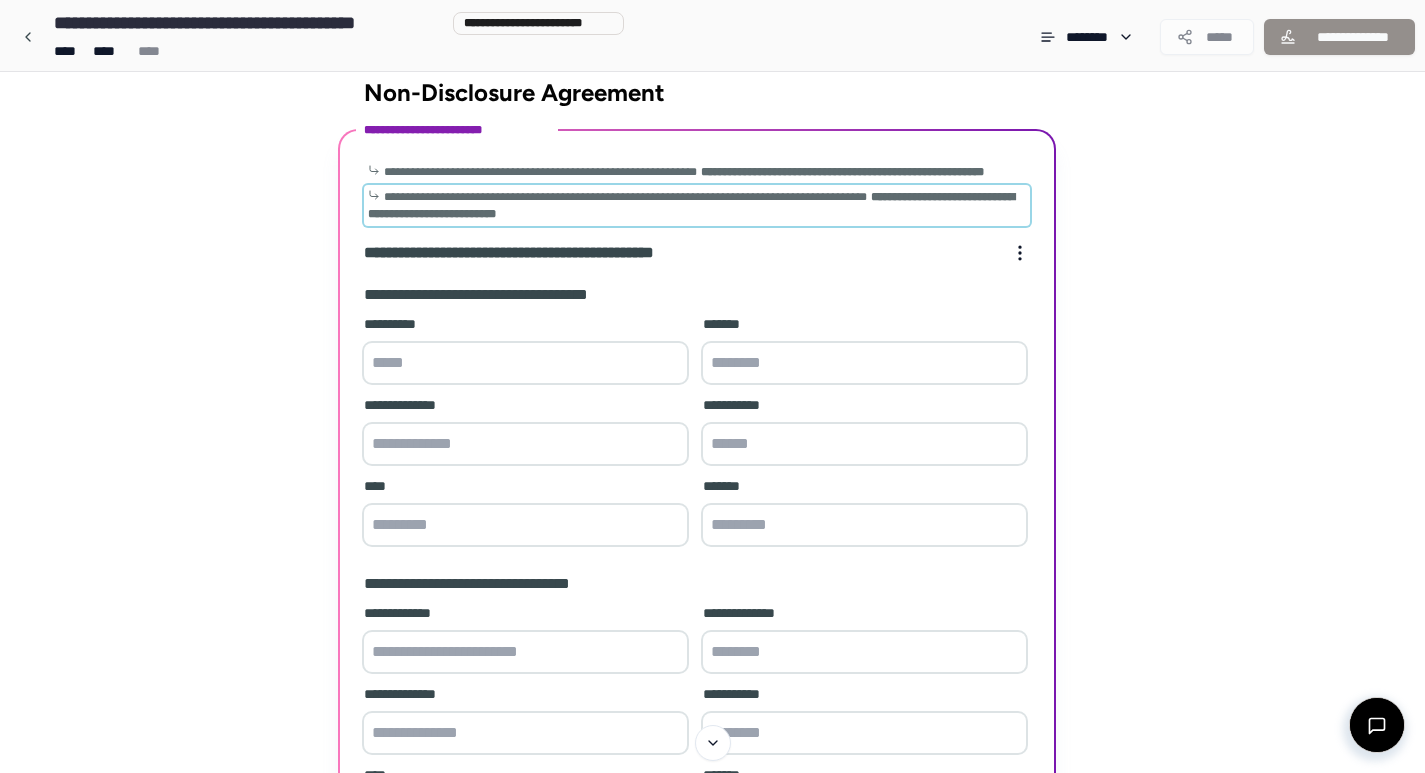 scroll, scrollTop: 0, scrollLeft: 0, axis: both 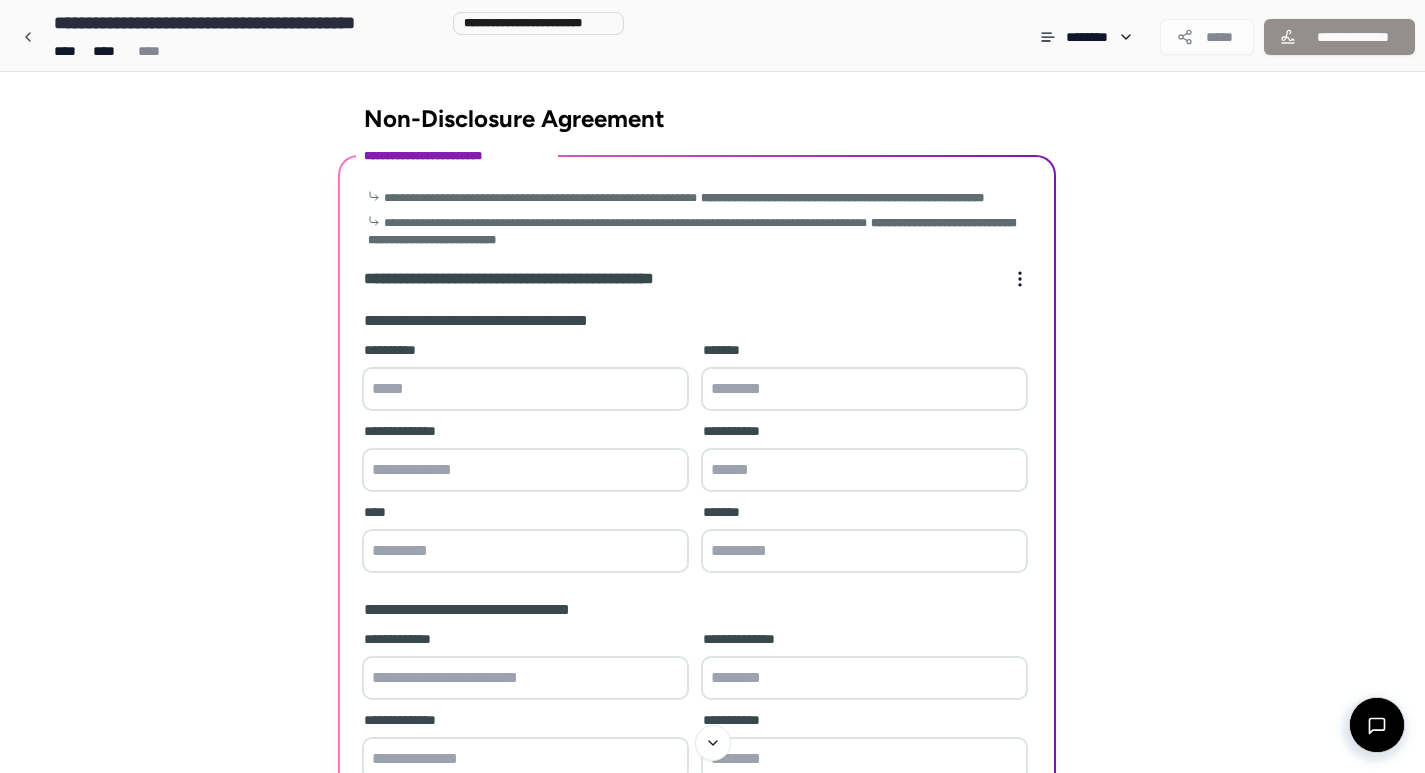 click at bounding box center [525, 389] 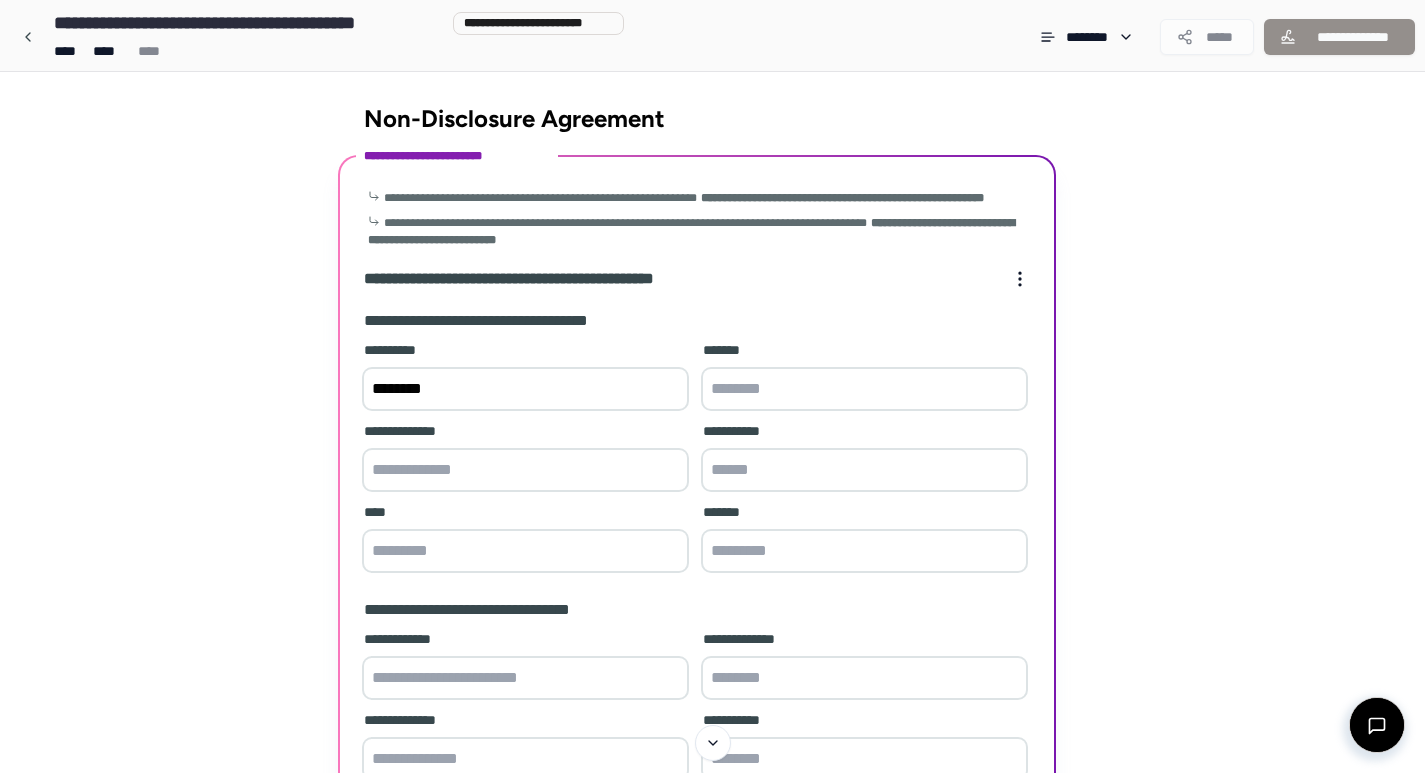 type on "********" 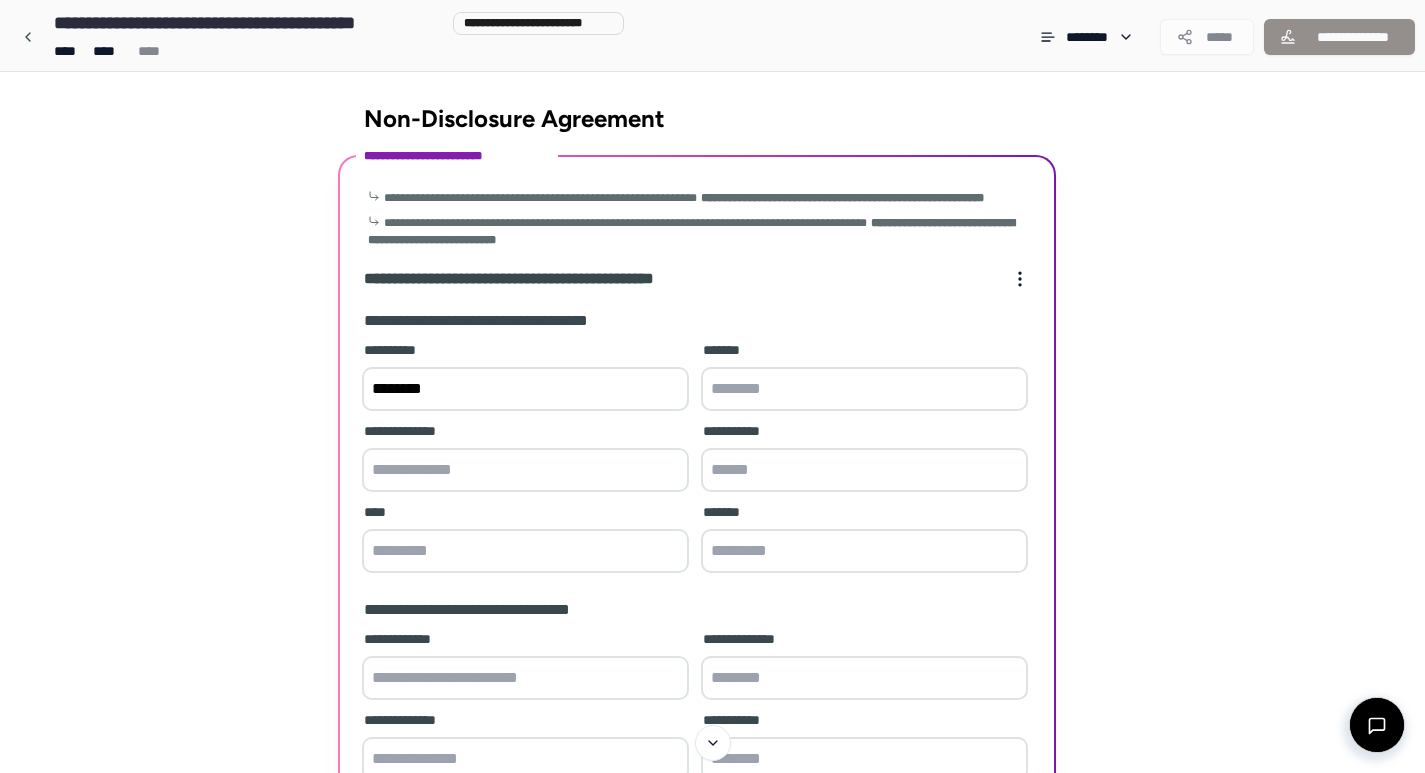 click at bounding box center (864, 389) 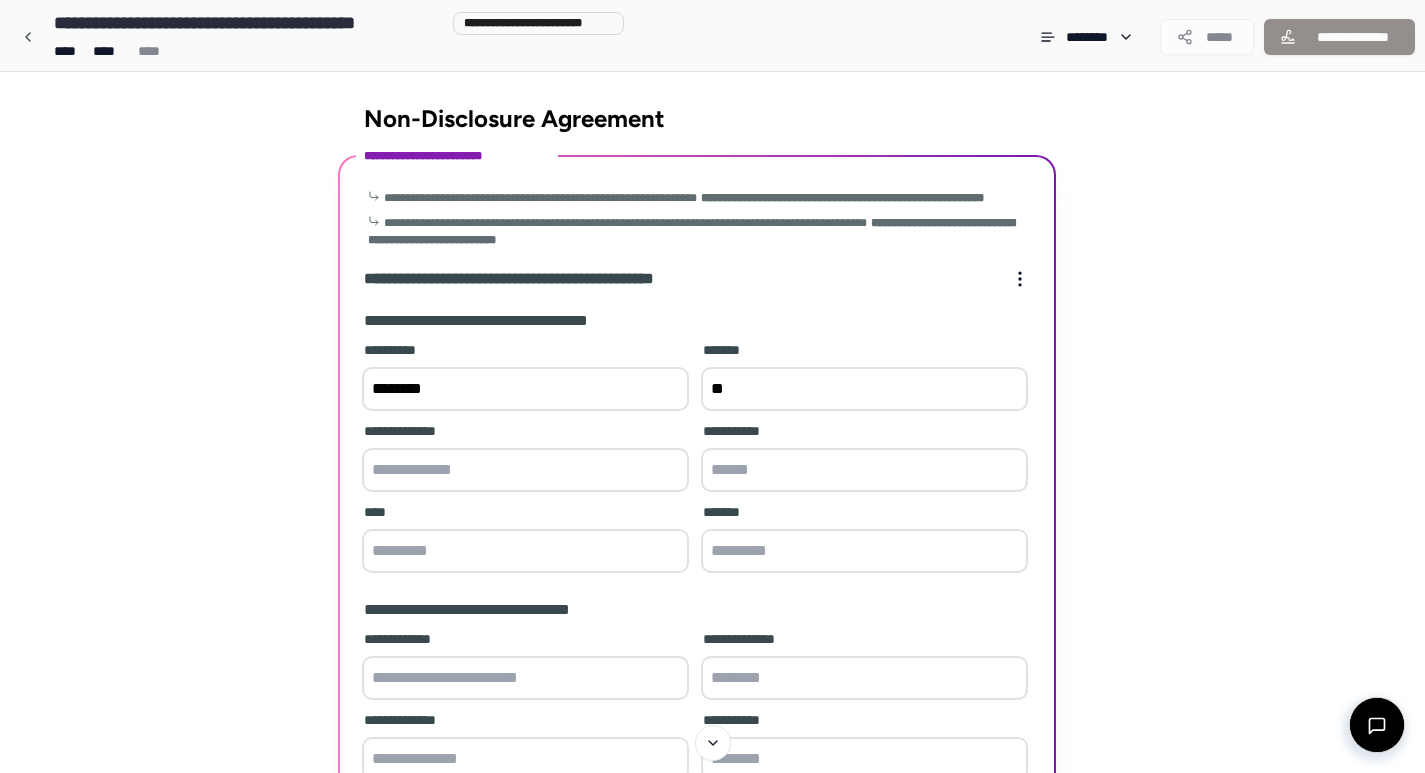 type on "*" 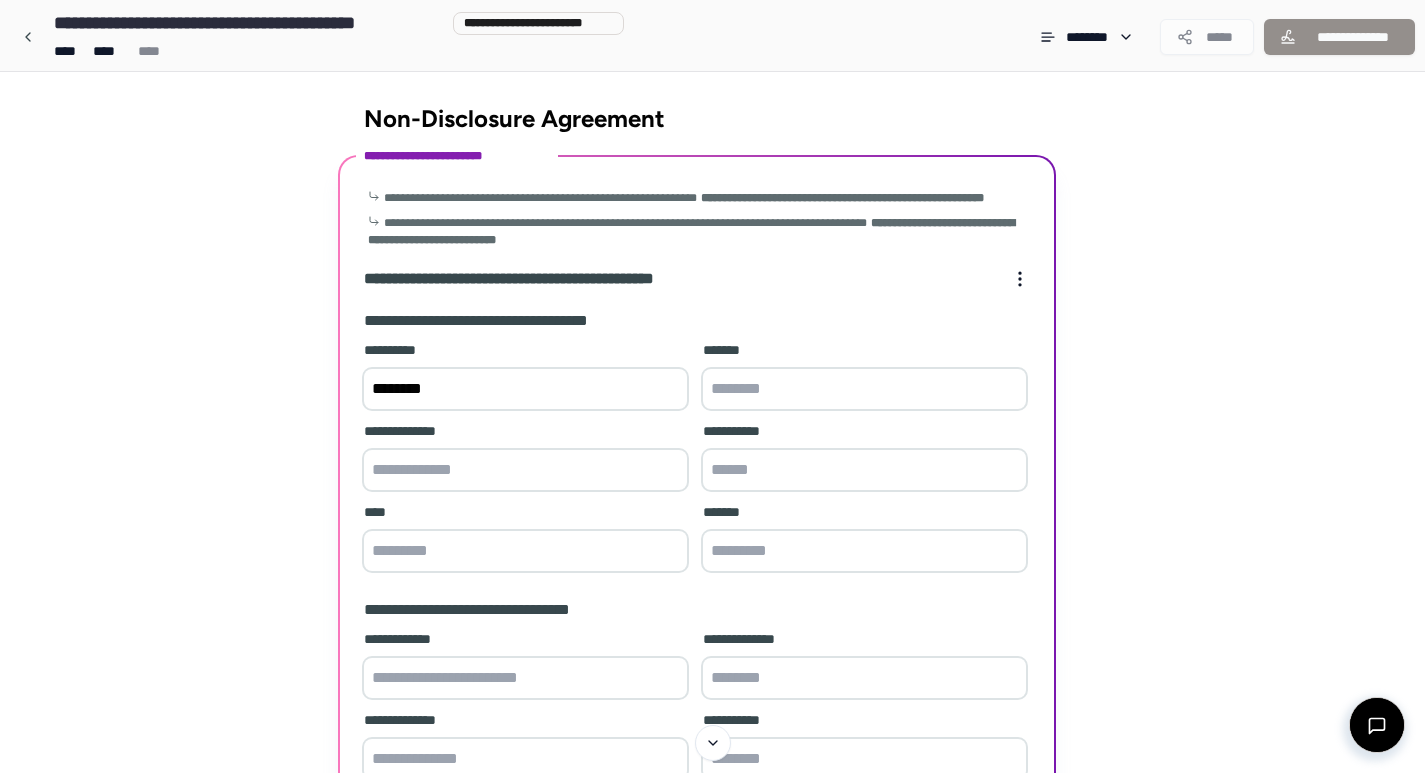 type on "*" 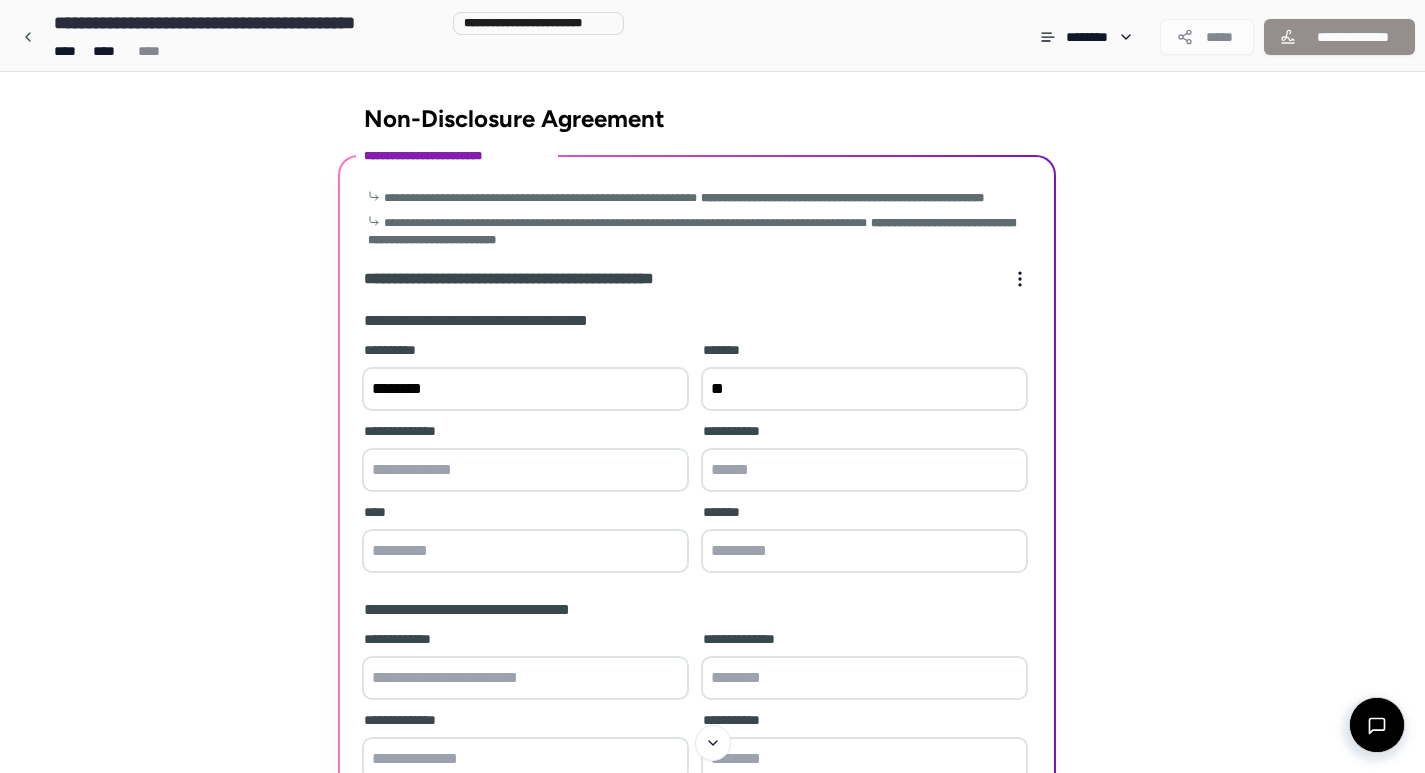 type on "*" 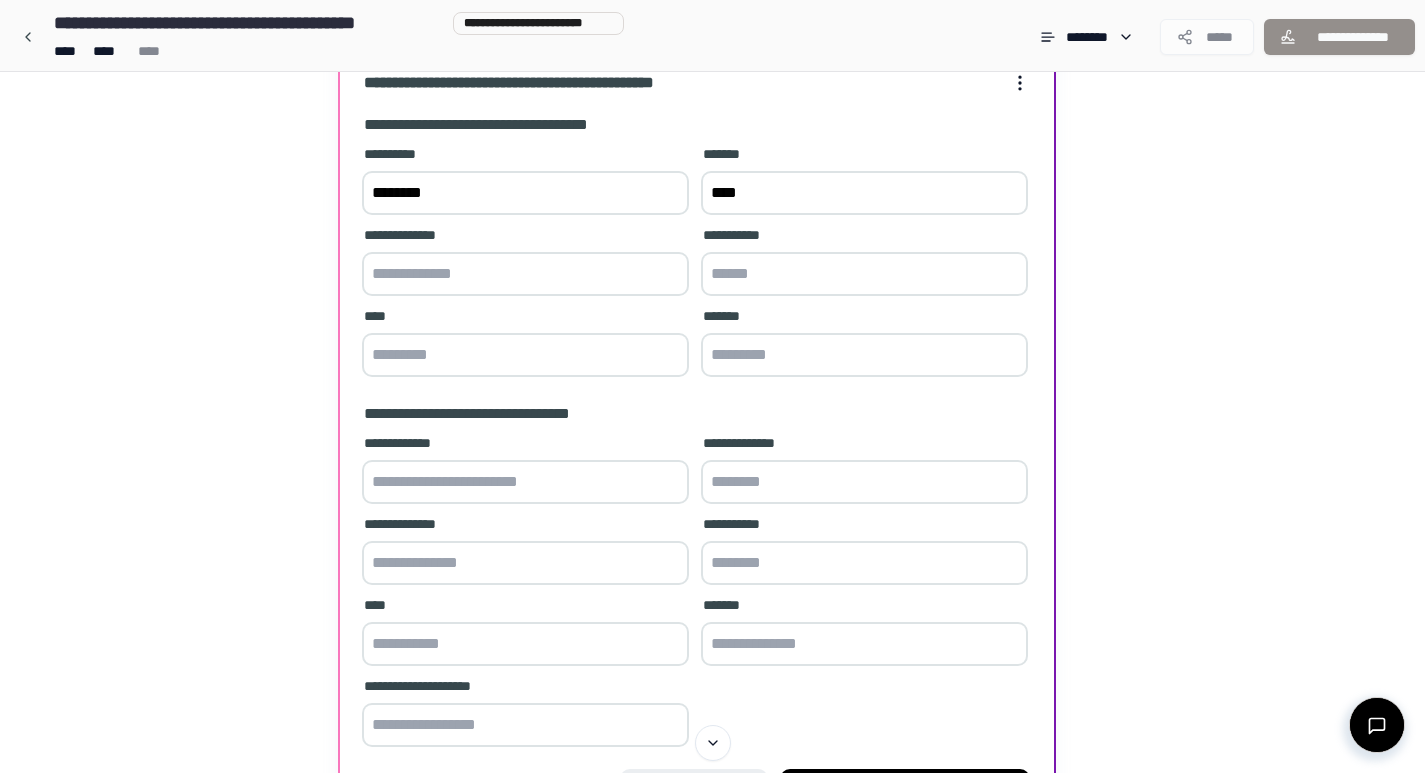 scroll, scrollTop: 200, scrollLeft: 0, axis: vertical 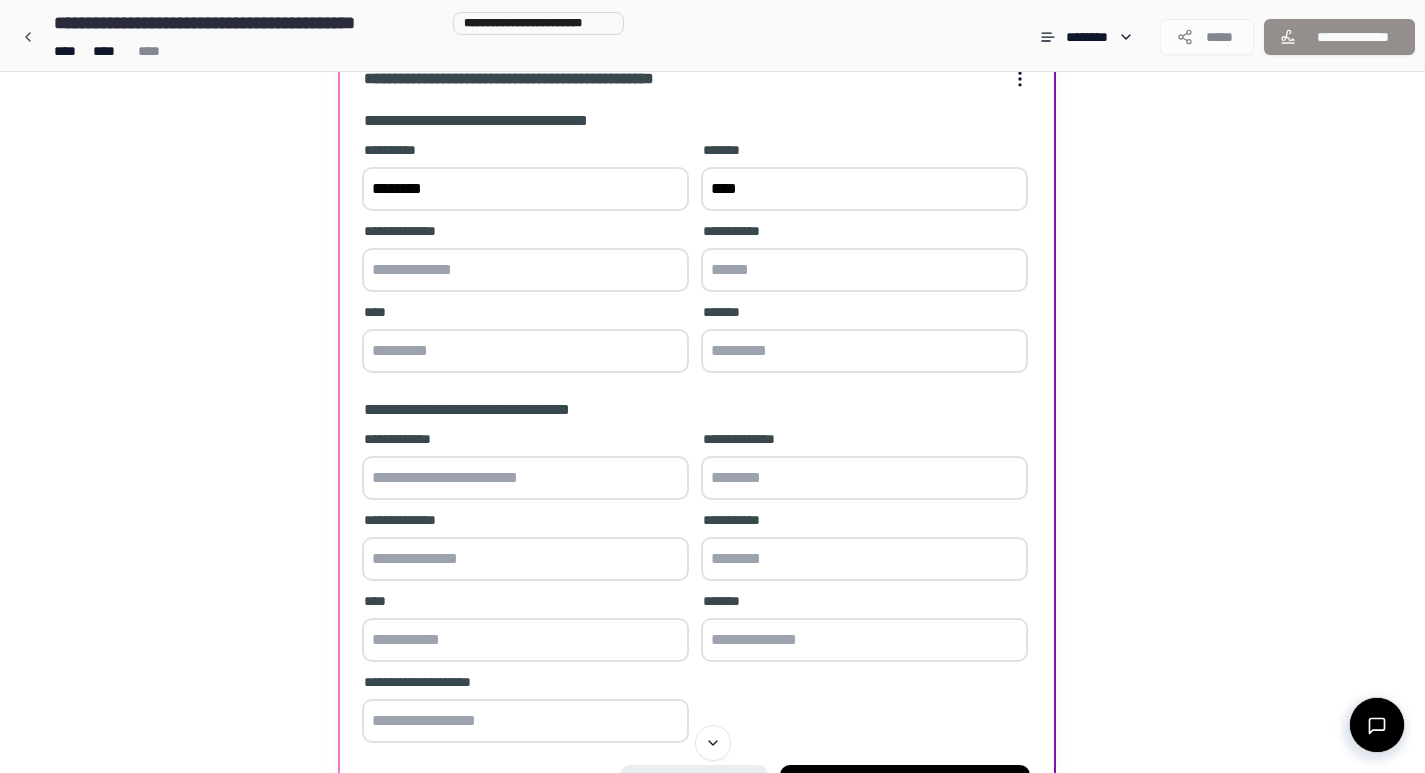 type on "****" 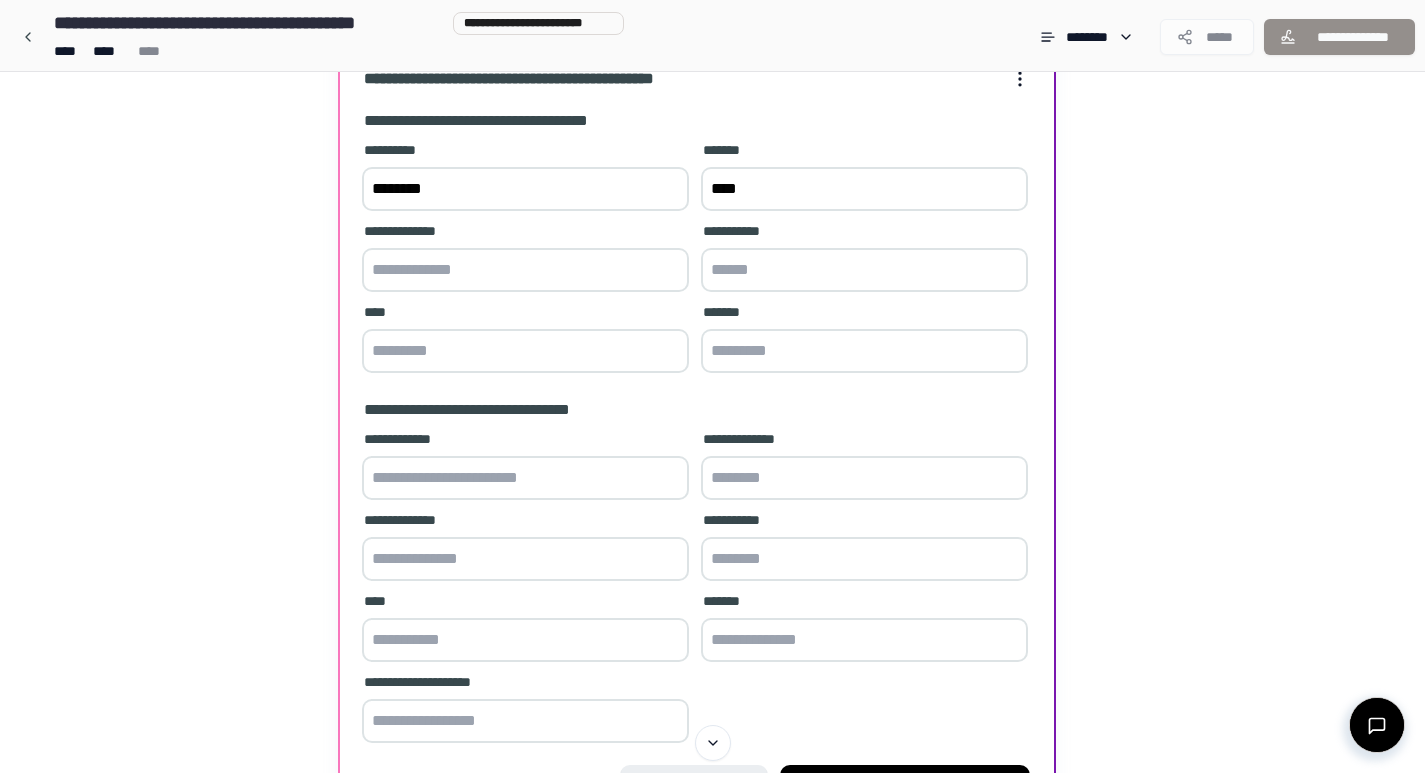 click at bounding box center [525, 270] 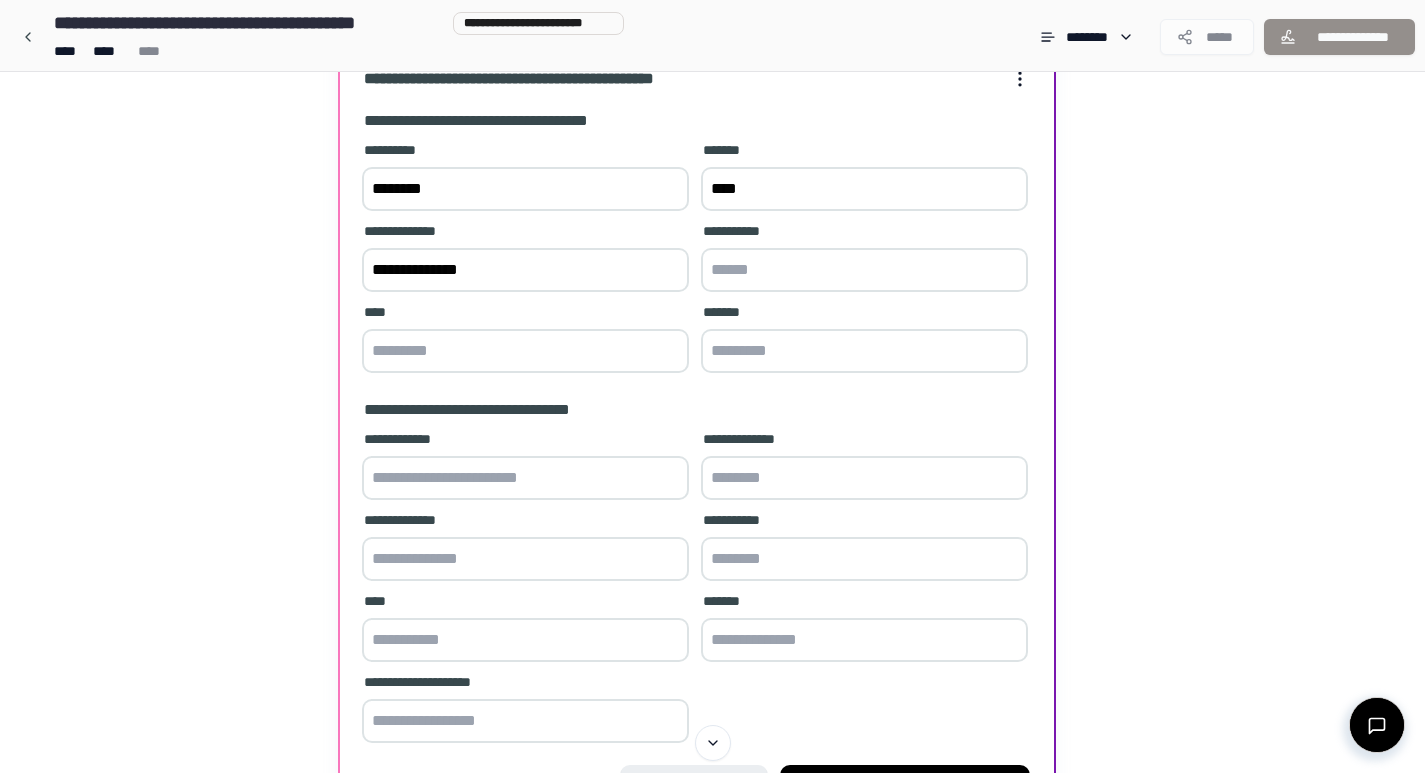 type on "**********" 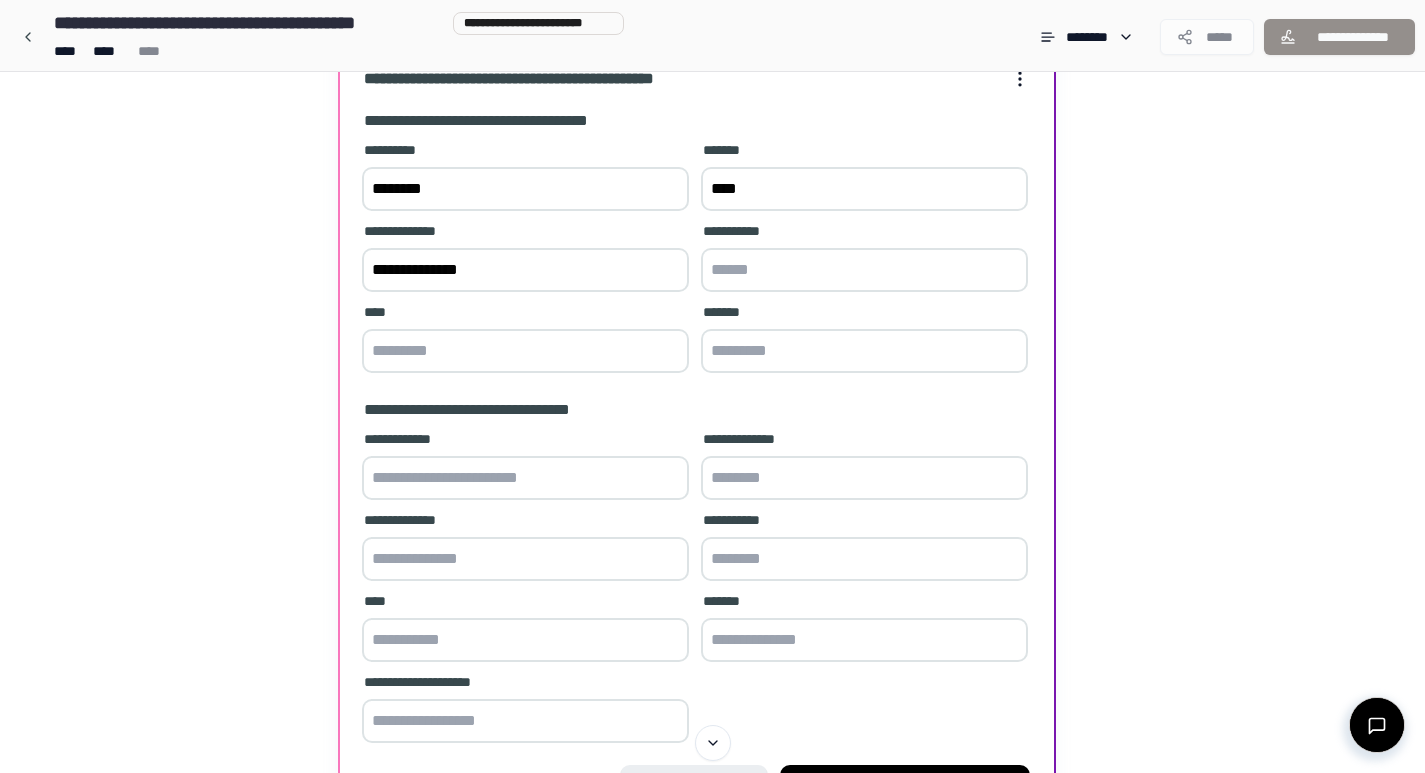 click at bounding box center [864, 270] 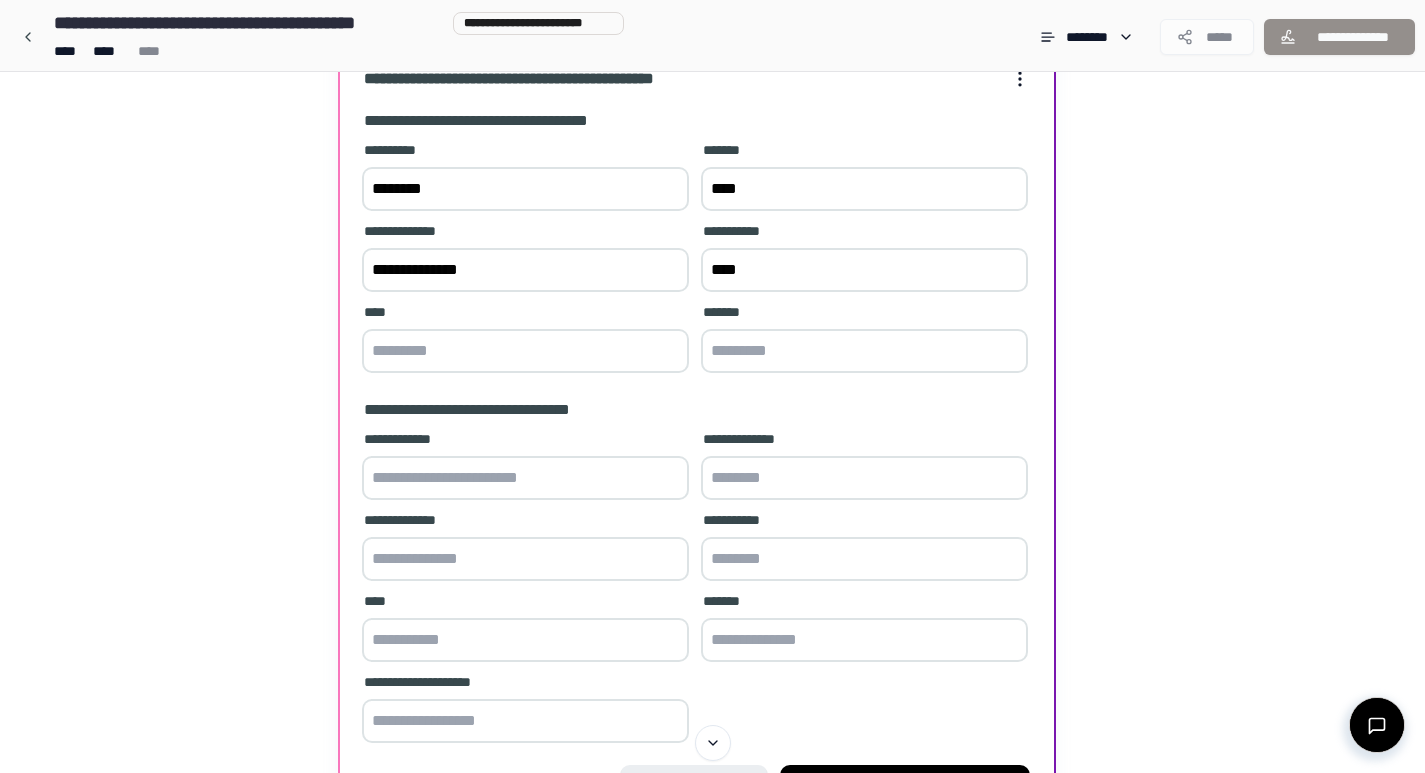 type on "****" 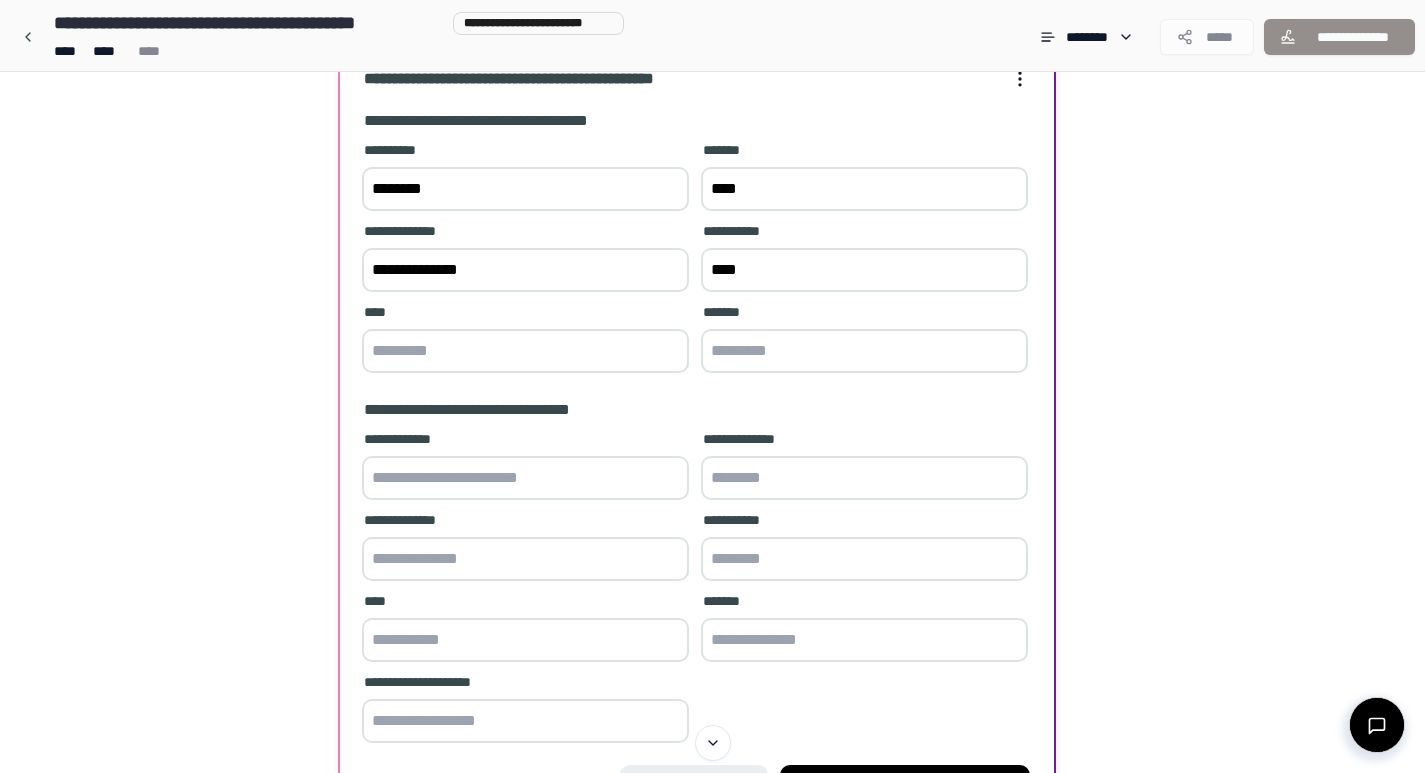 click at bounding box center (525, 351) 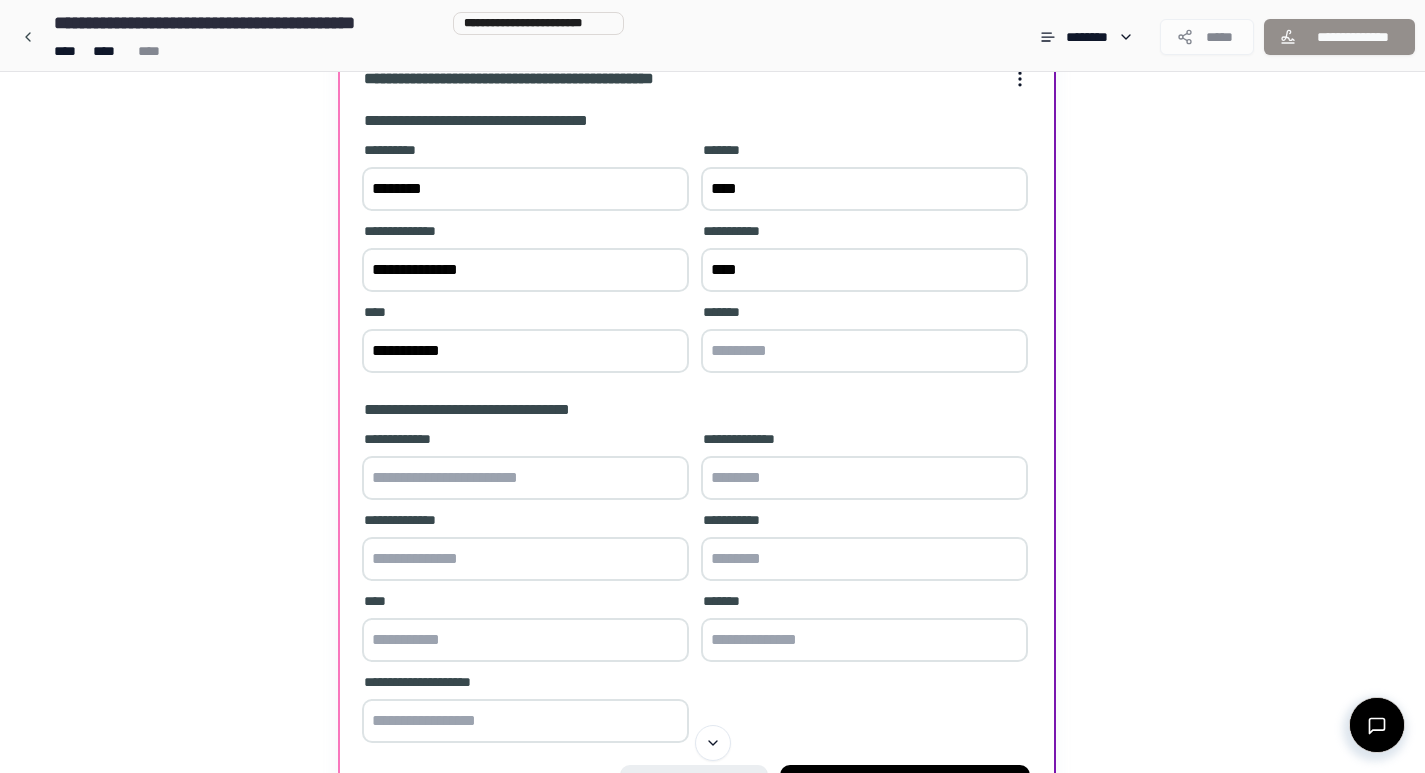 type on "**********" 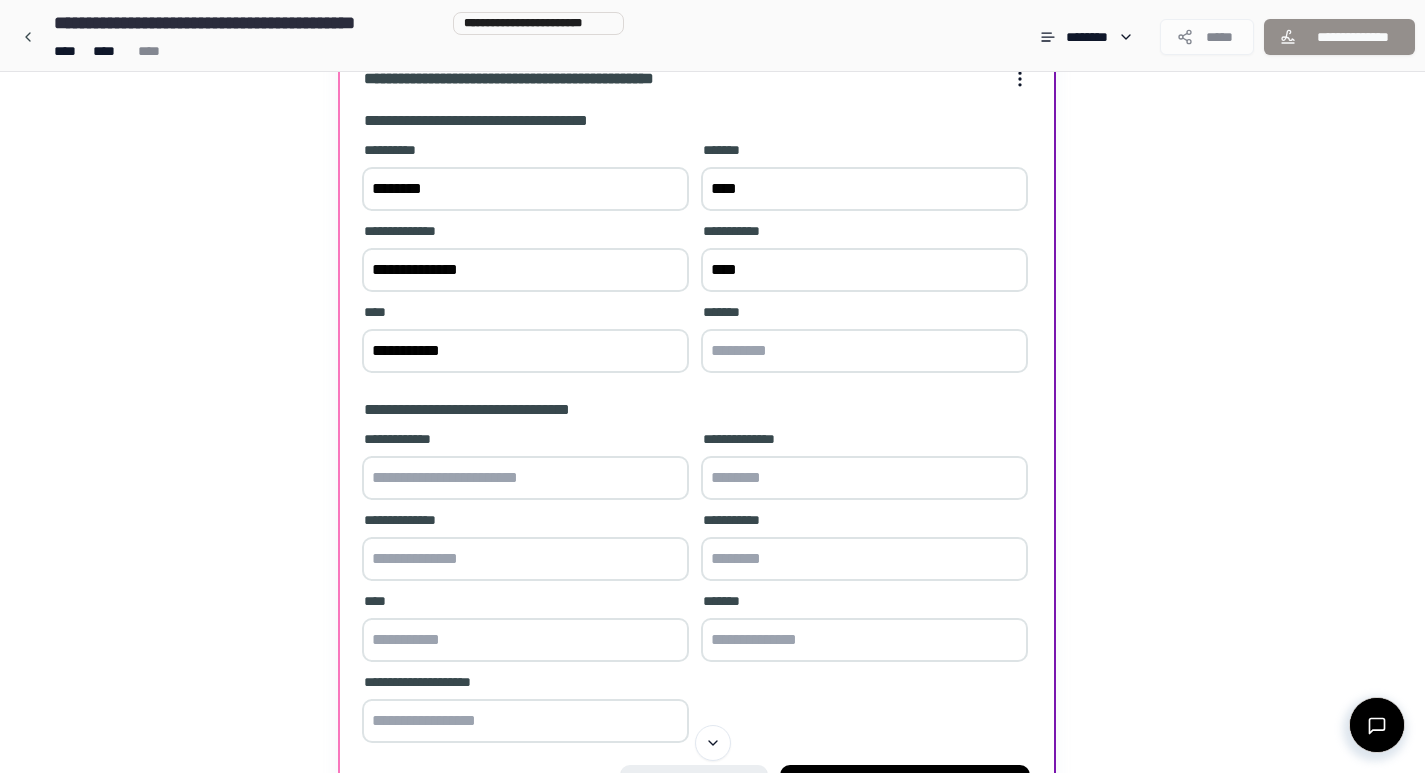 click at bounding box center (864, 351) 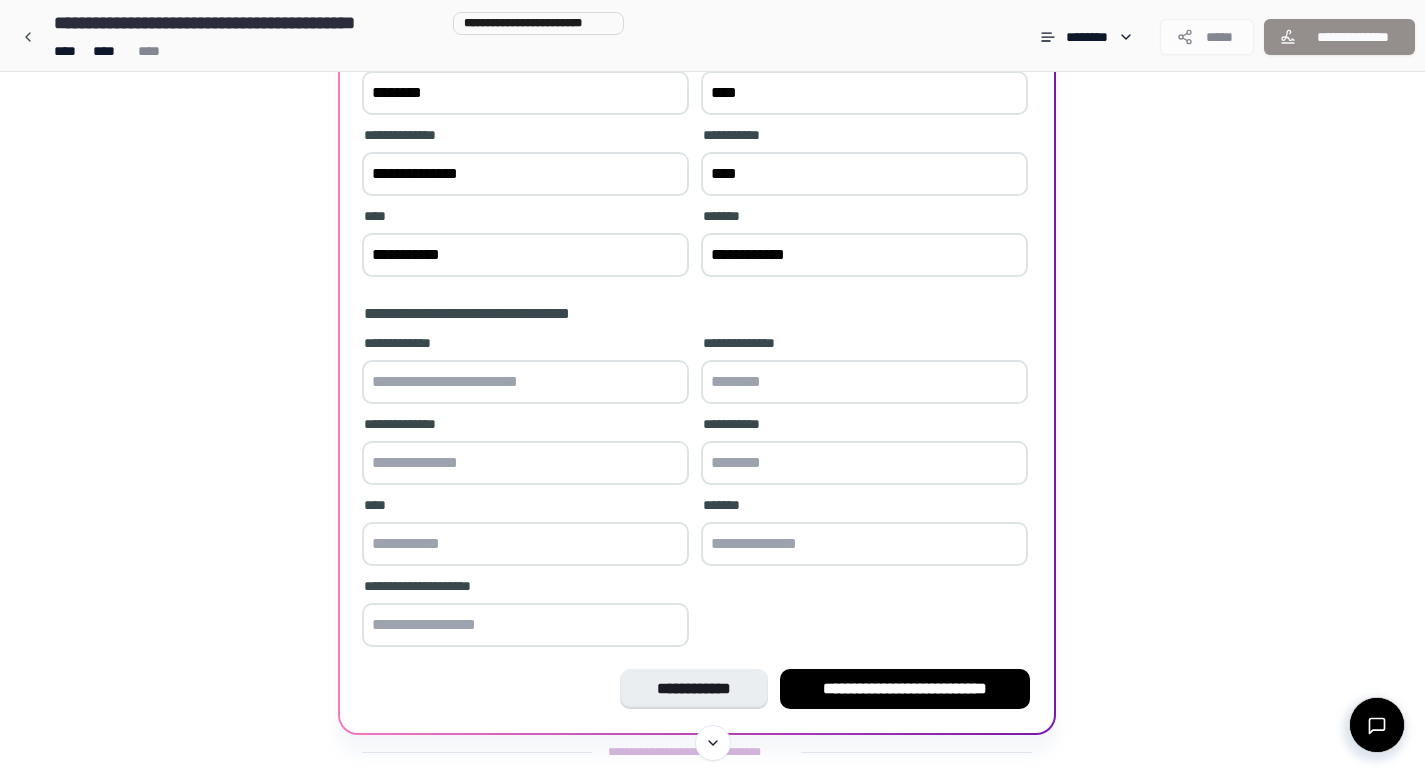 scroll, scrollTop: 300, scrollLeft: 0, axis: vertical 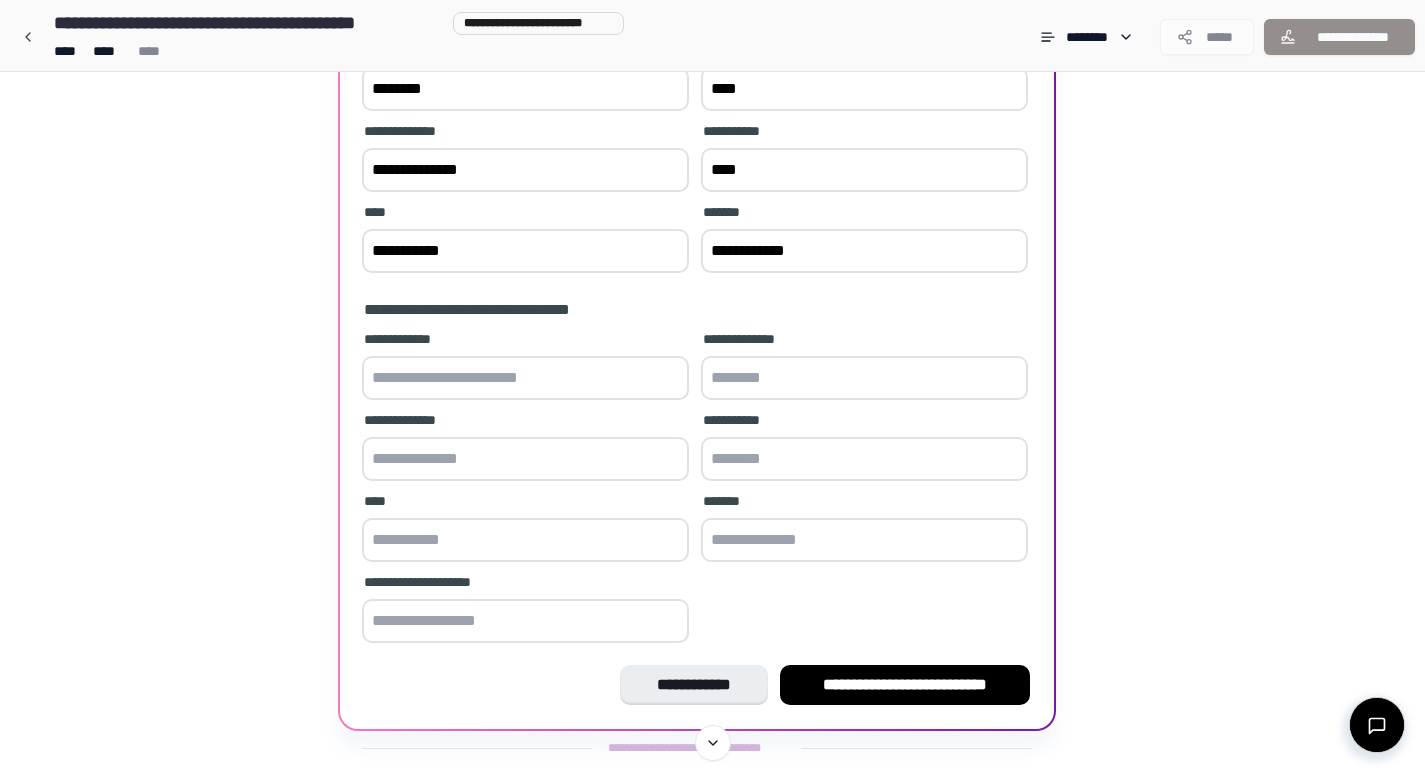 type on "**********" 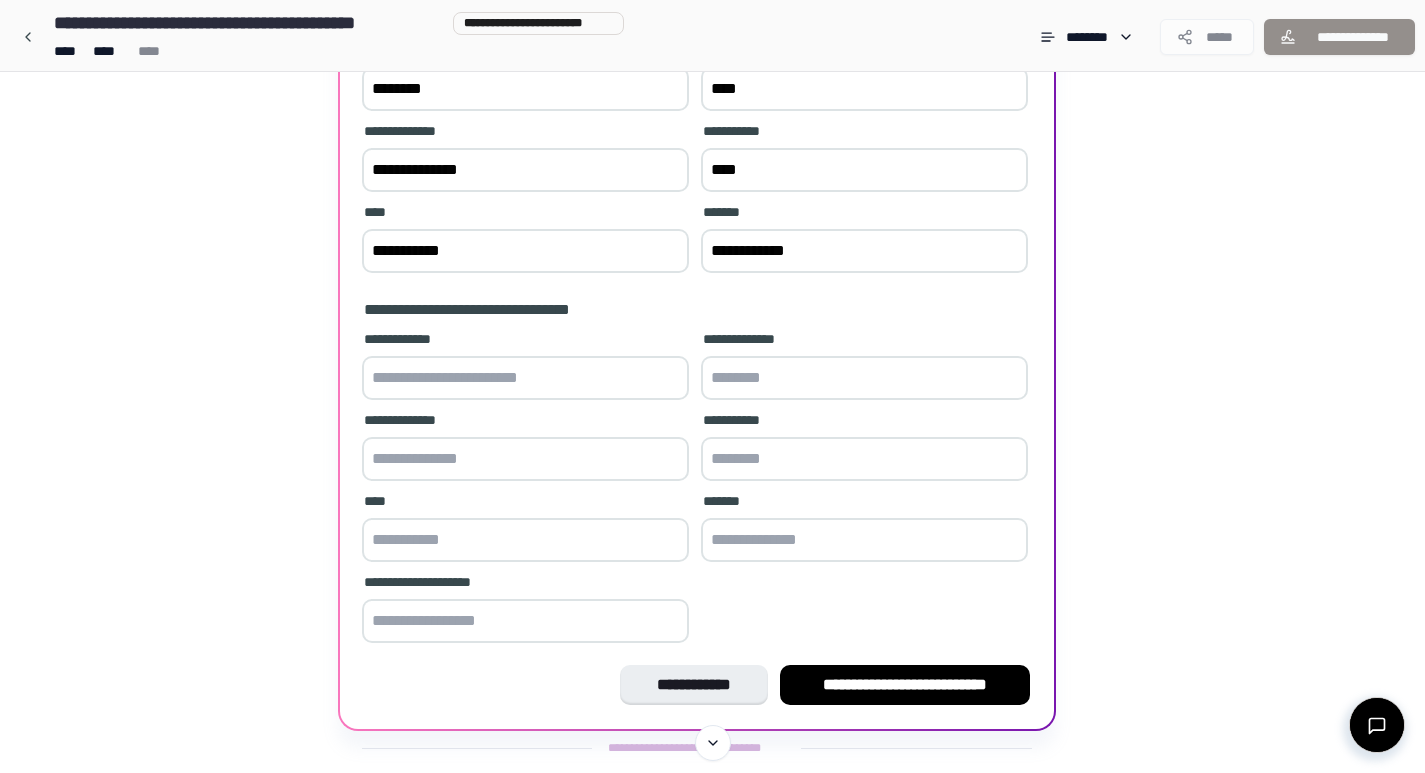 click at bounding box center [525, 378] 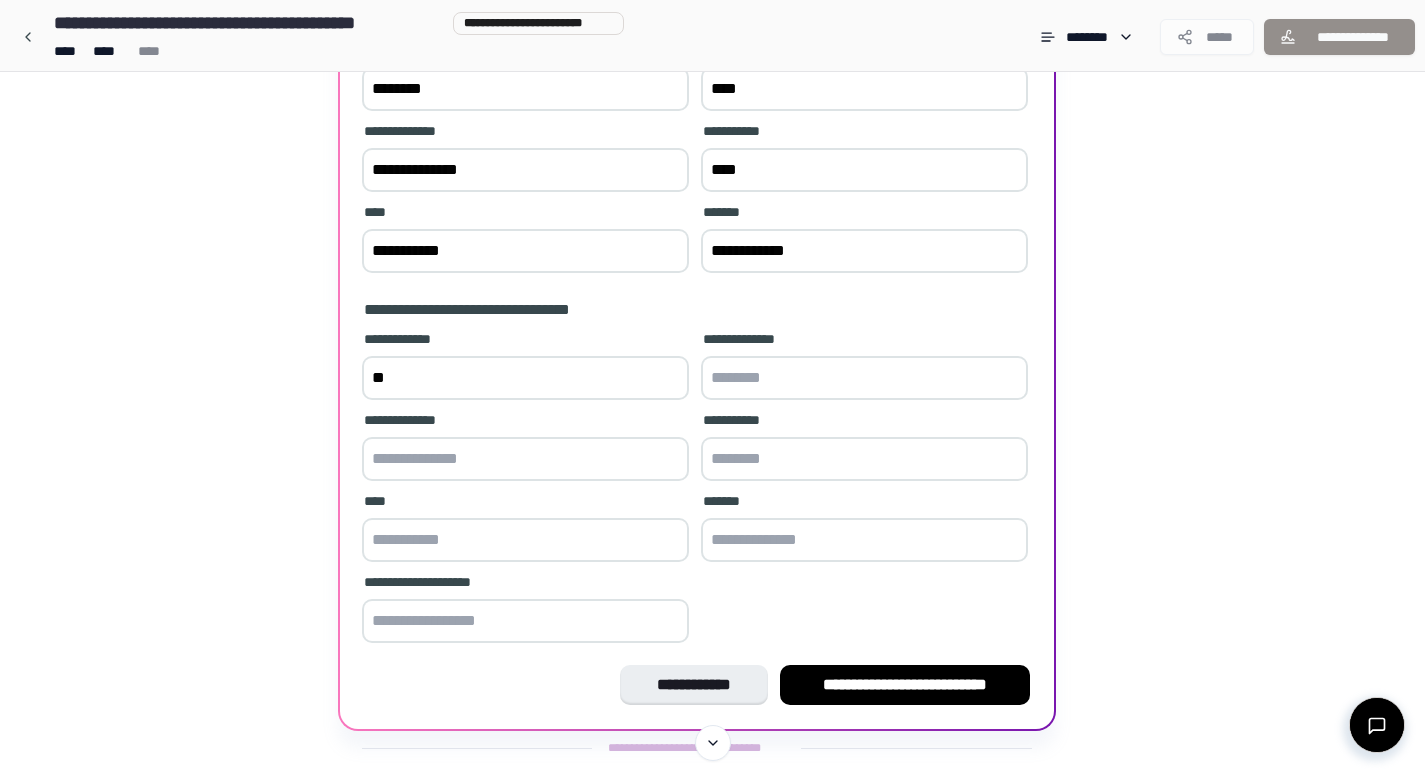 type on "*" 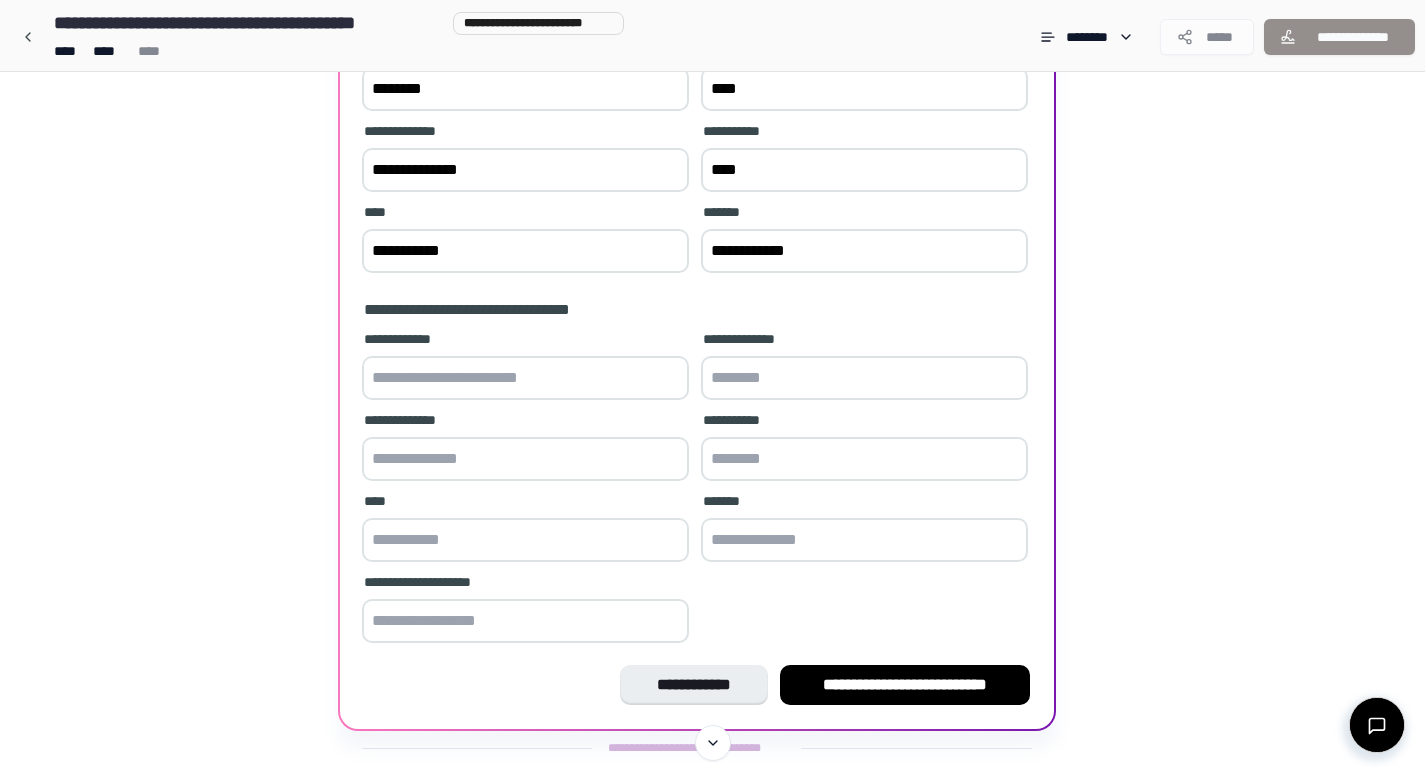 paste on "**********" 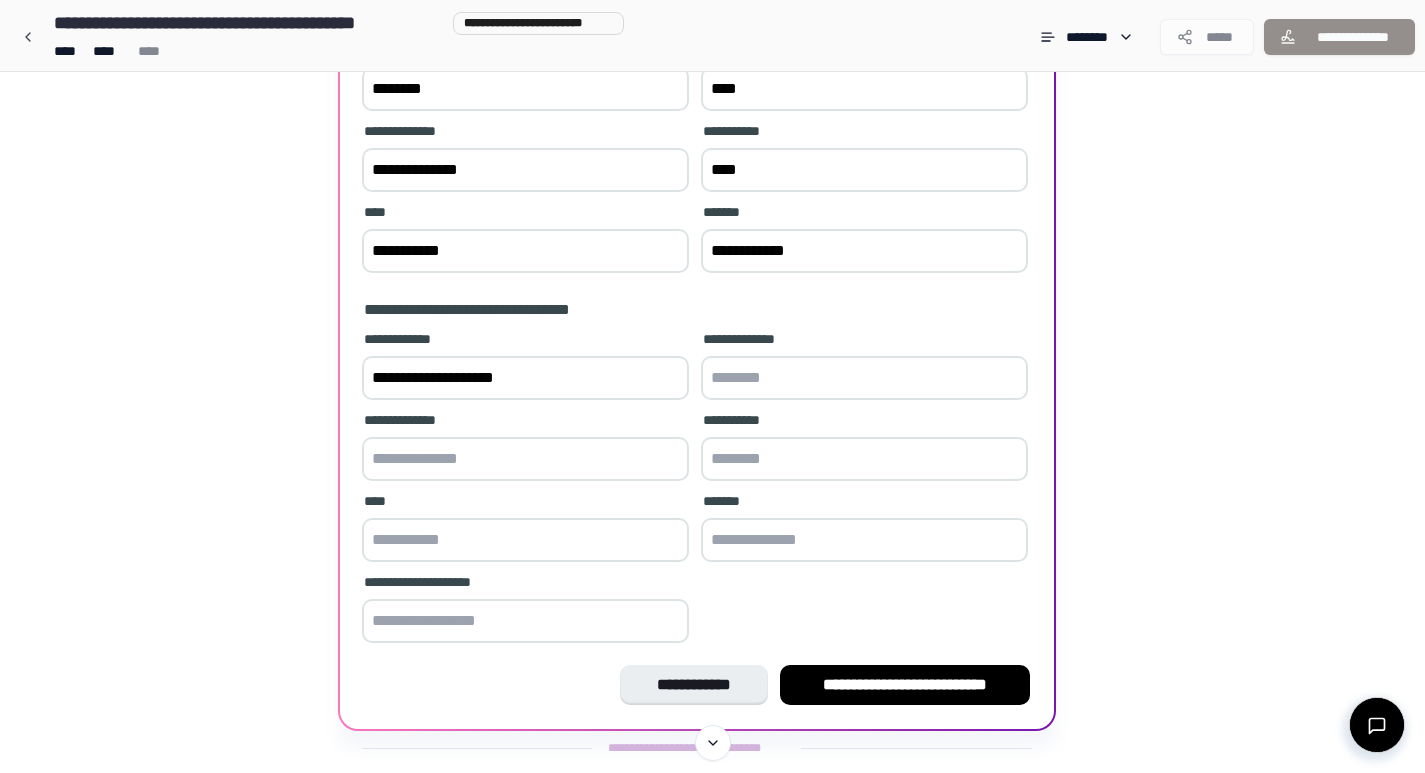type on "**********" 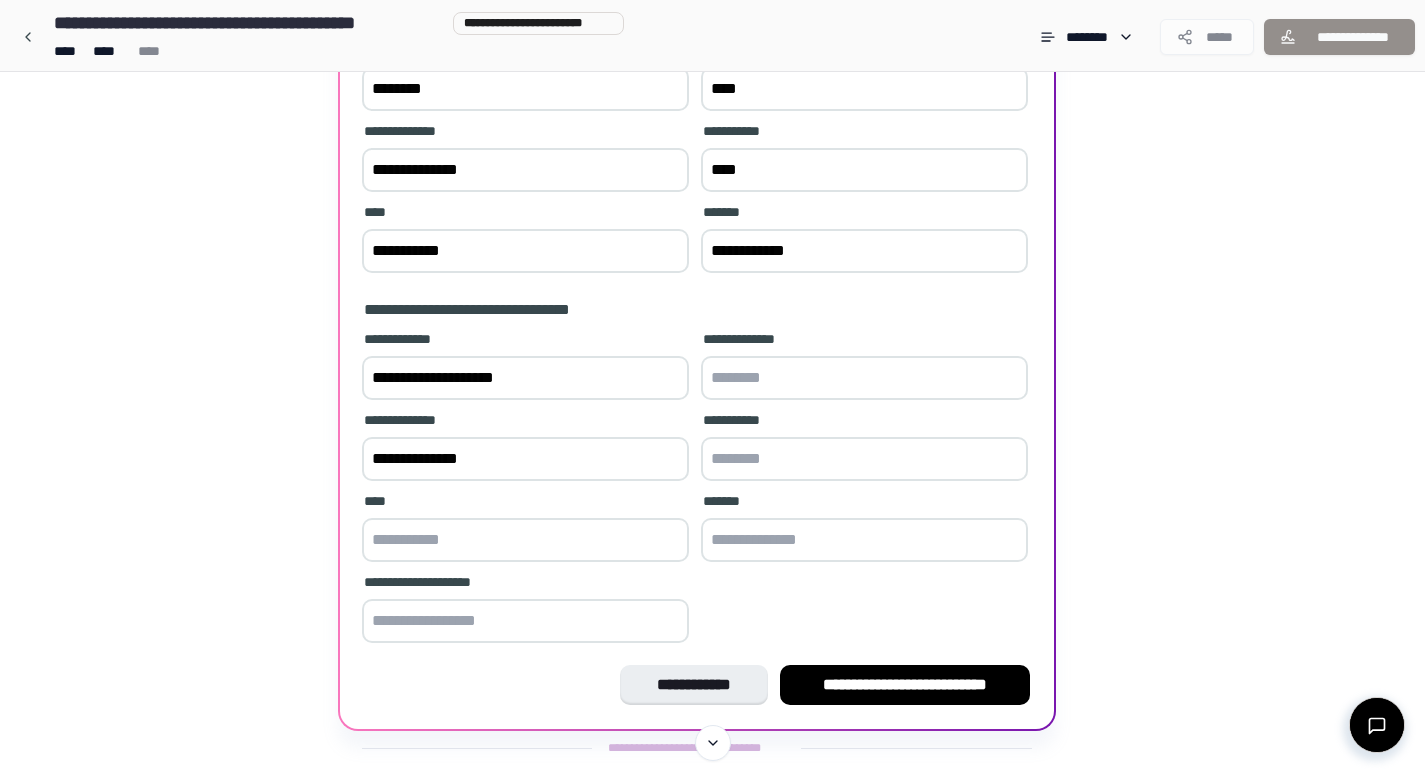 type on "**********" 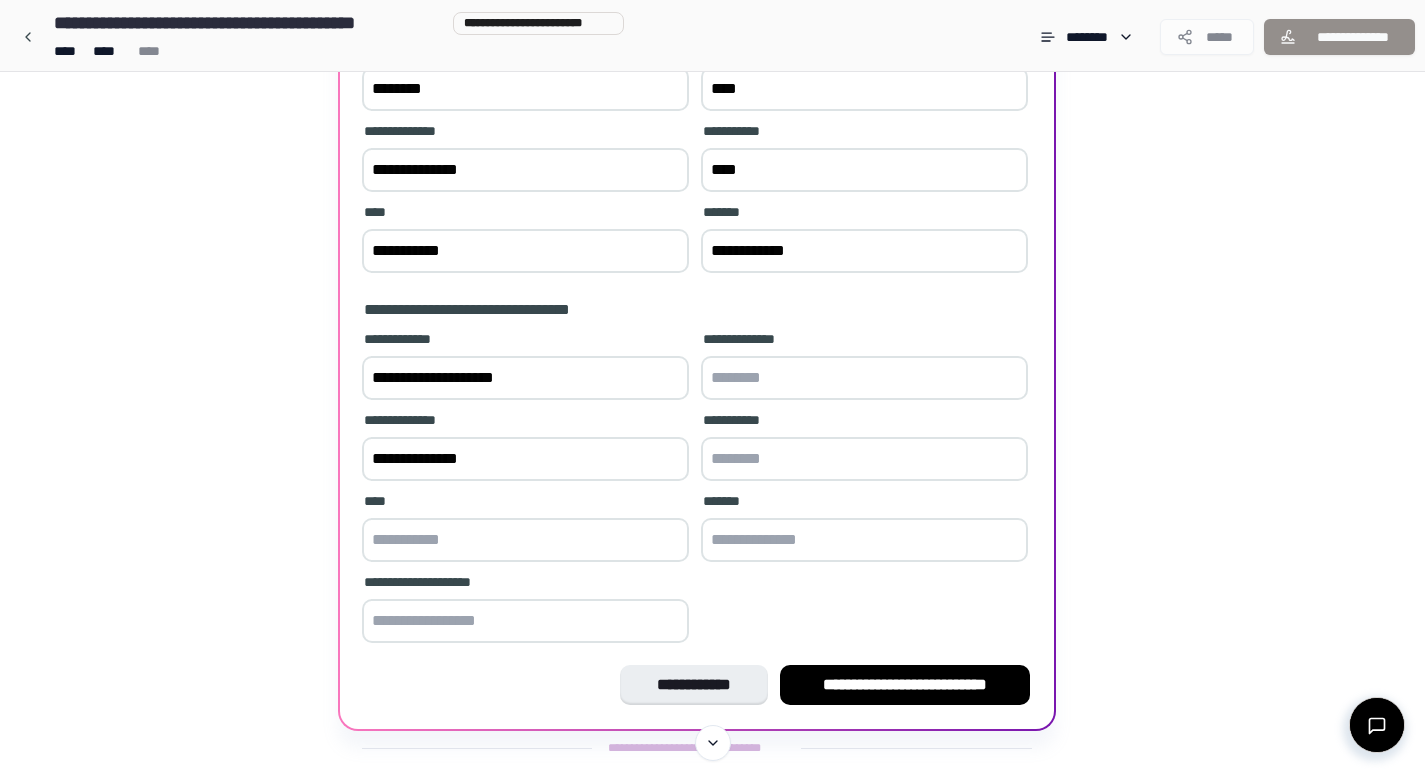click at bounding box center [864, 459] 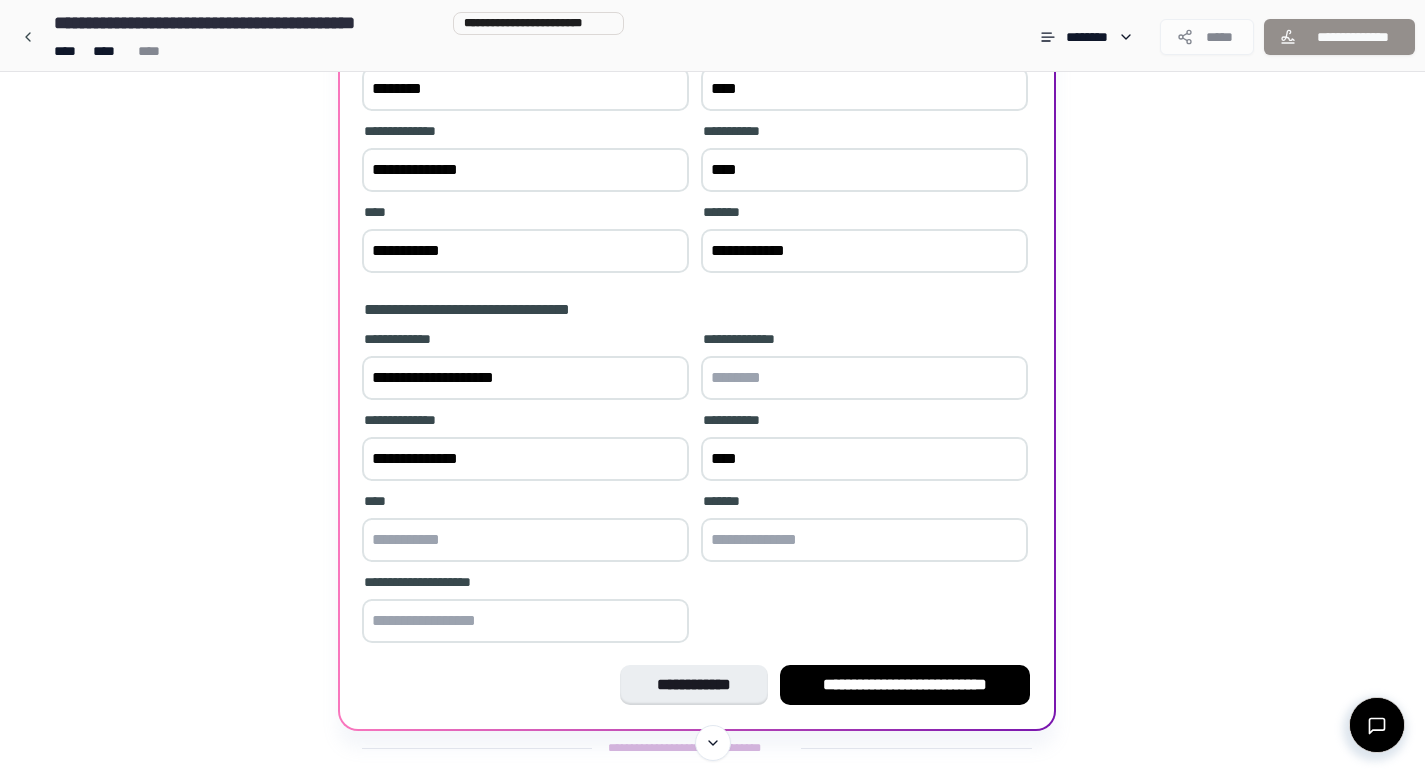 type on "****" 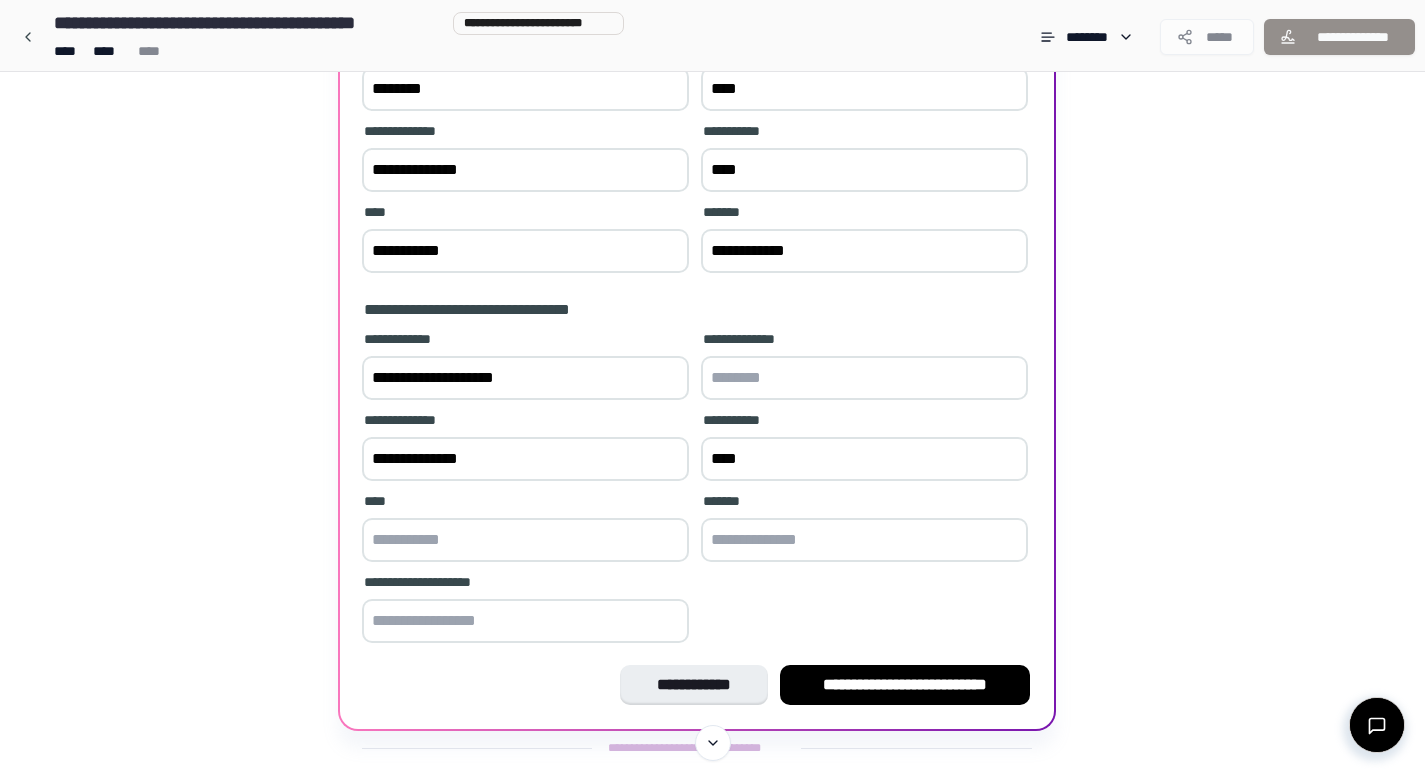 click at bounding box center [525, 540] 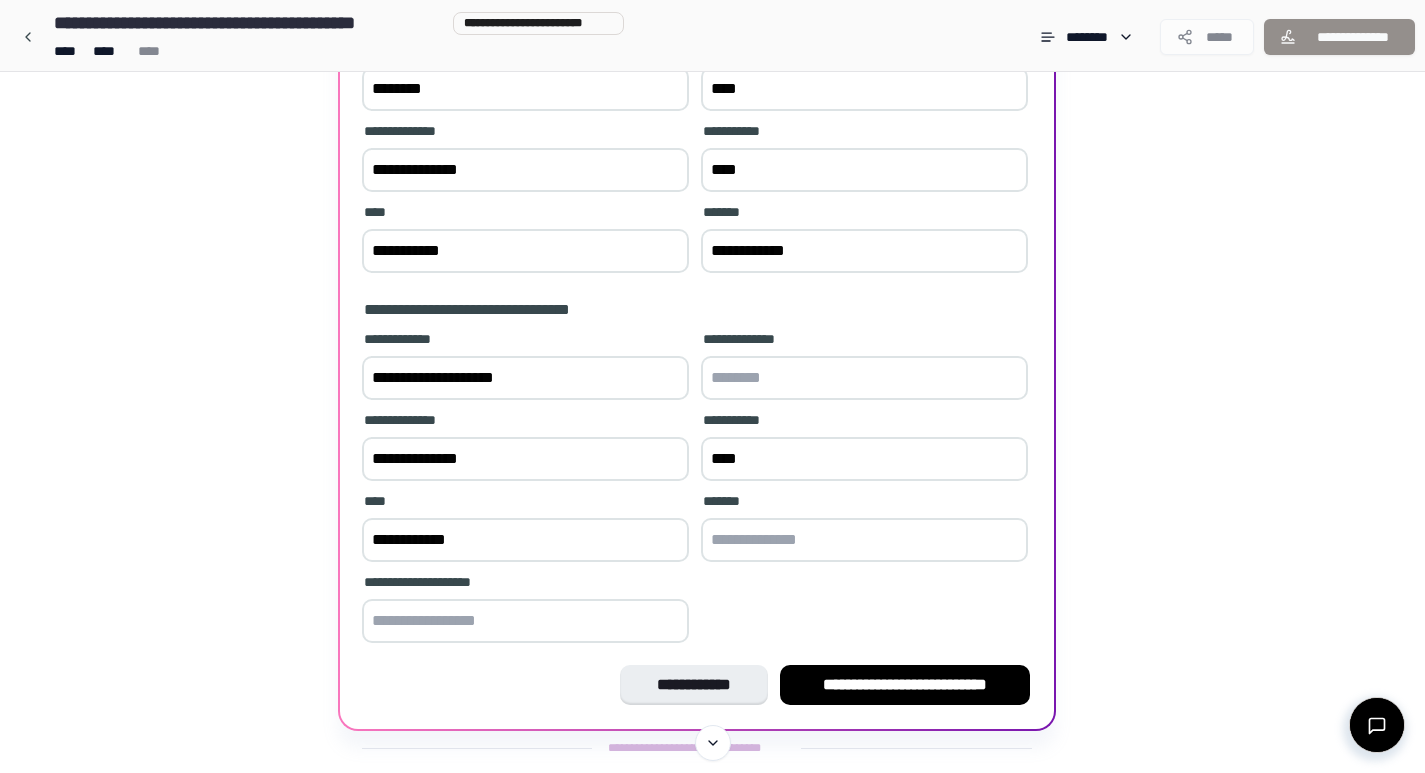 type on "**********" 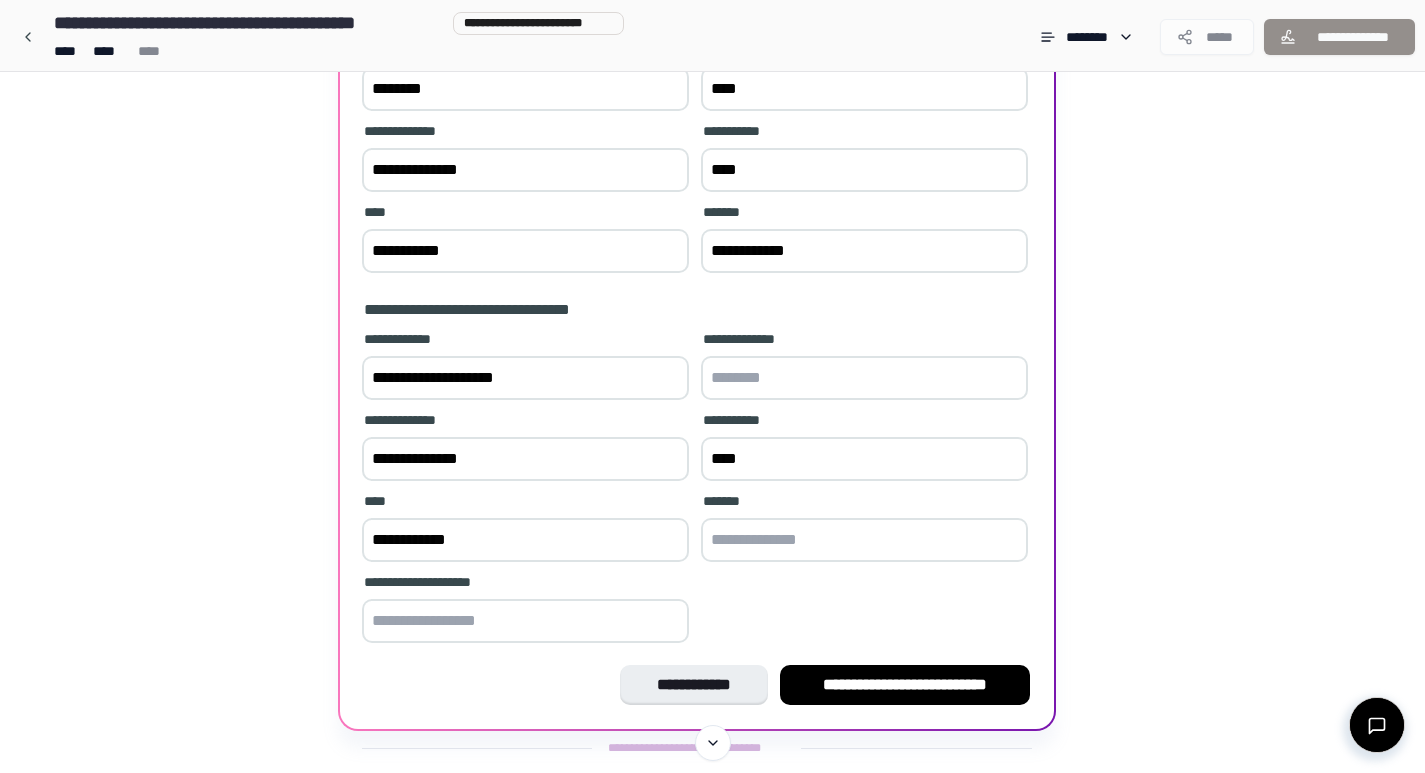 click at bounding box center (864, 540) 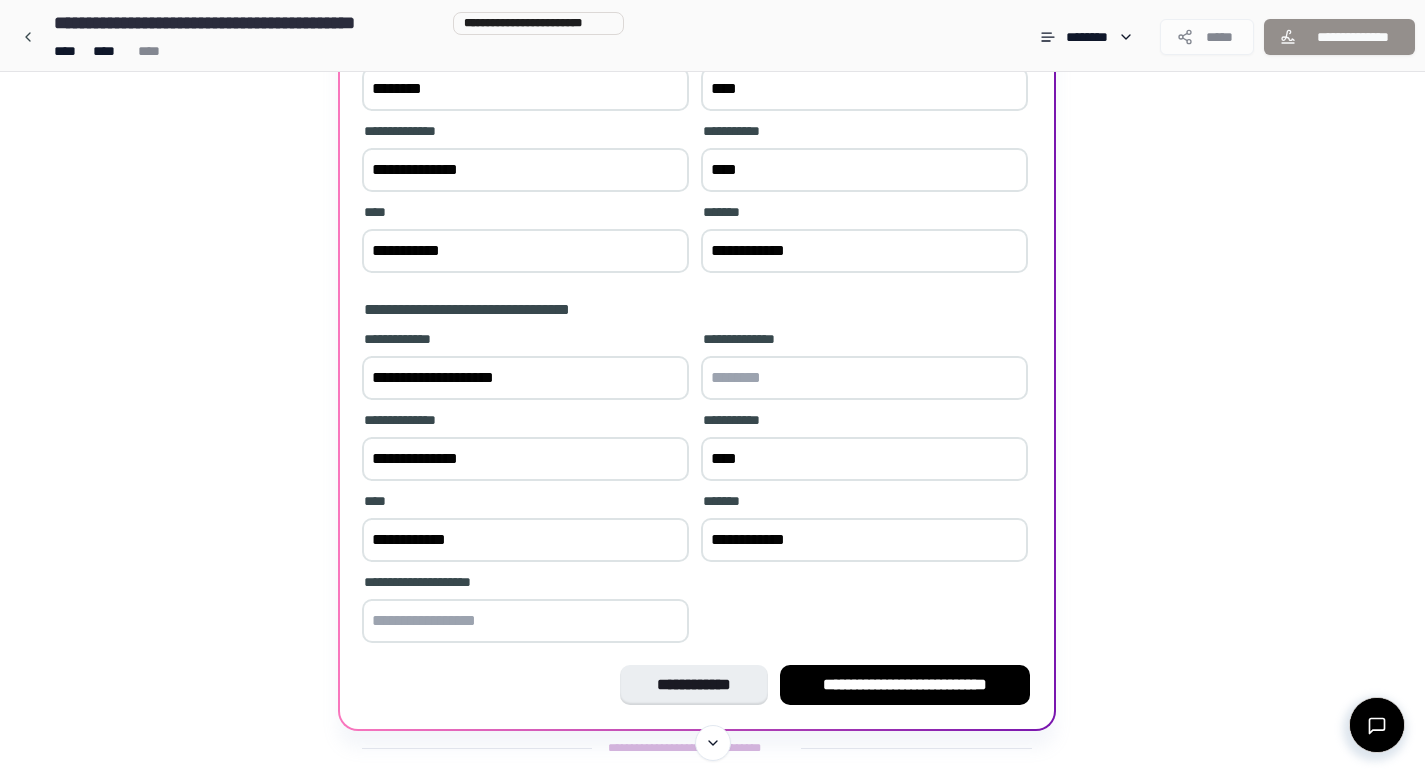 type on "**********" 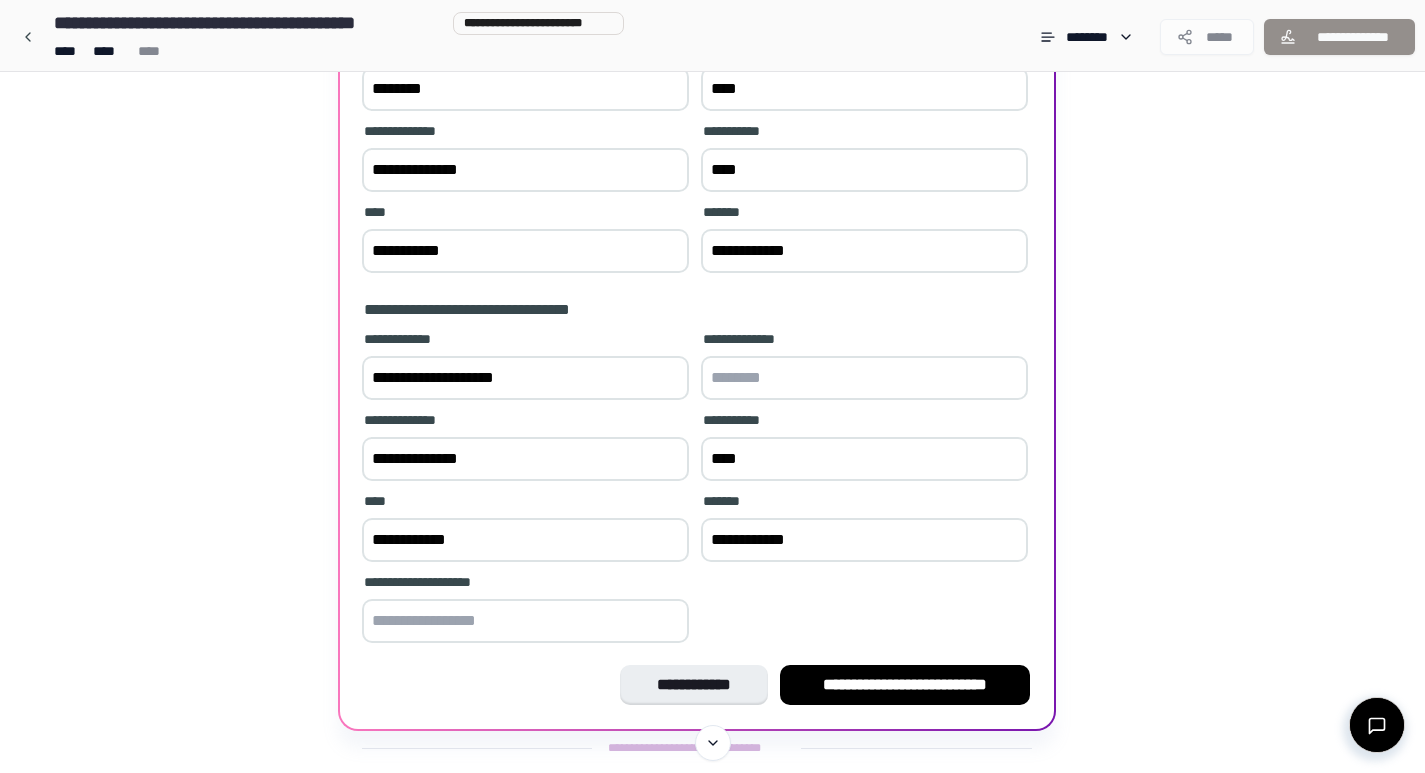 click at bounding box center [525, 621] 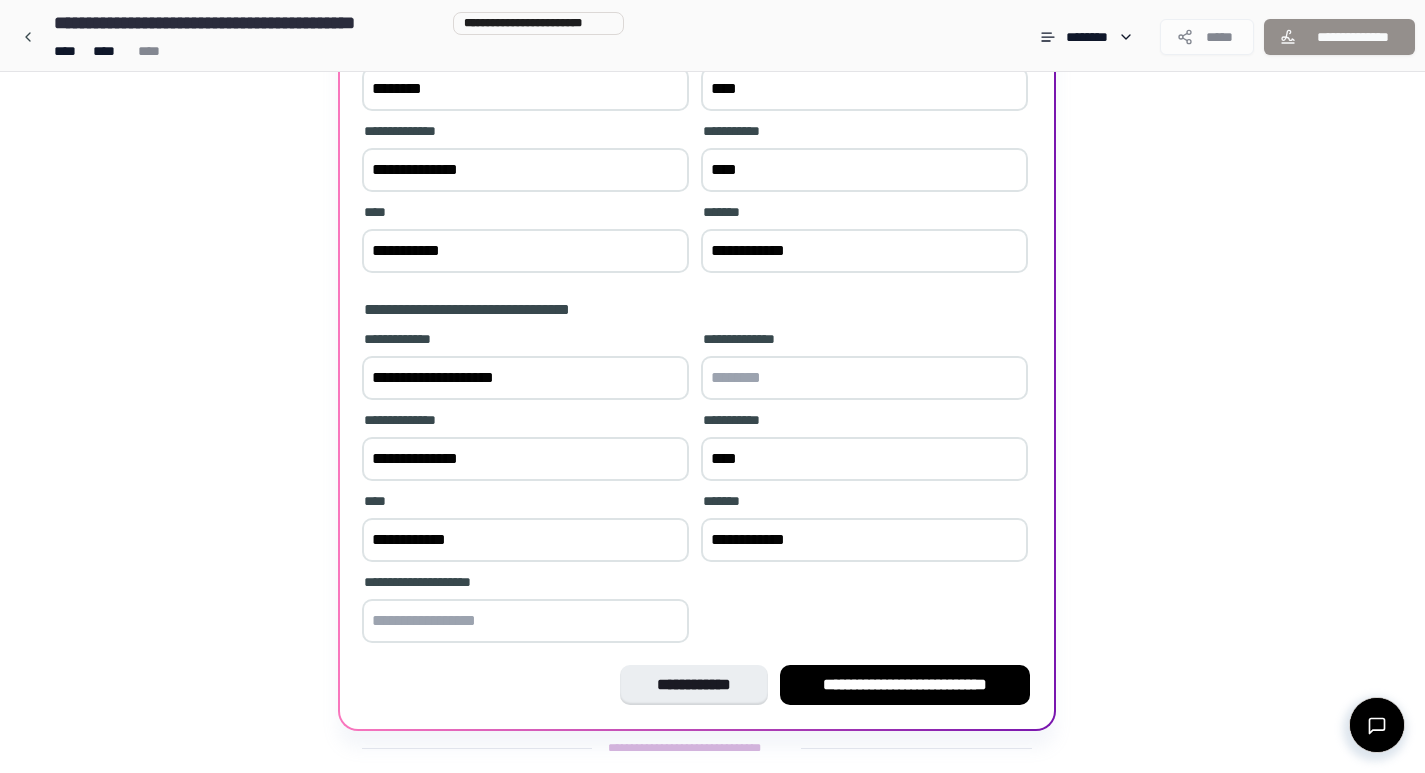 scroll, scrollTop: 353, scrollLeft: 0, axis: vertical 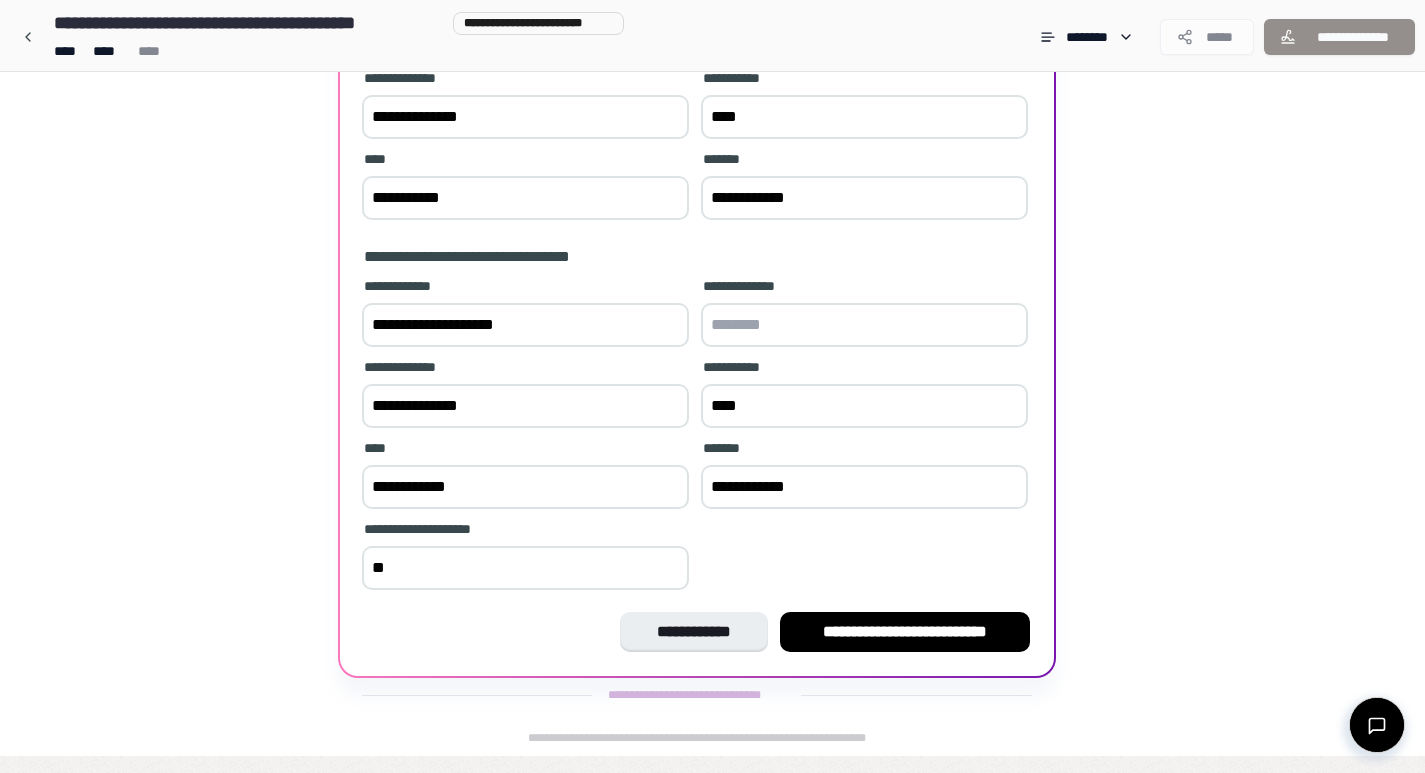 type on "*" 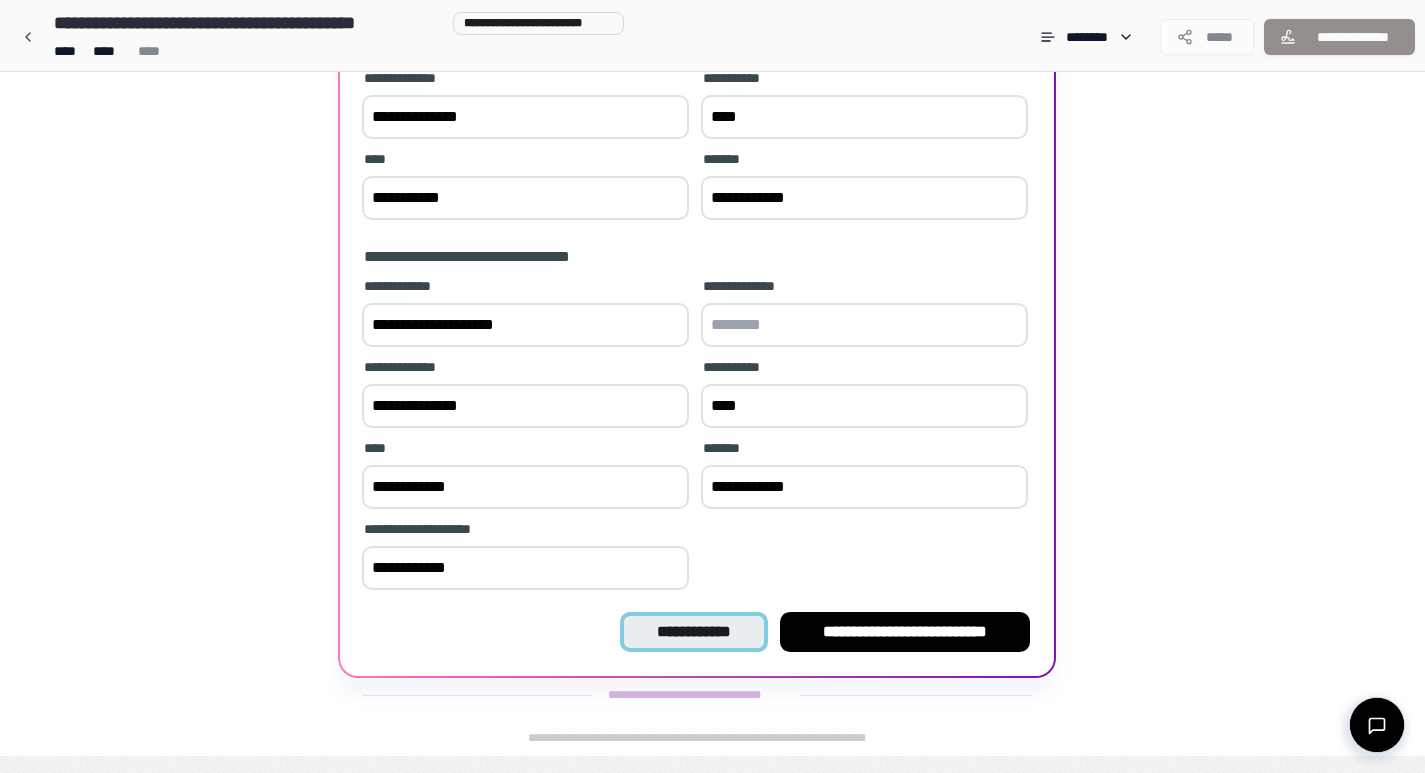 type on "**********" 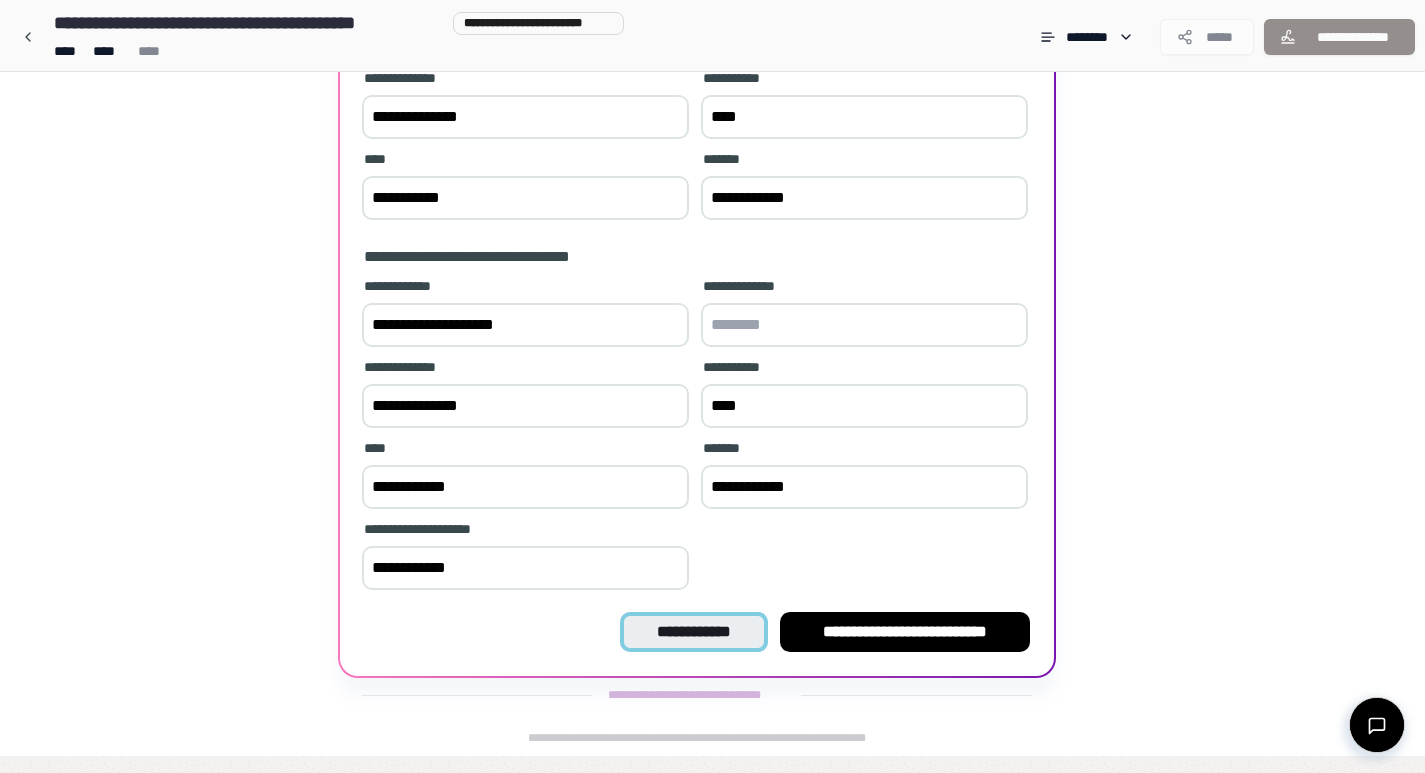 click on "**********" at bounding box center [693, 632] 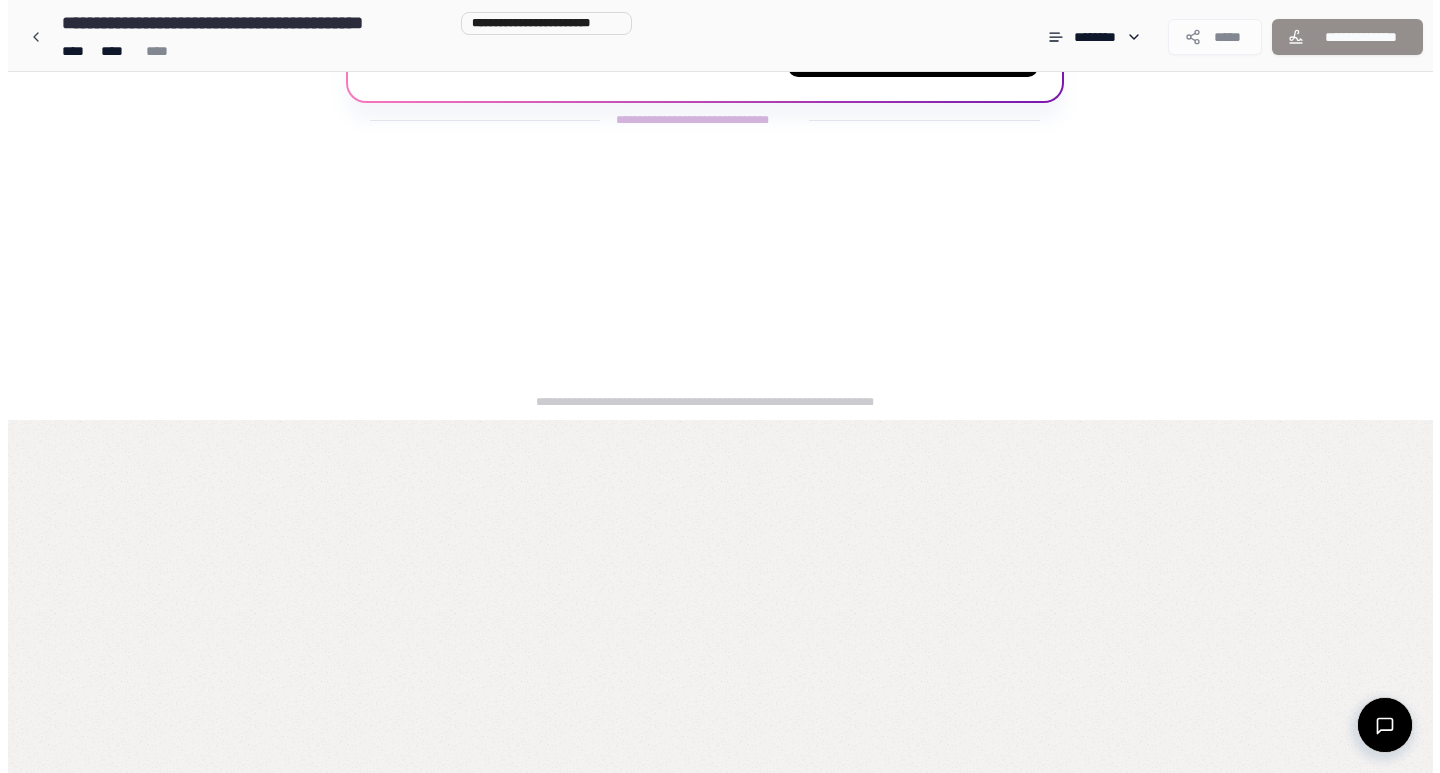 scroll, scrollTop: 0, scrollLeft: 0, axis: both 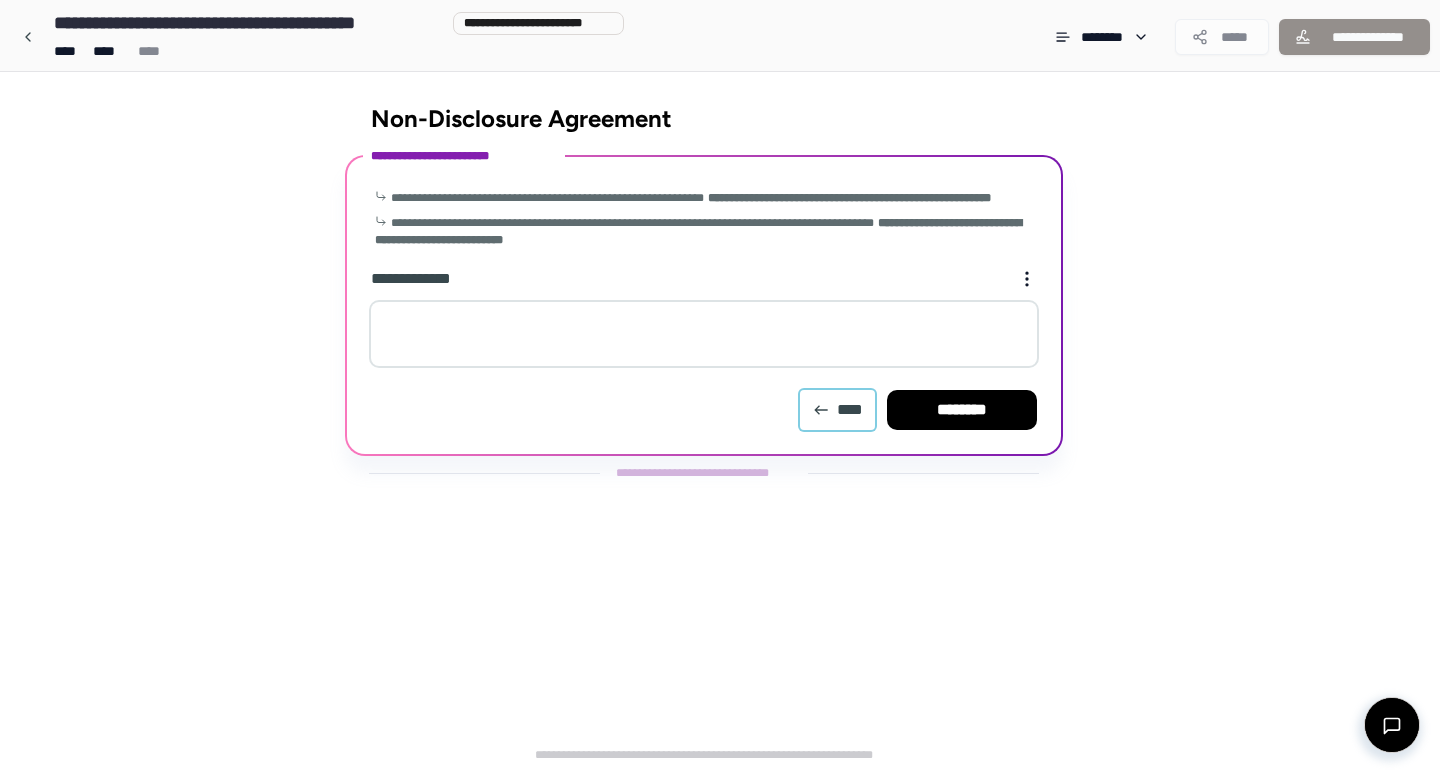 click 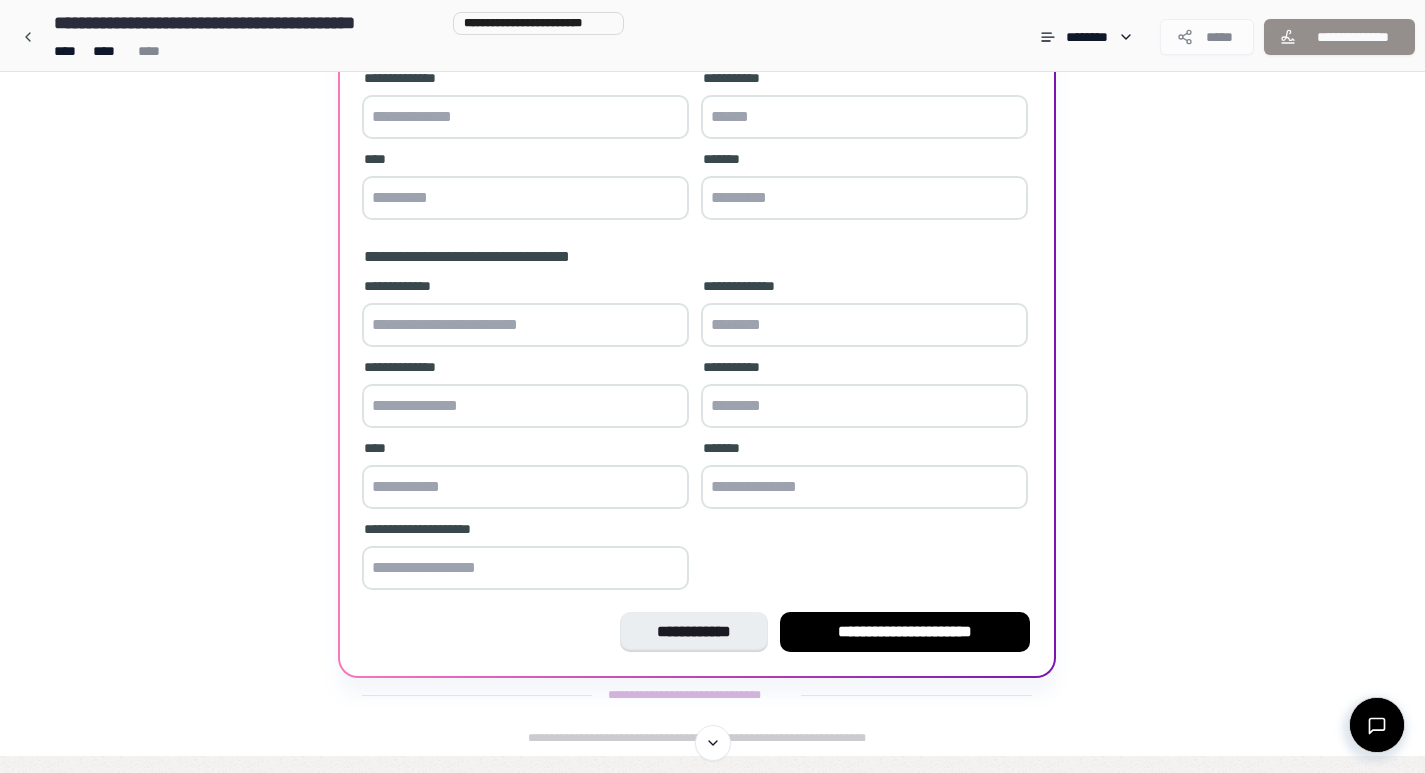 scroll, scrollTop: 0, scrollLeft: 0, axis: both 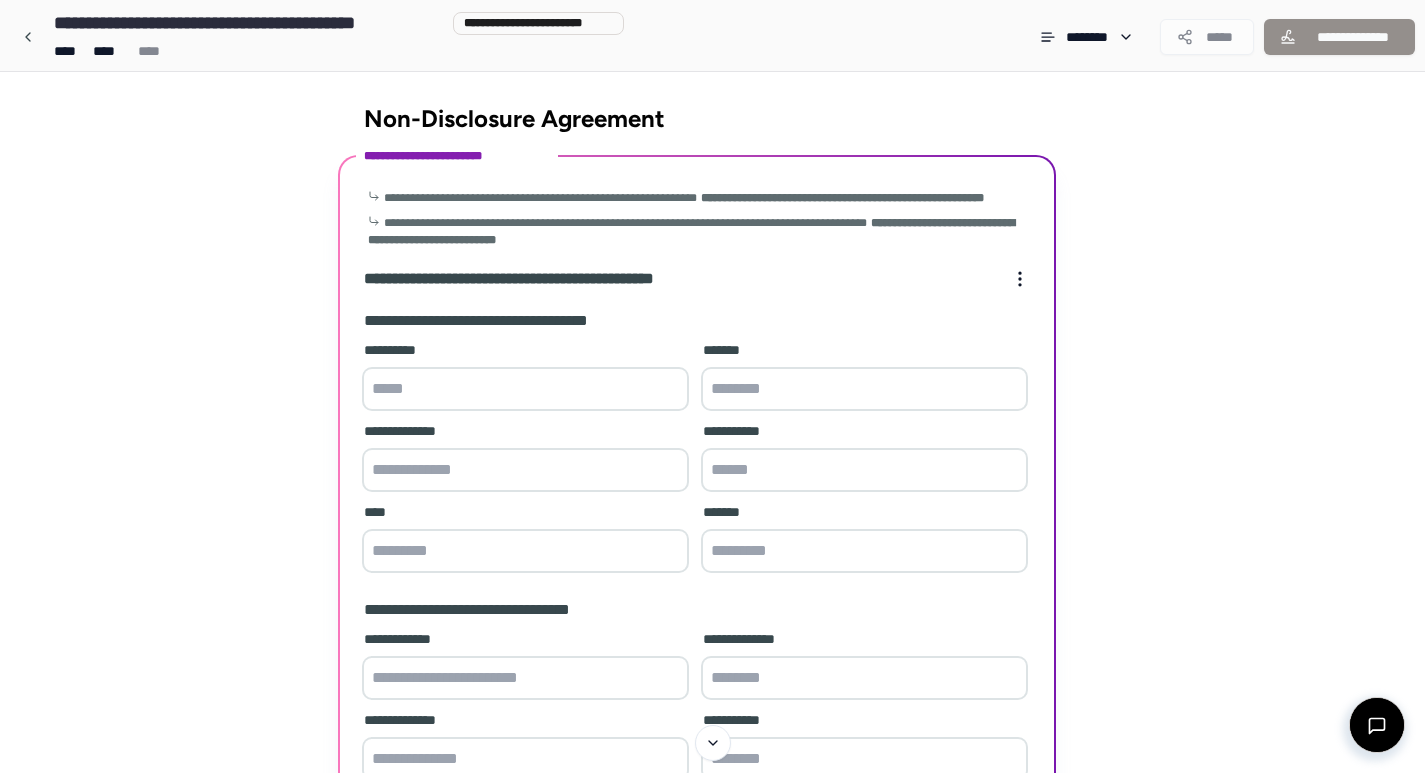 click at bounding box center (525, 389) 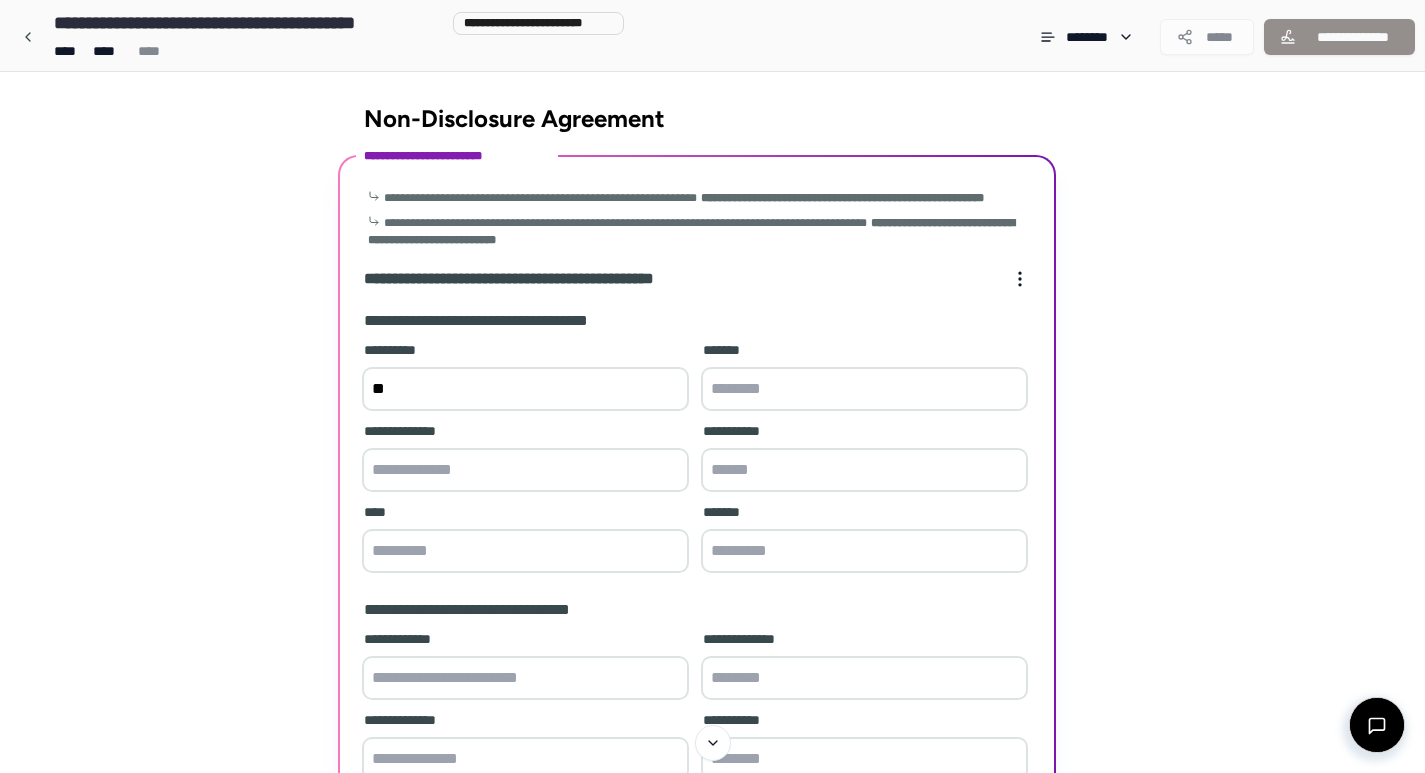 type on "*" 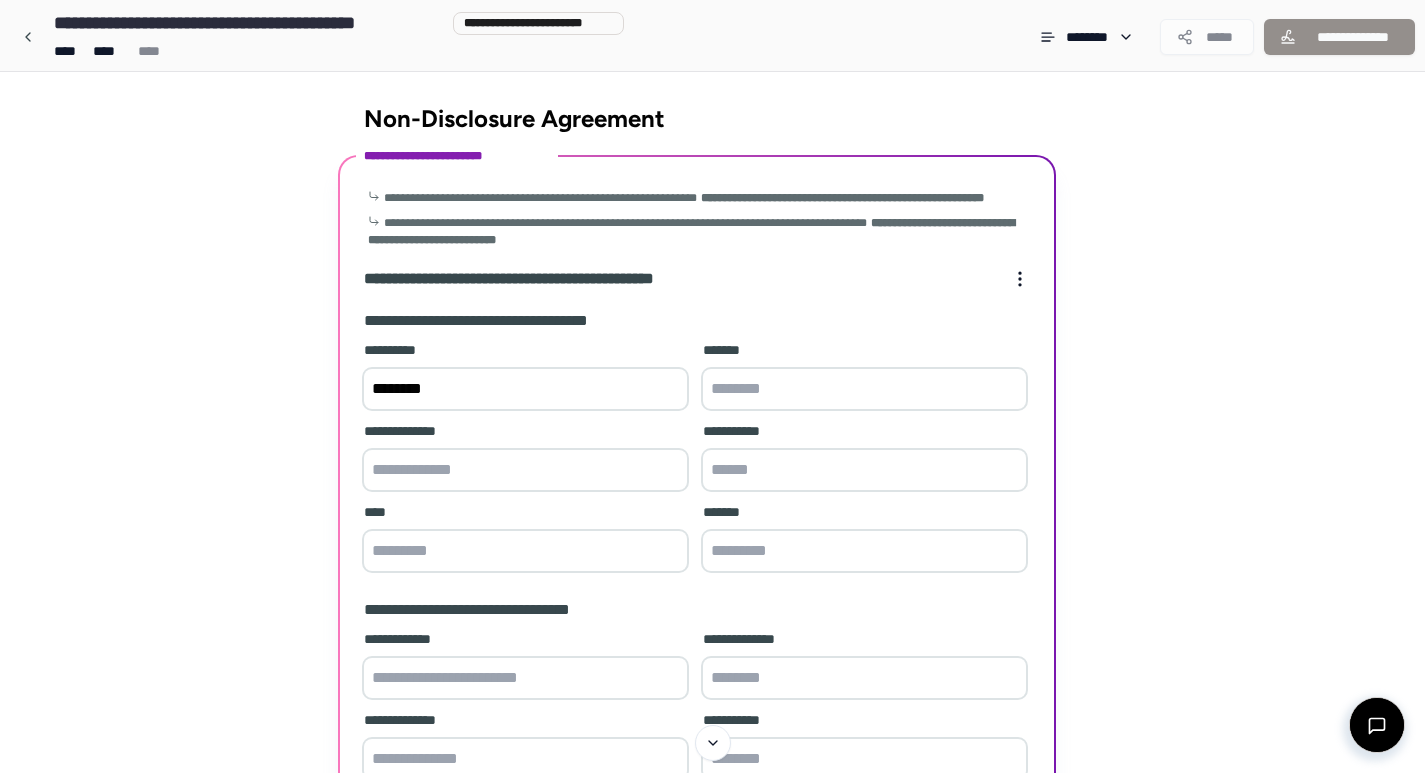 type on "********" 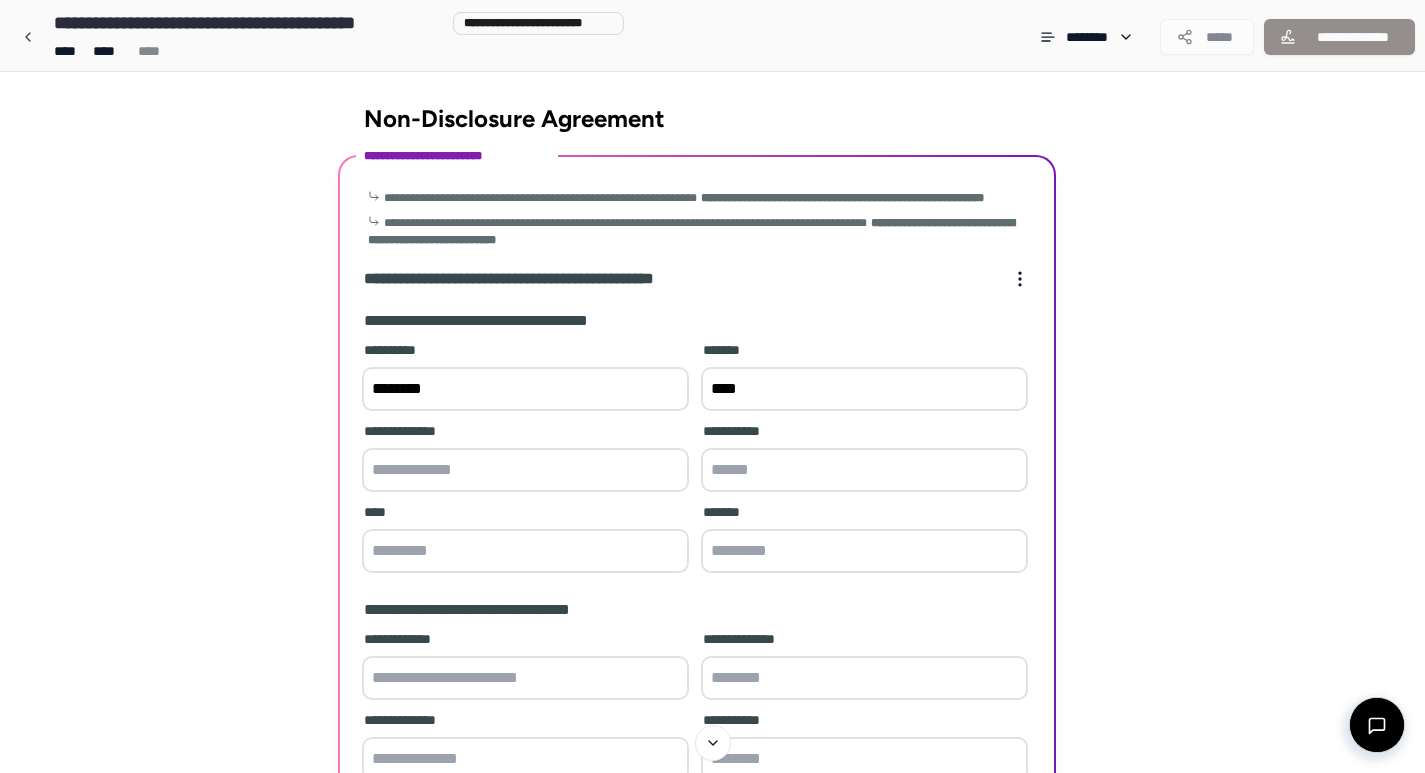 type on "****" 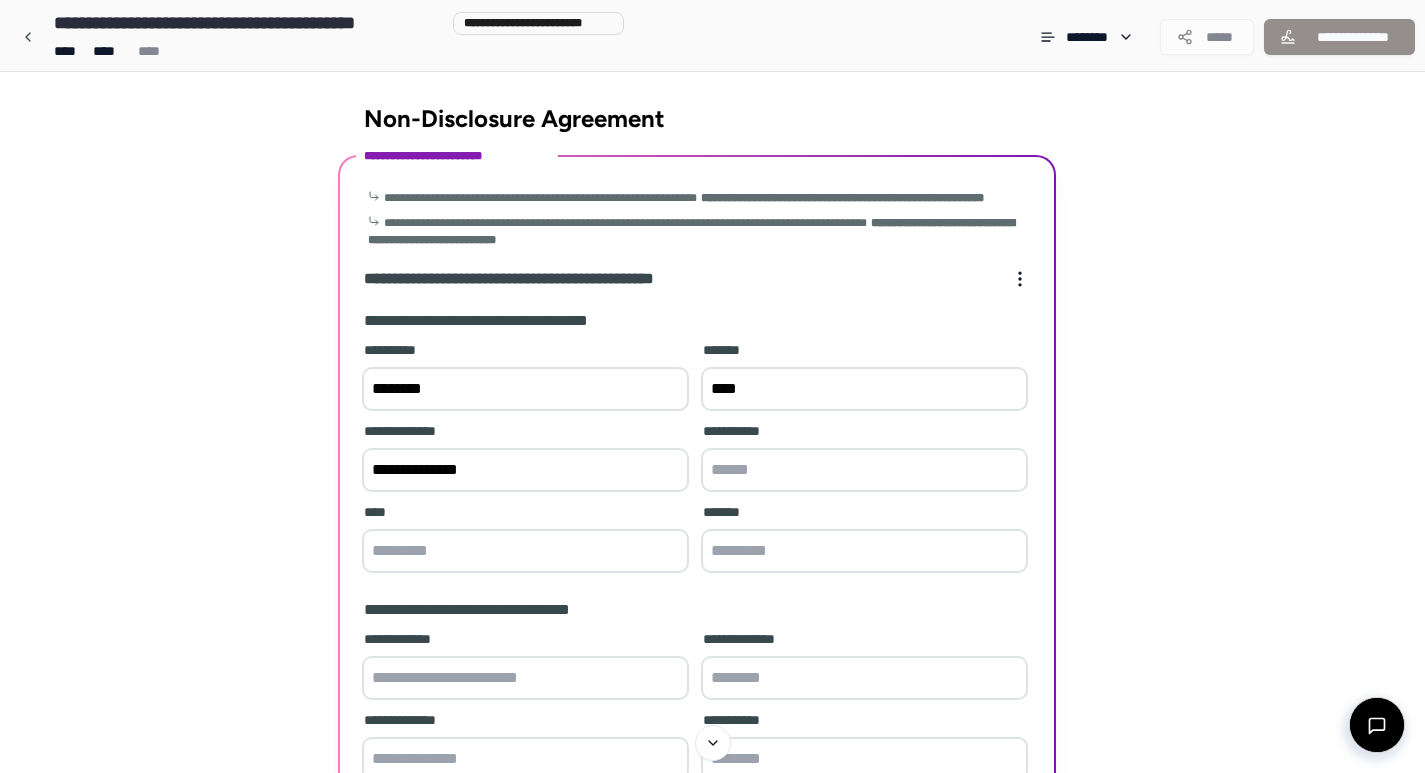 type on "**********" 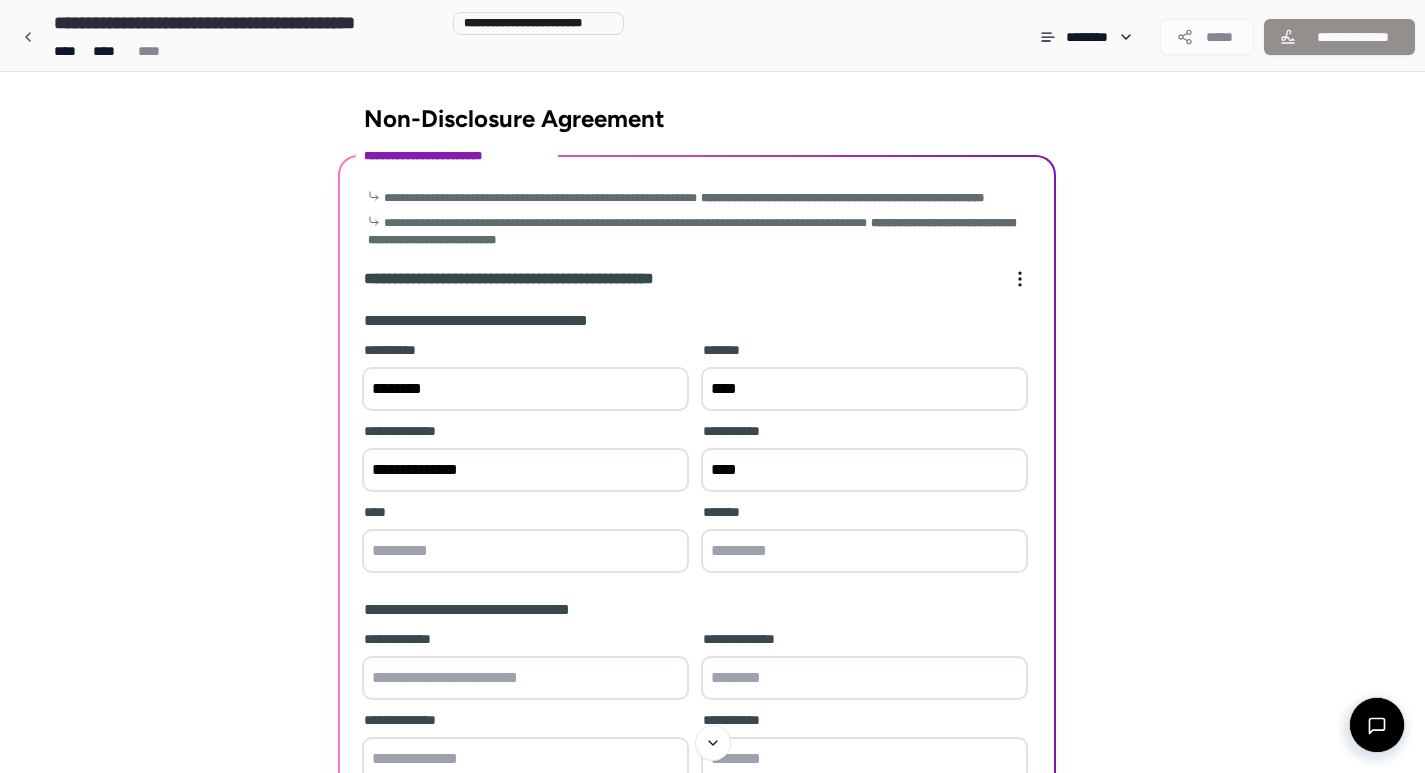 type on "****" 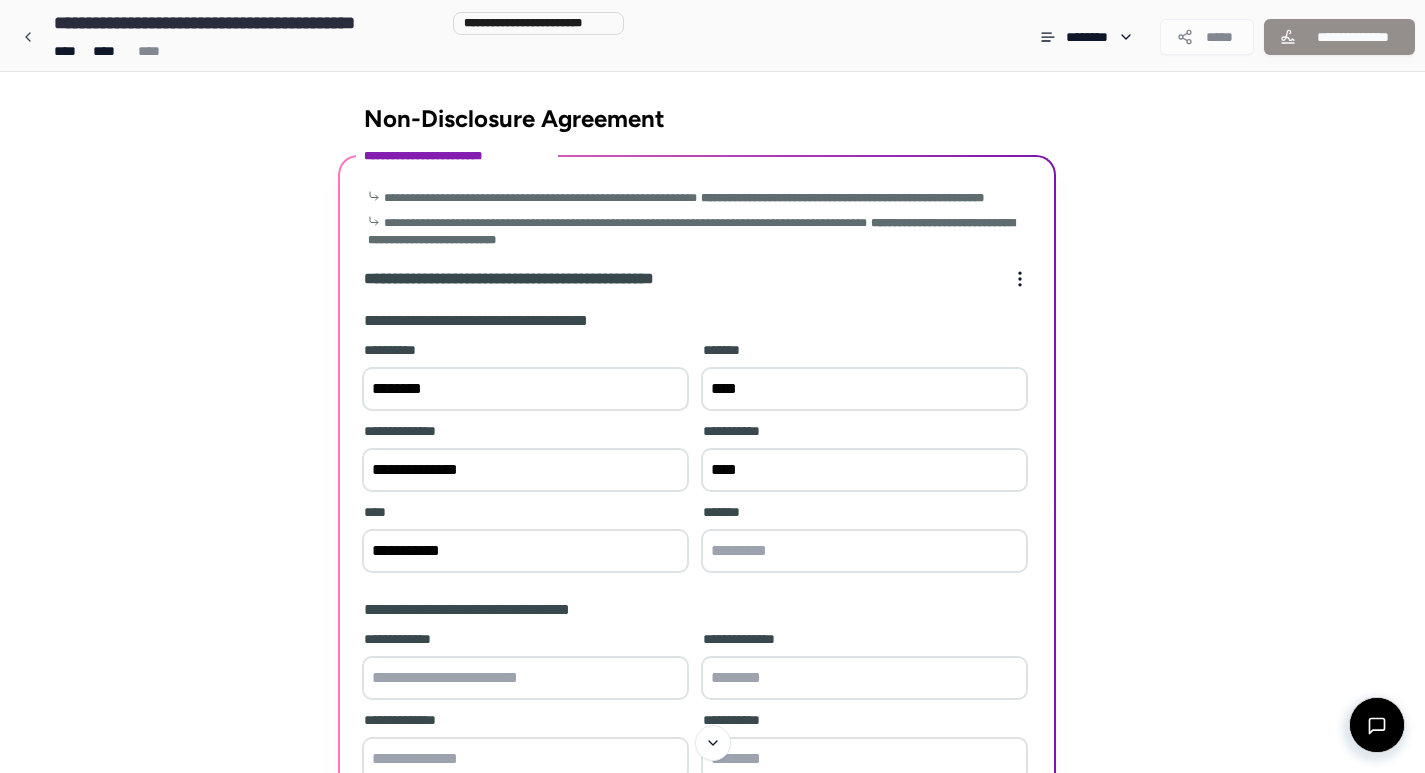 type on "**********" 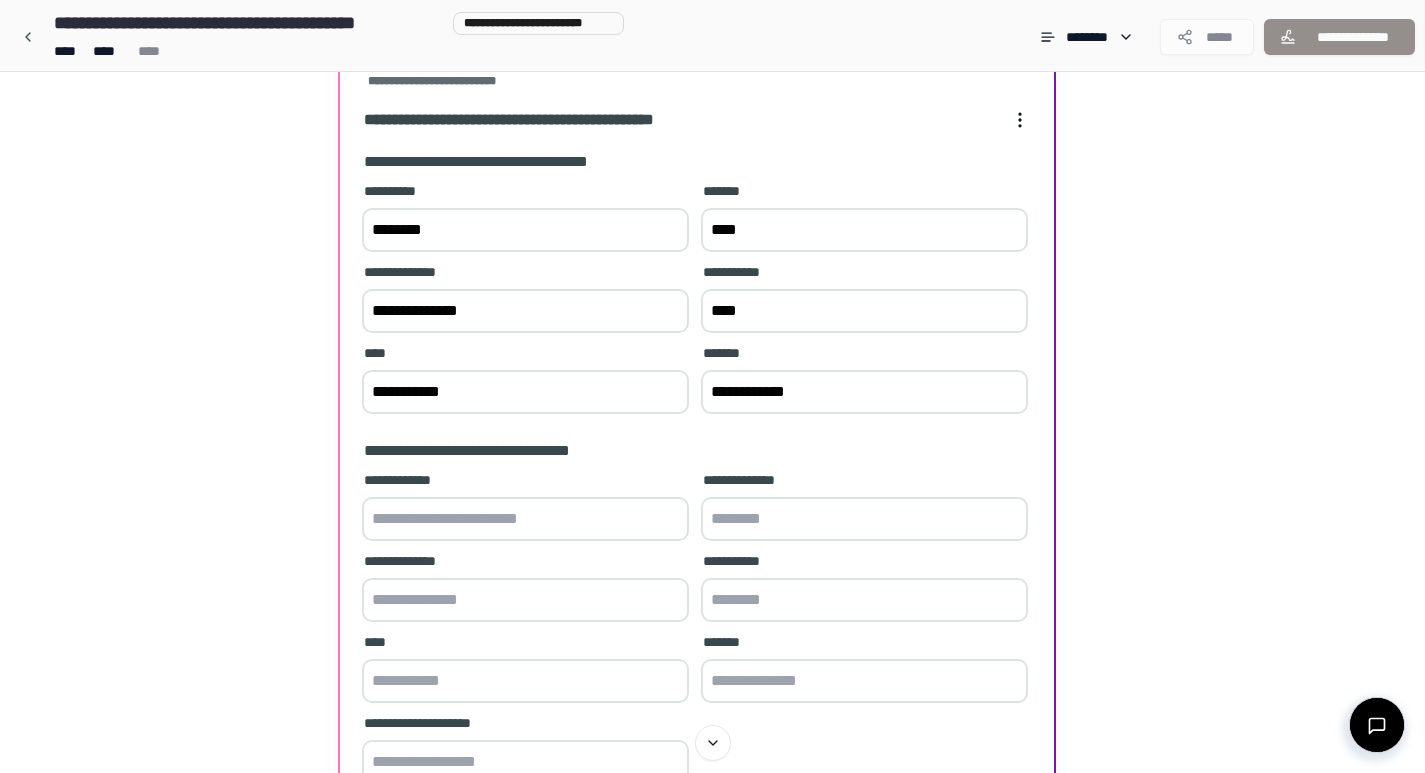 scroll, scrollTop: 300, scrollLeft: 0, axis: vertical 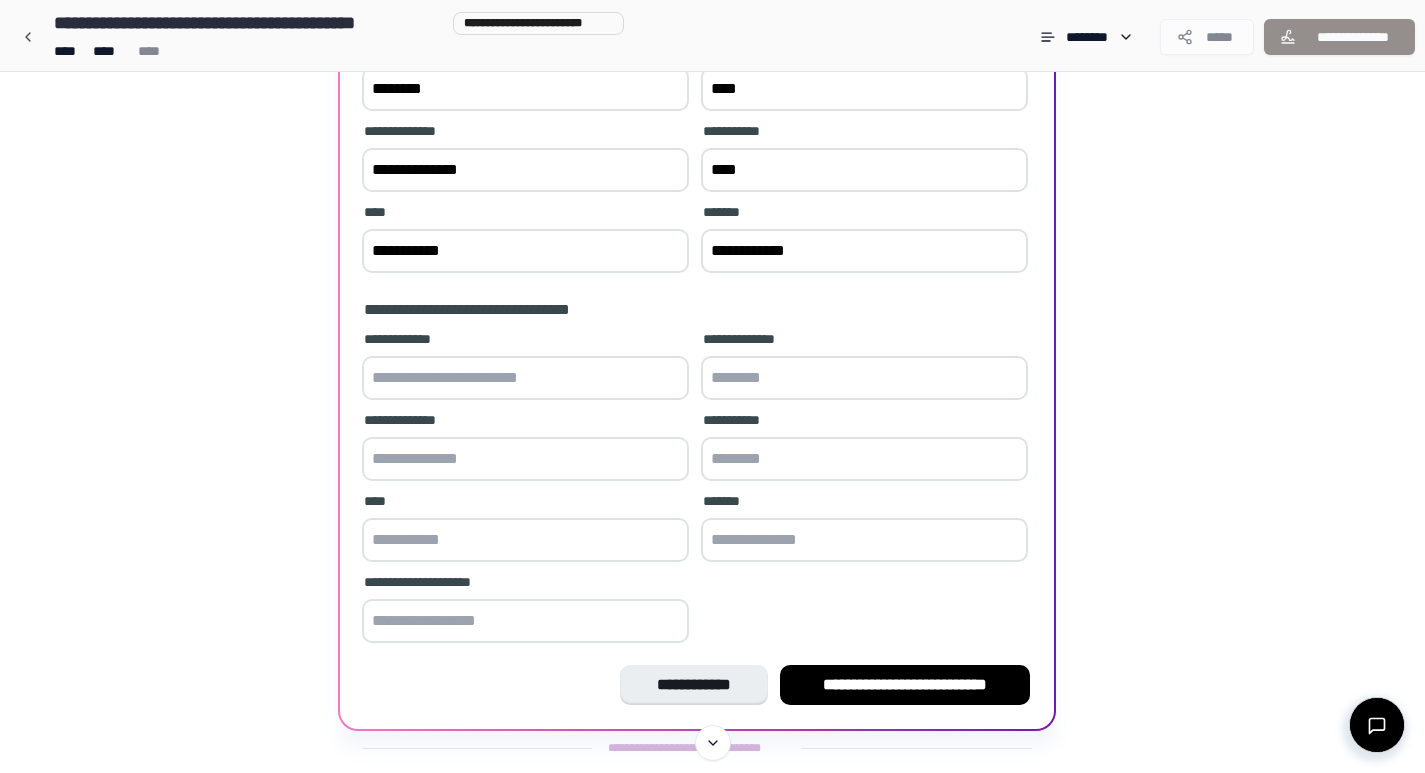 type on "**********" 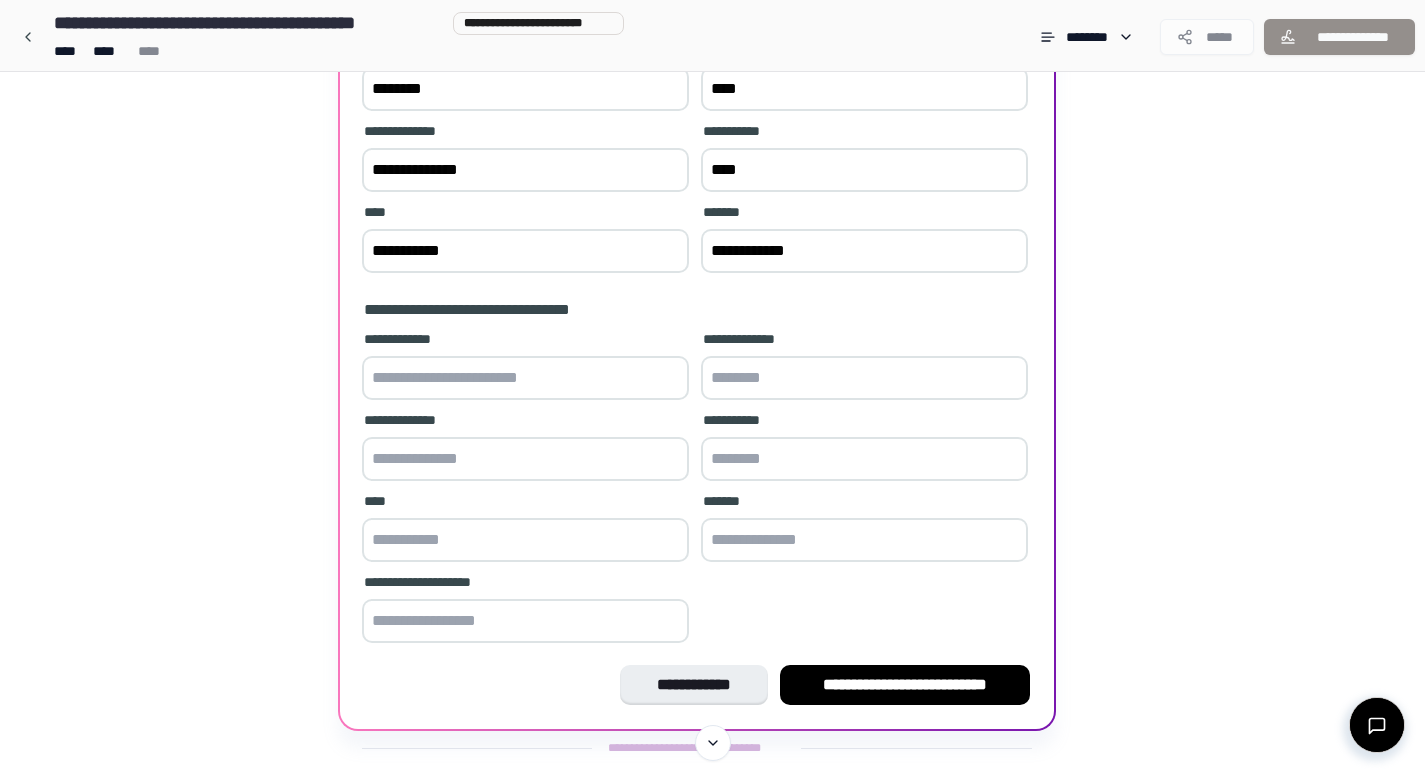click at bounding box center [525, 378] 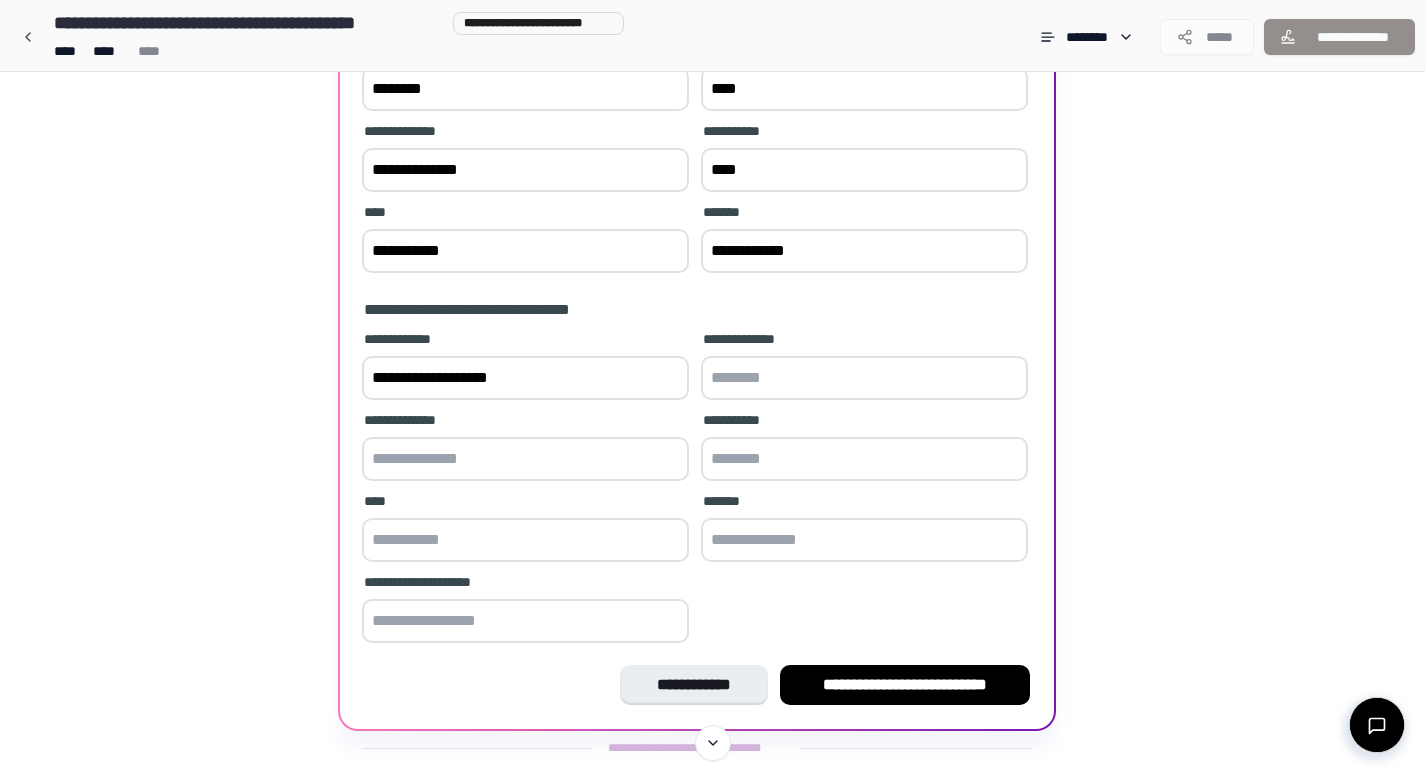 type on "**********" 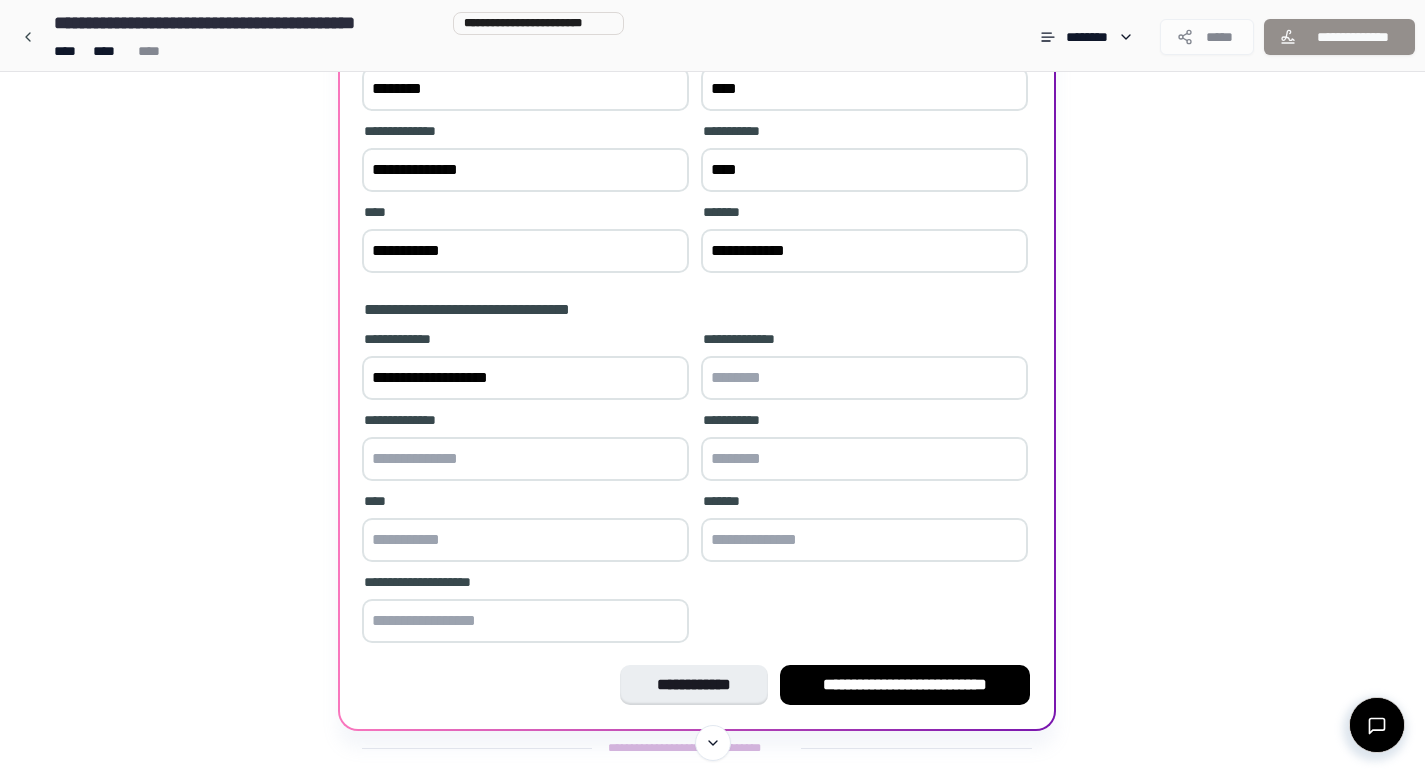 click at bounding box center [525, 459] 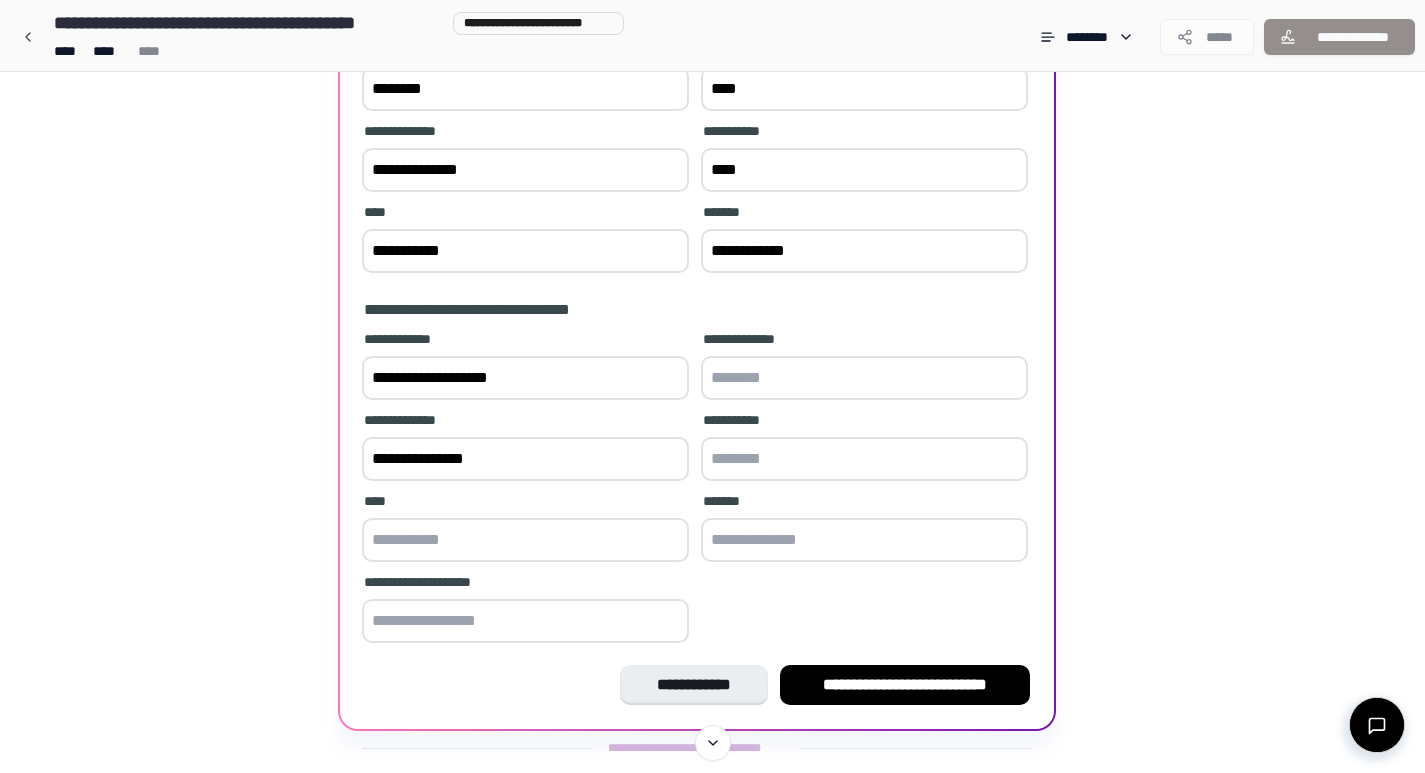click at bounding box center (525, 540) 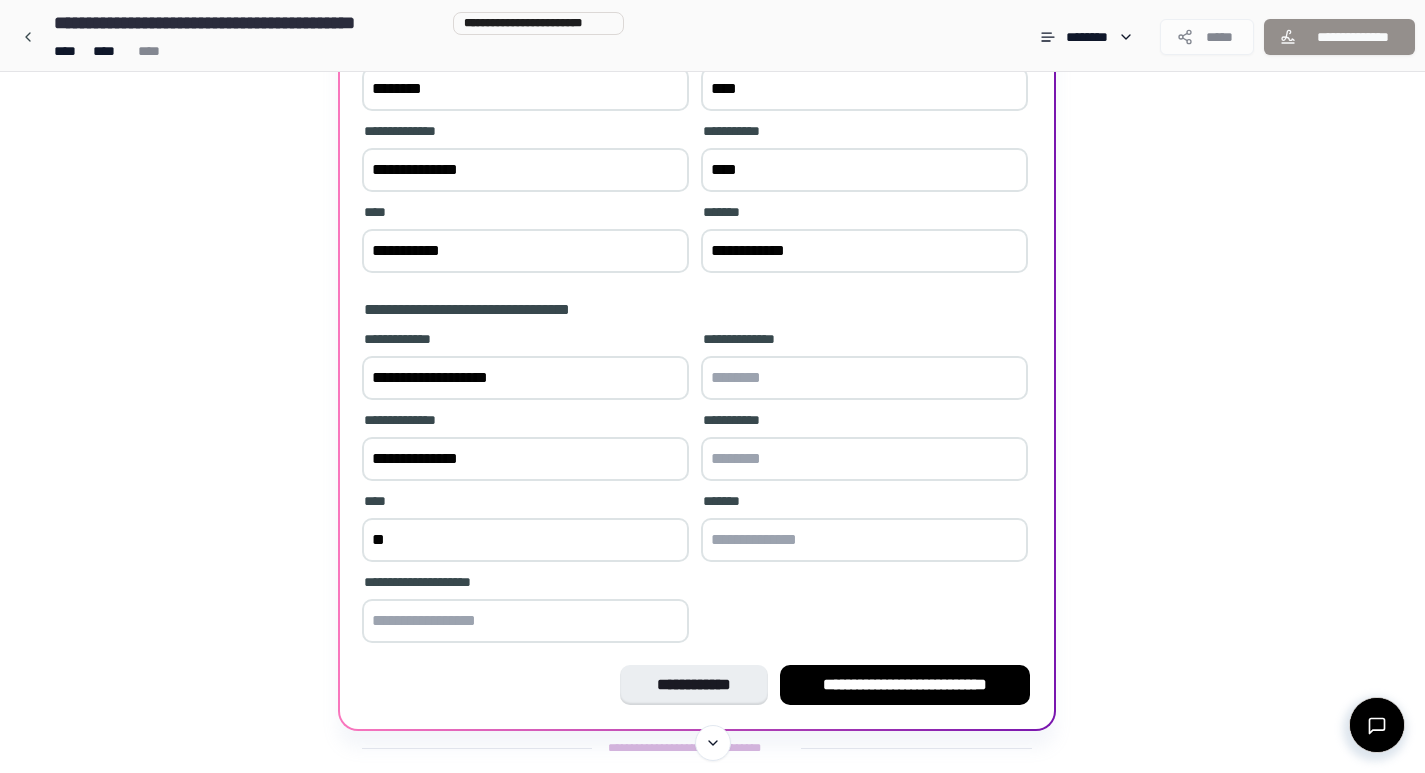 type on "*" 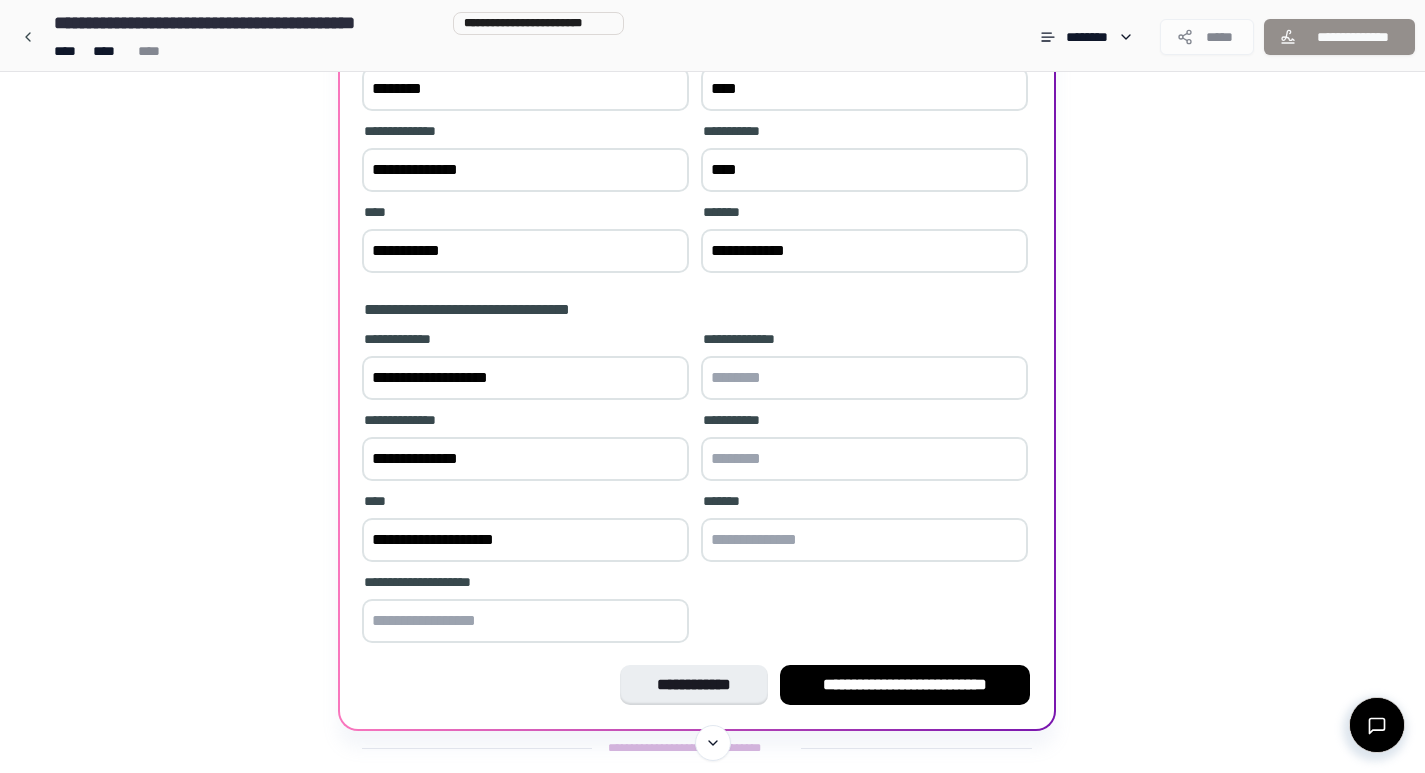 type on "**********" 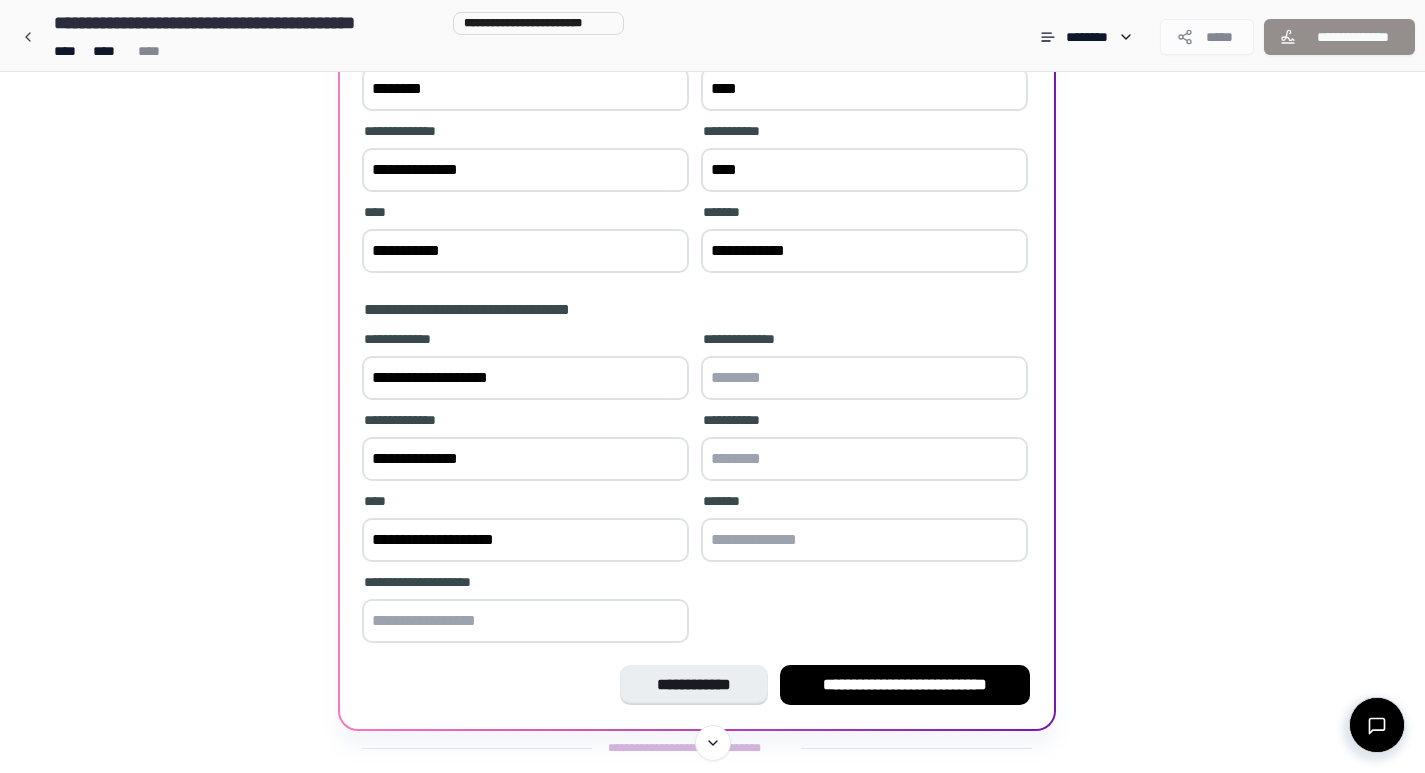 click at bounding box center (864, 459) 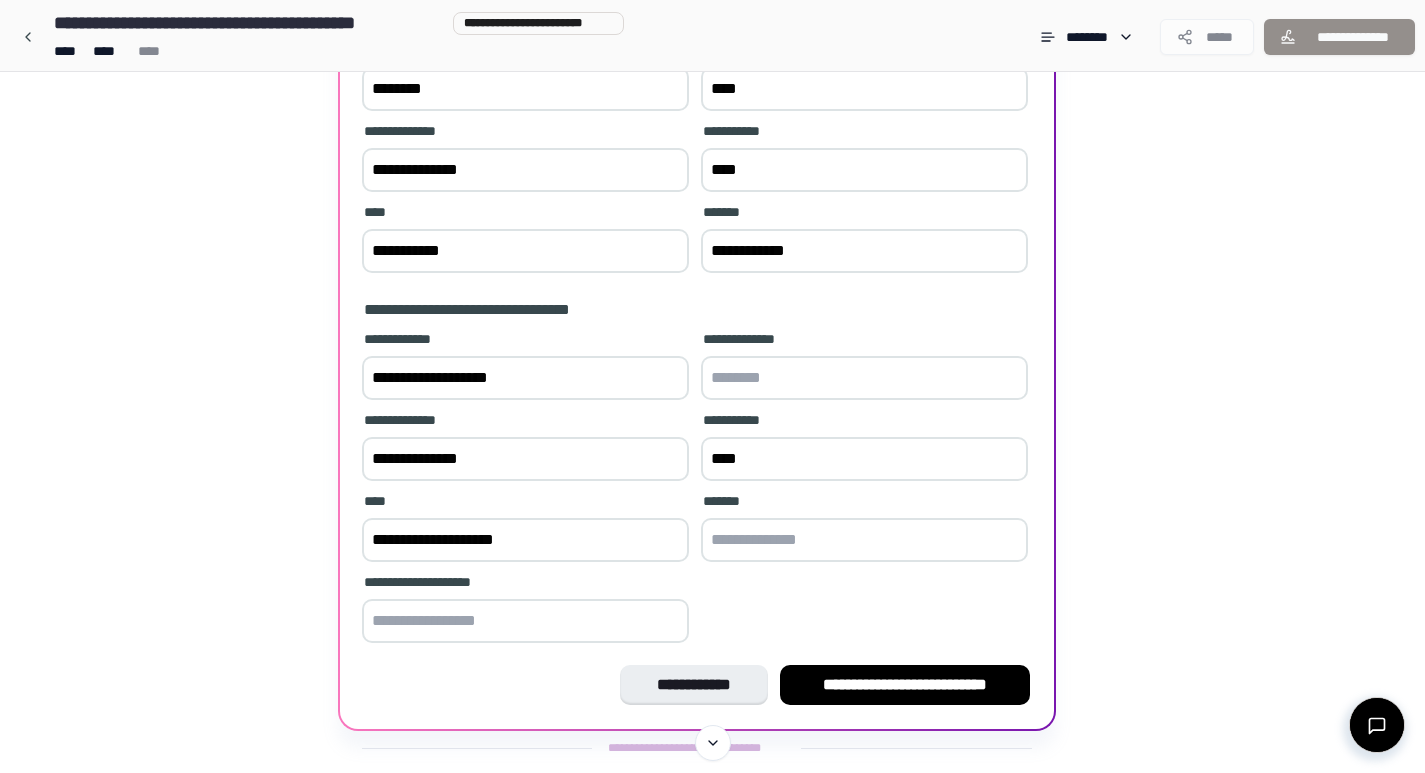 scroll, scrollTop: 200, scrollLeft: 0, axis: vertical 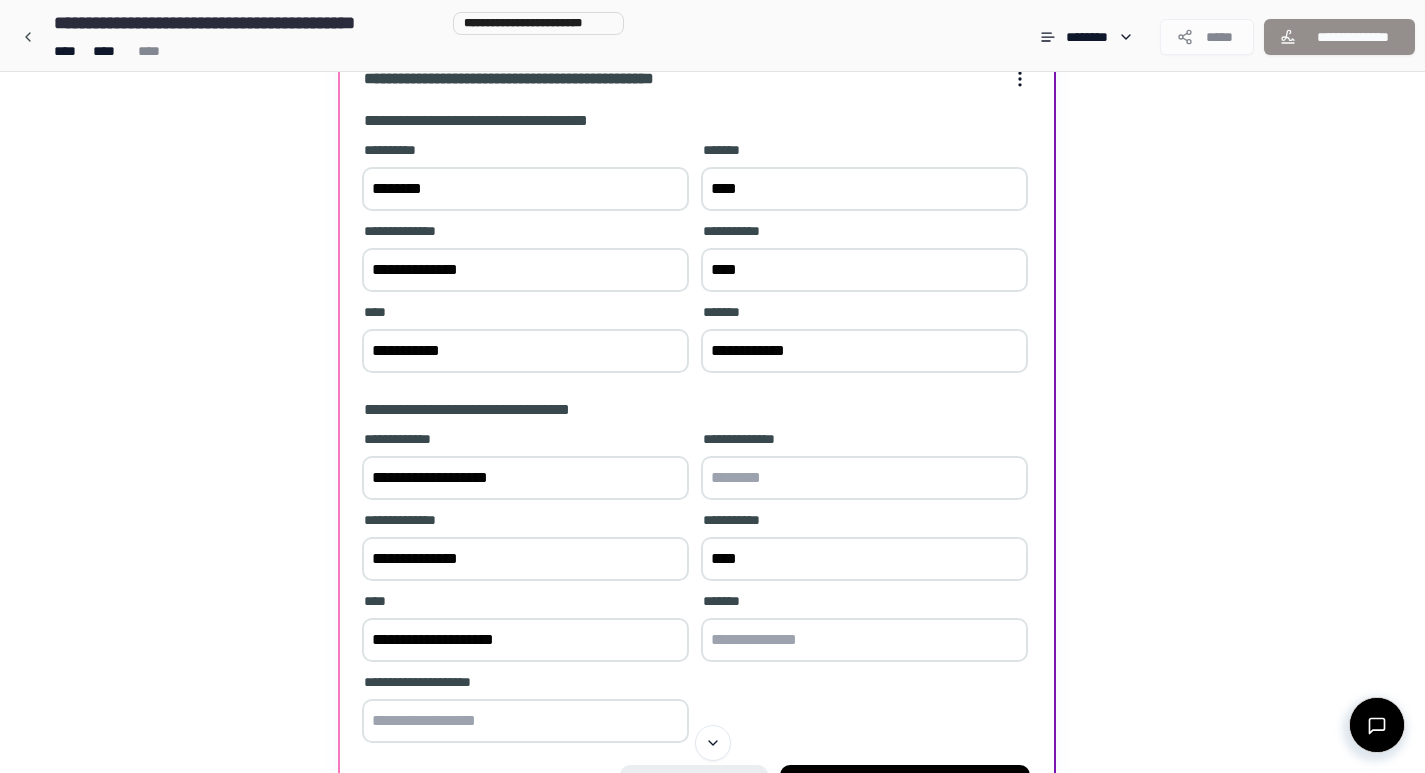 type on "****" 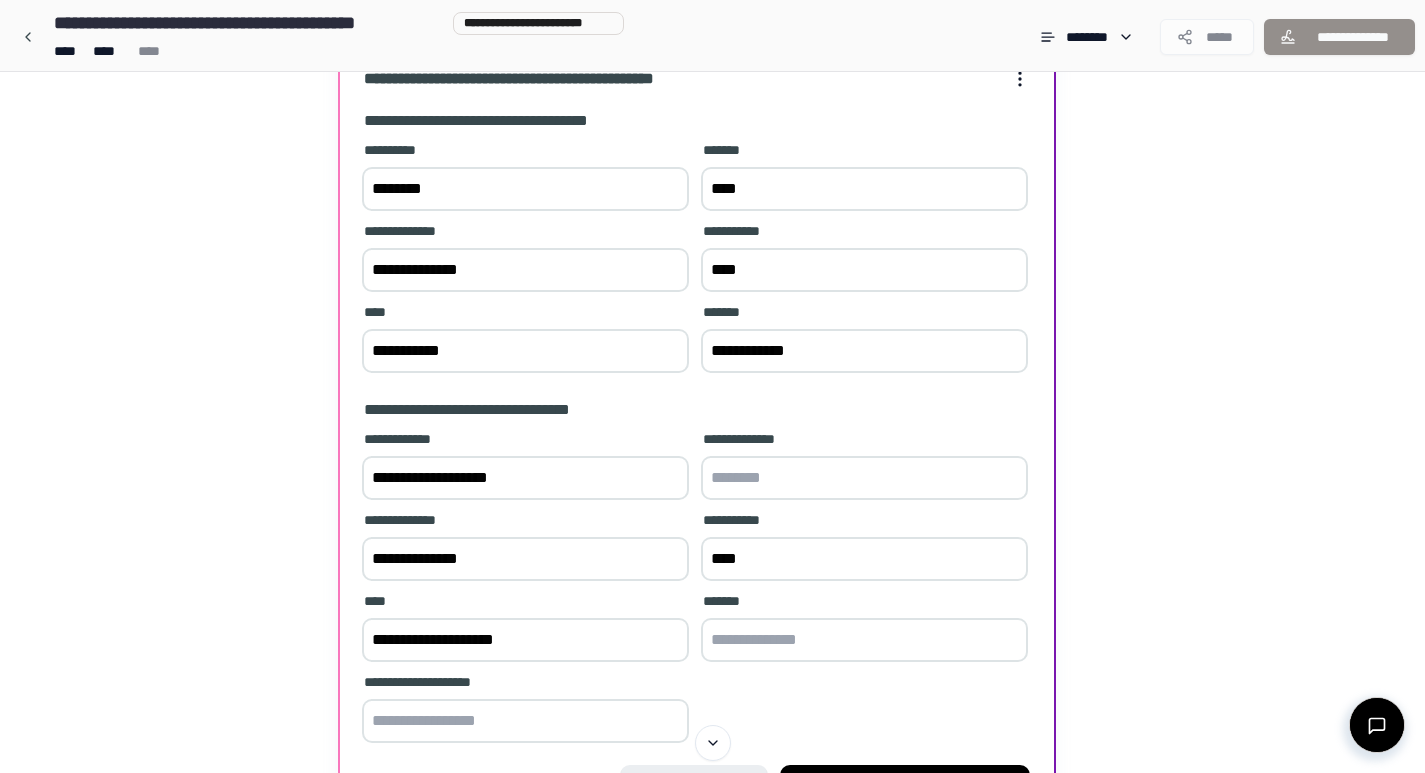 click at bounding box center (864, 640) 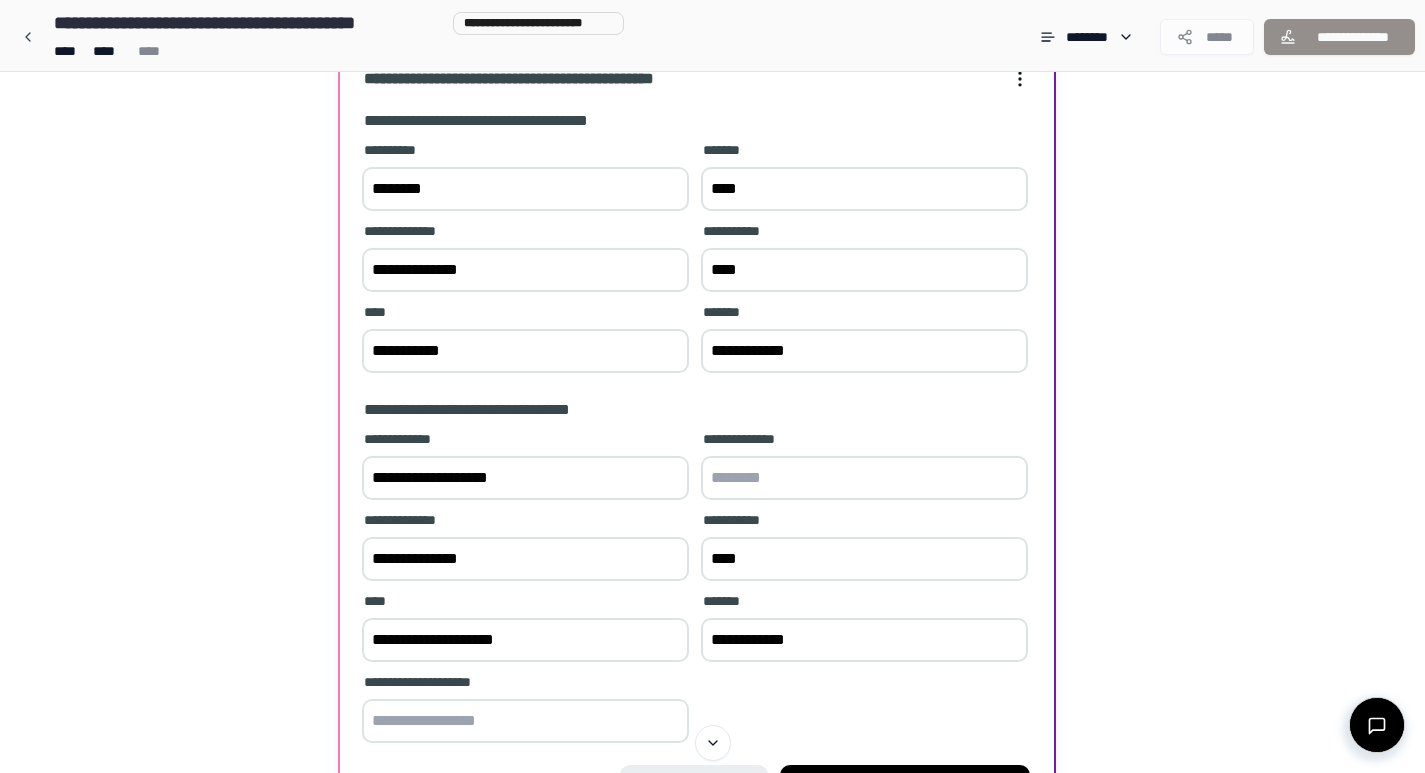 scroll, scrollTop: 353, scrollLeft: 0, axis: vertical 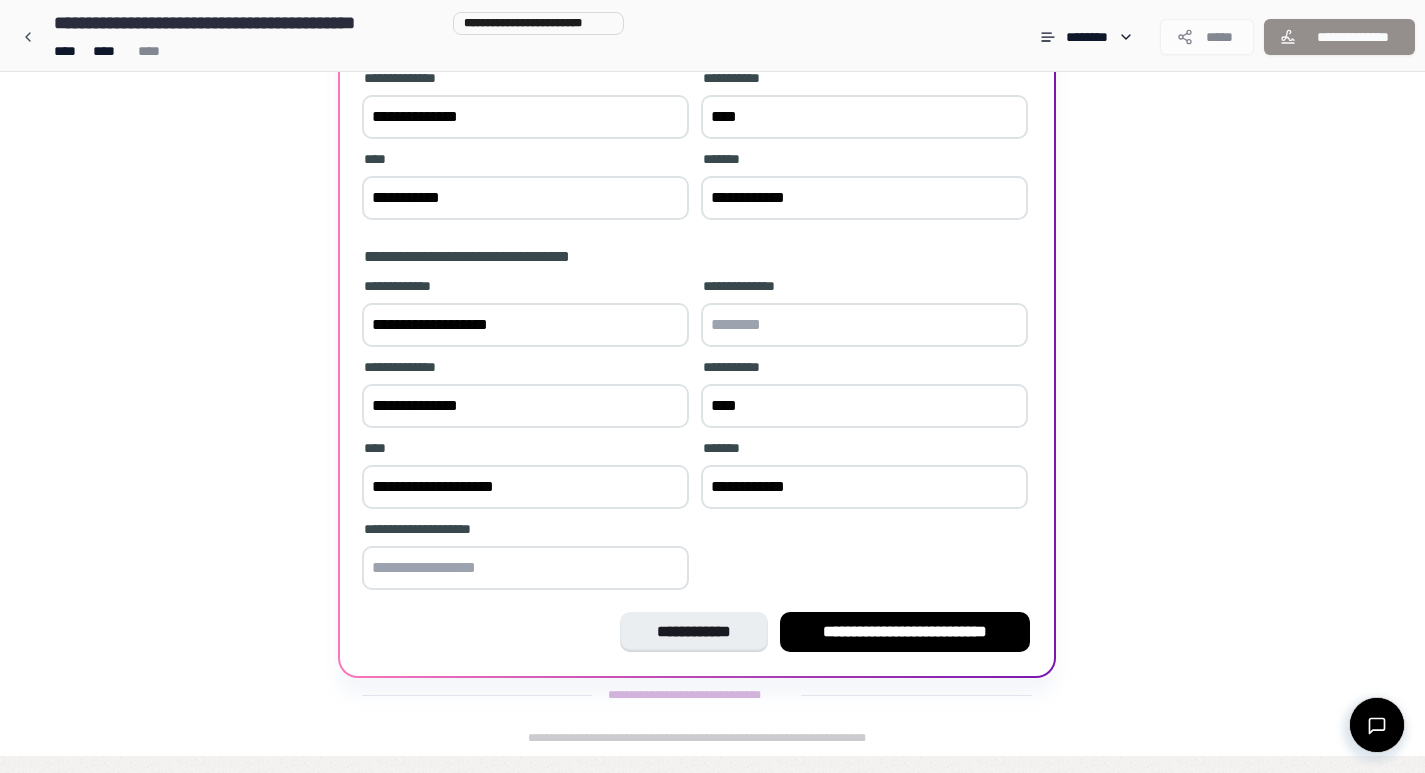 type on "**********" 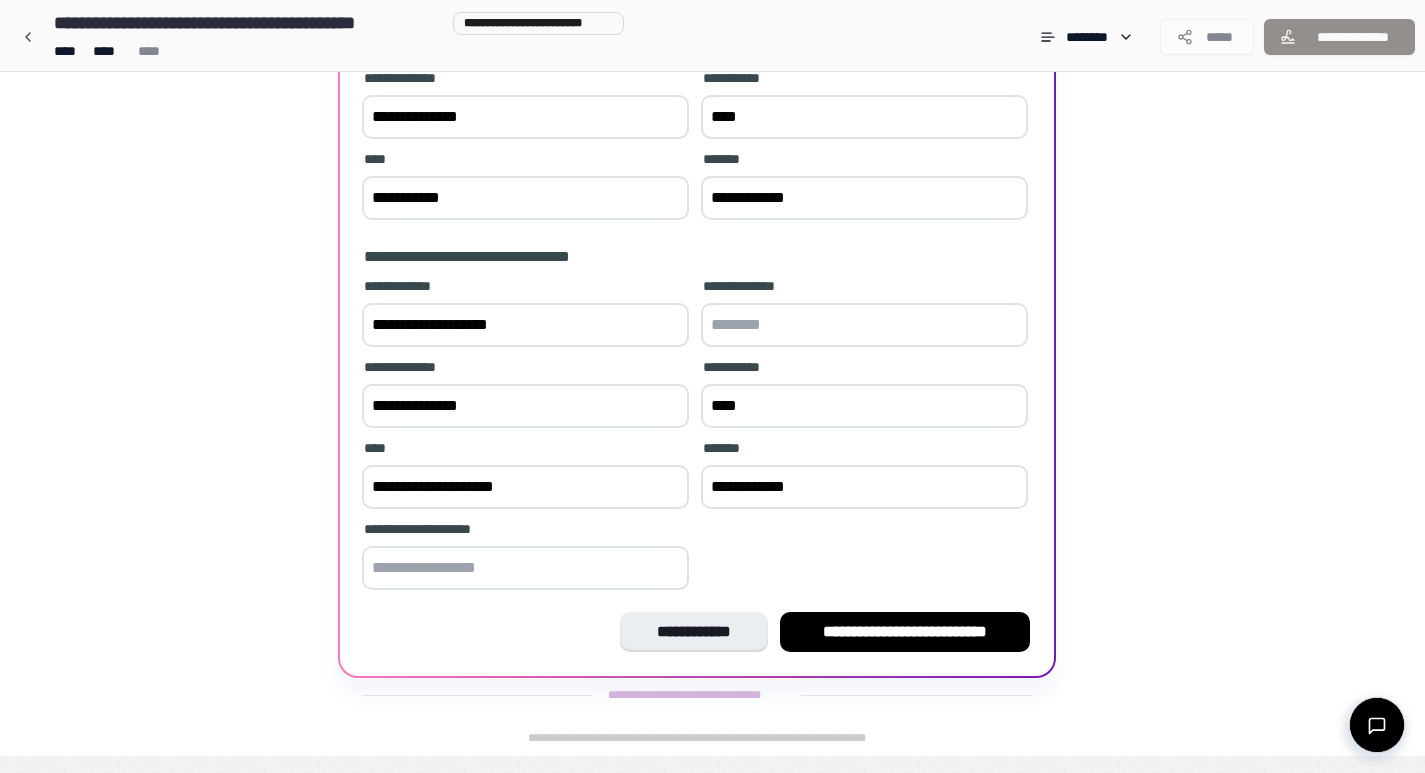 click at bounding box center (525, 568) 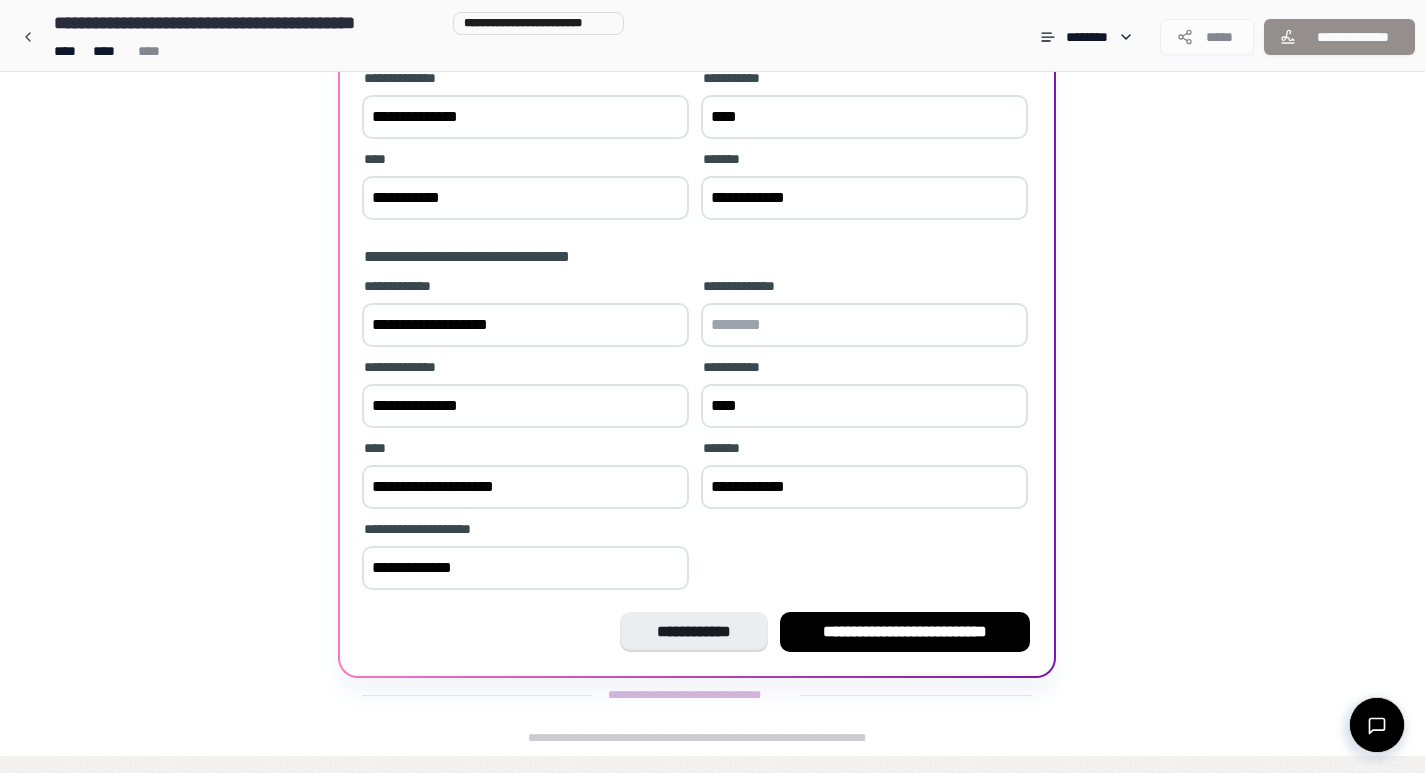 type on "**********" 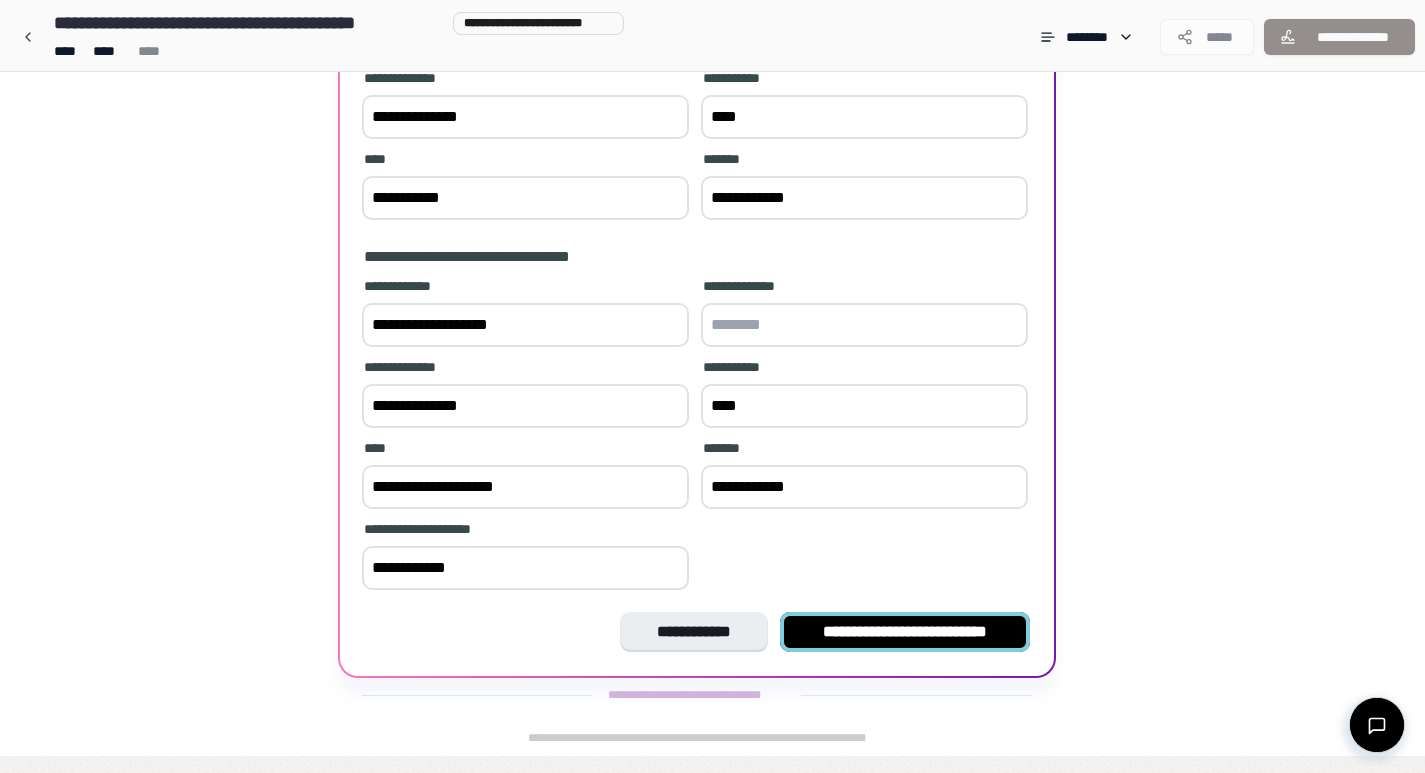 click on "**********" at bounding box center [905, 632] 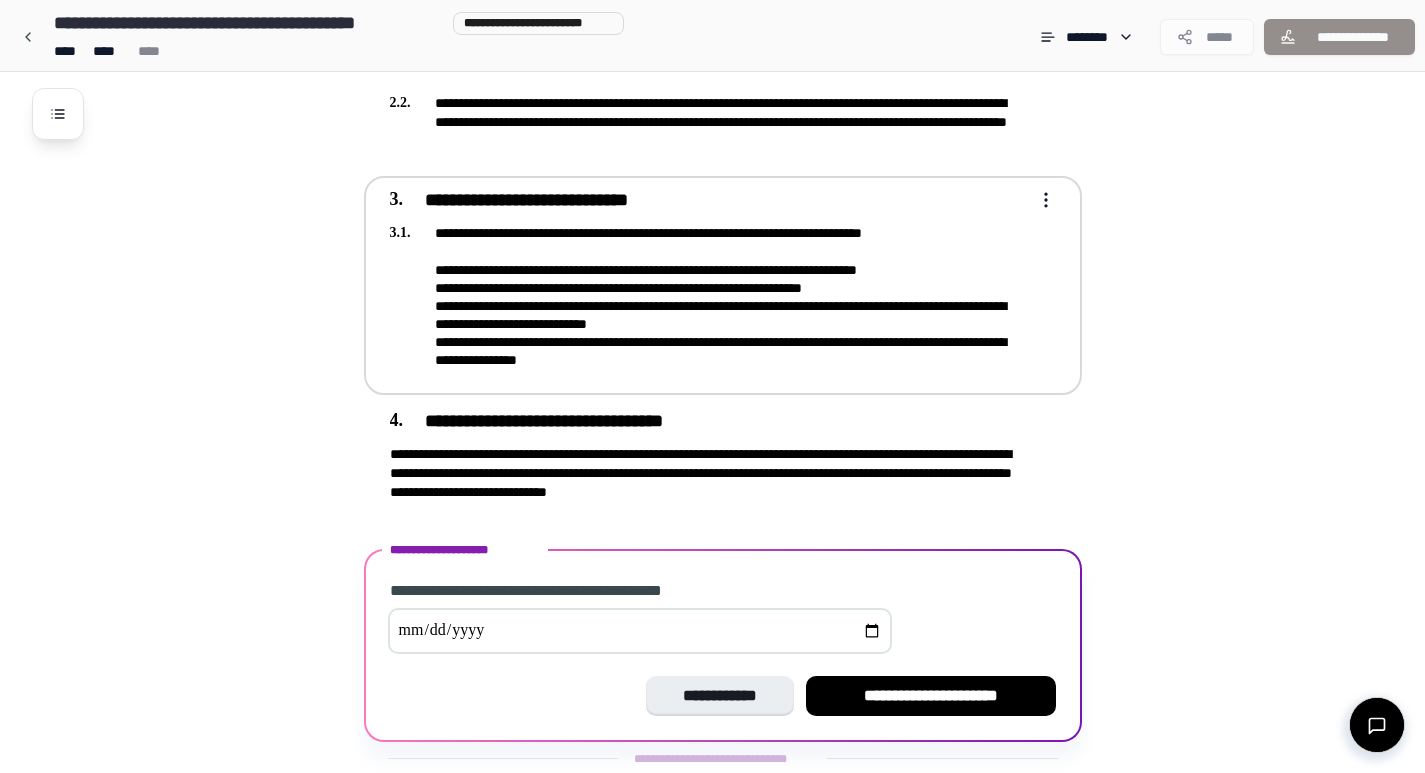 scroll, scrollTop: 733, scrollLeft: 0, axis: vertical 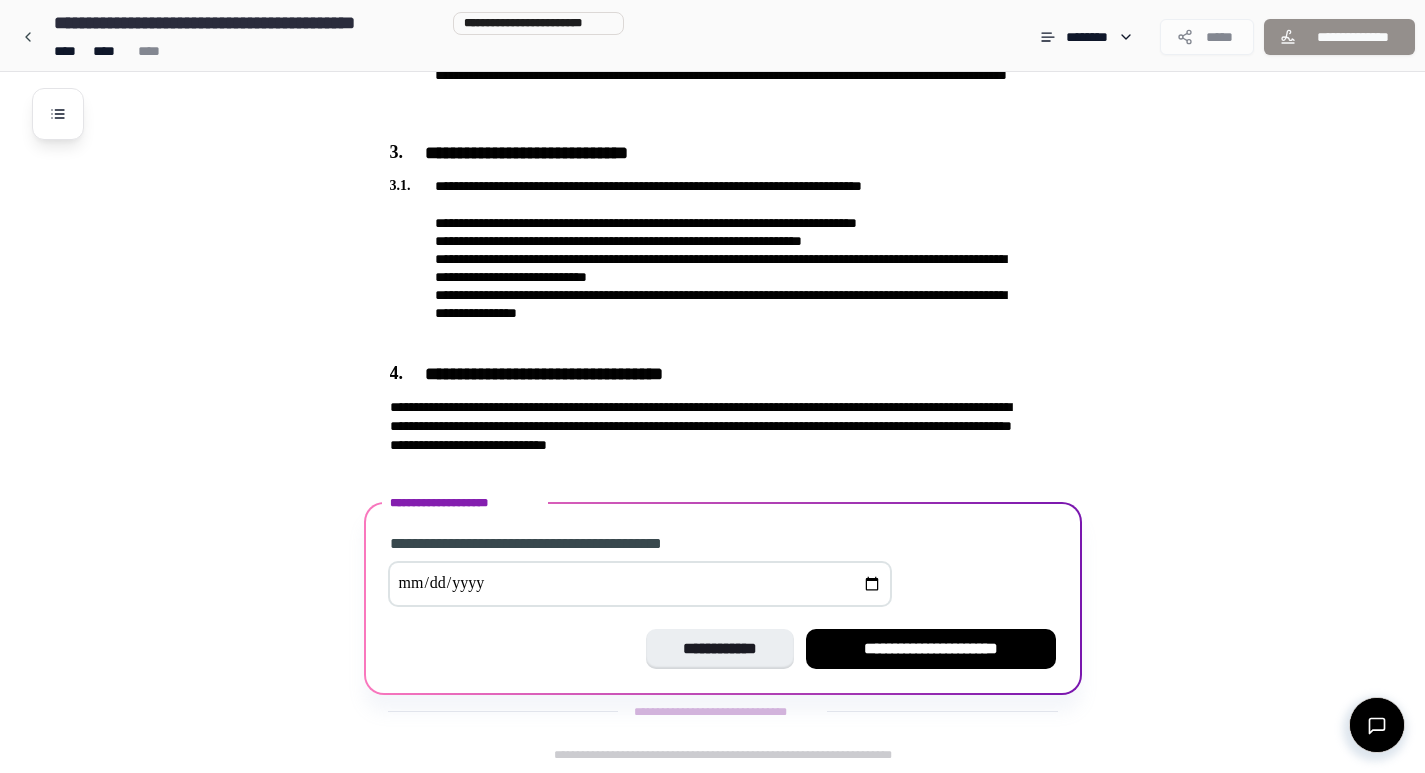 click at bounding box center (640, 584) 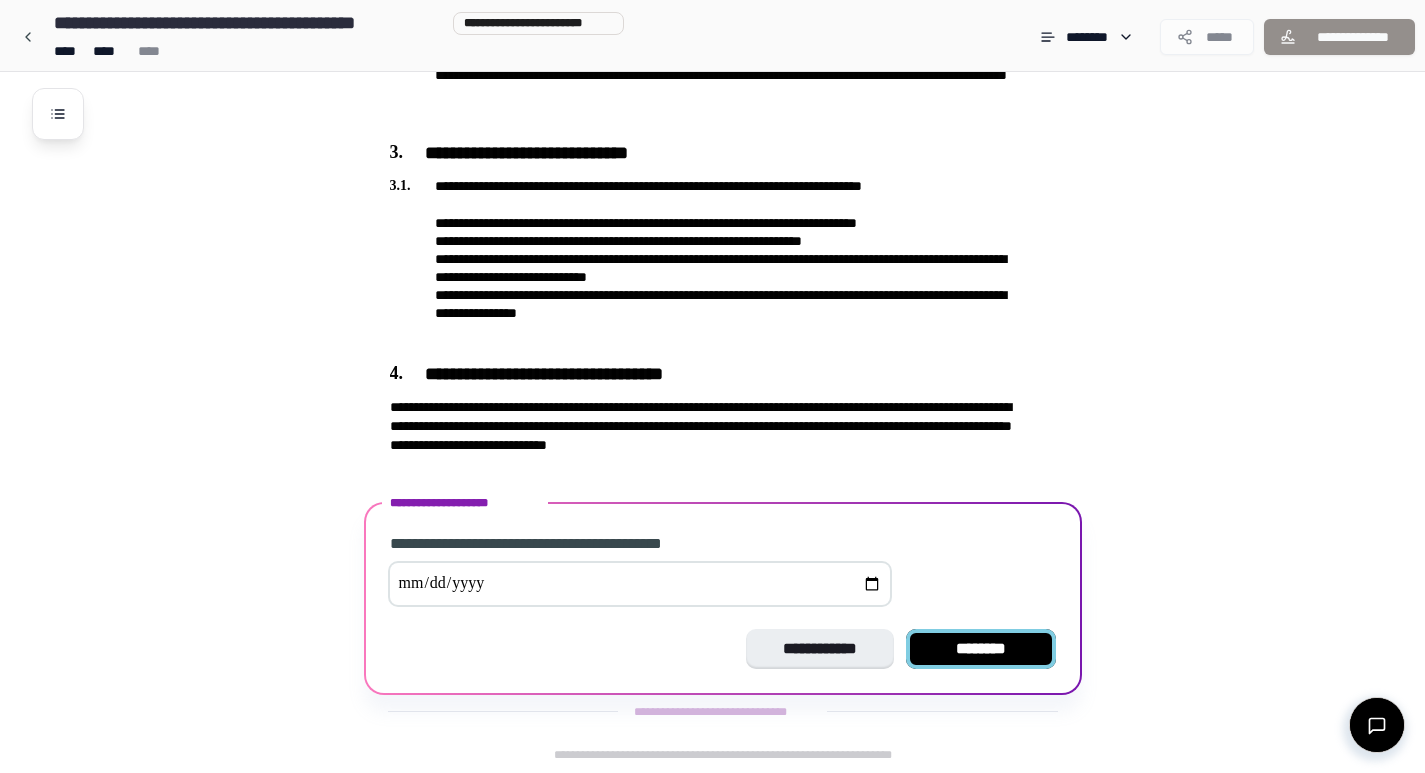 click on "********" at bounding box center (981, 649) 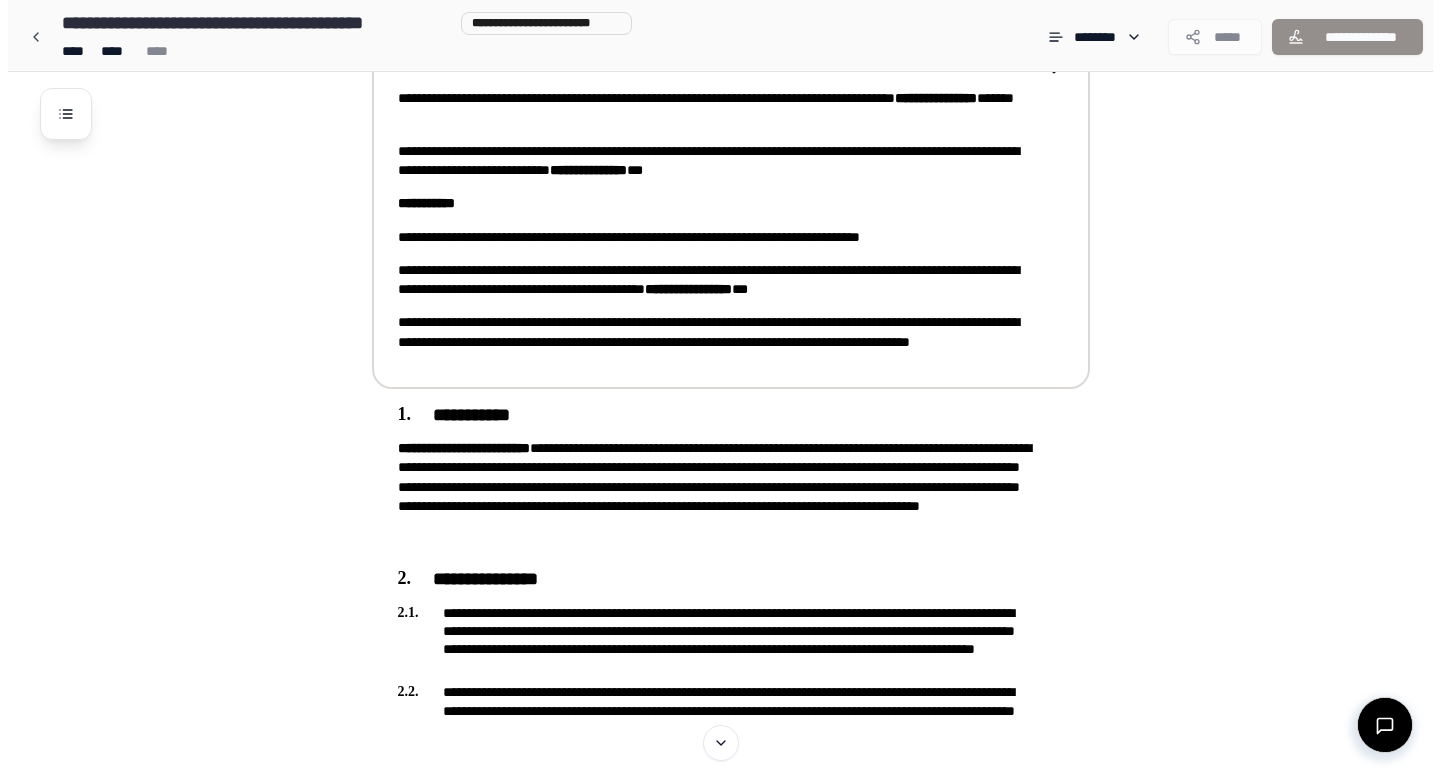 scroll, scrollTop: 0, scrollLeft: 0, axis: both 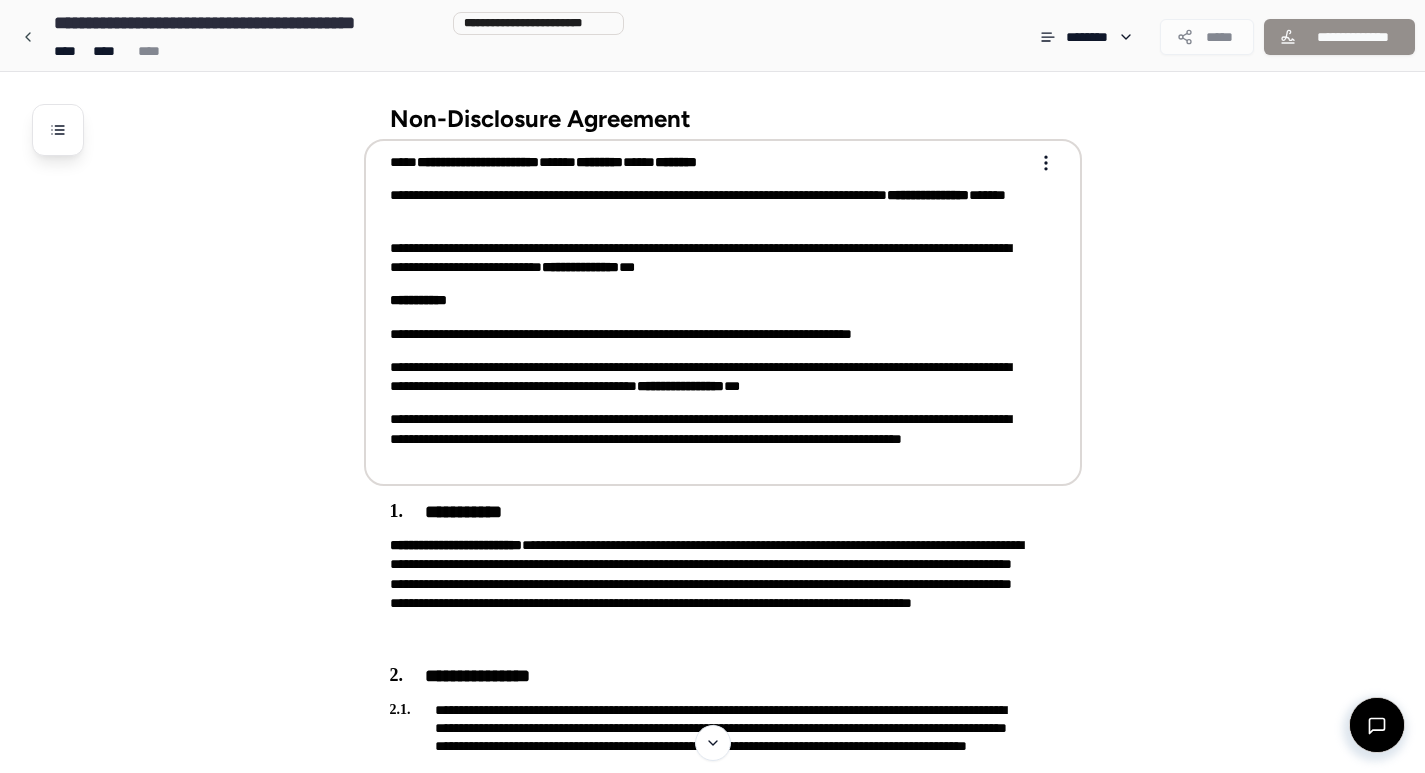 click on "**********" at bounding box center [712, 685] 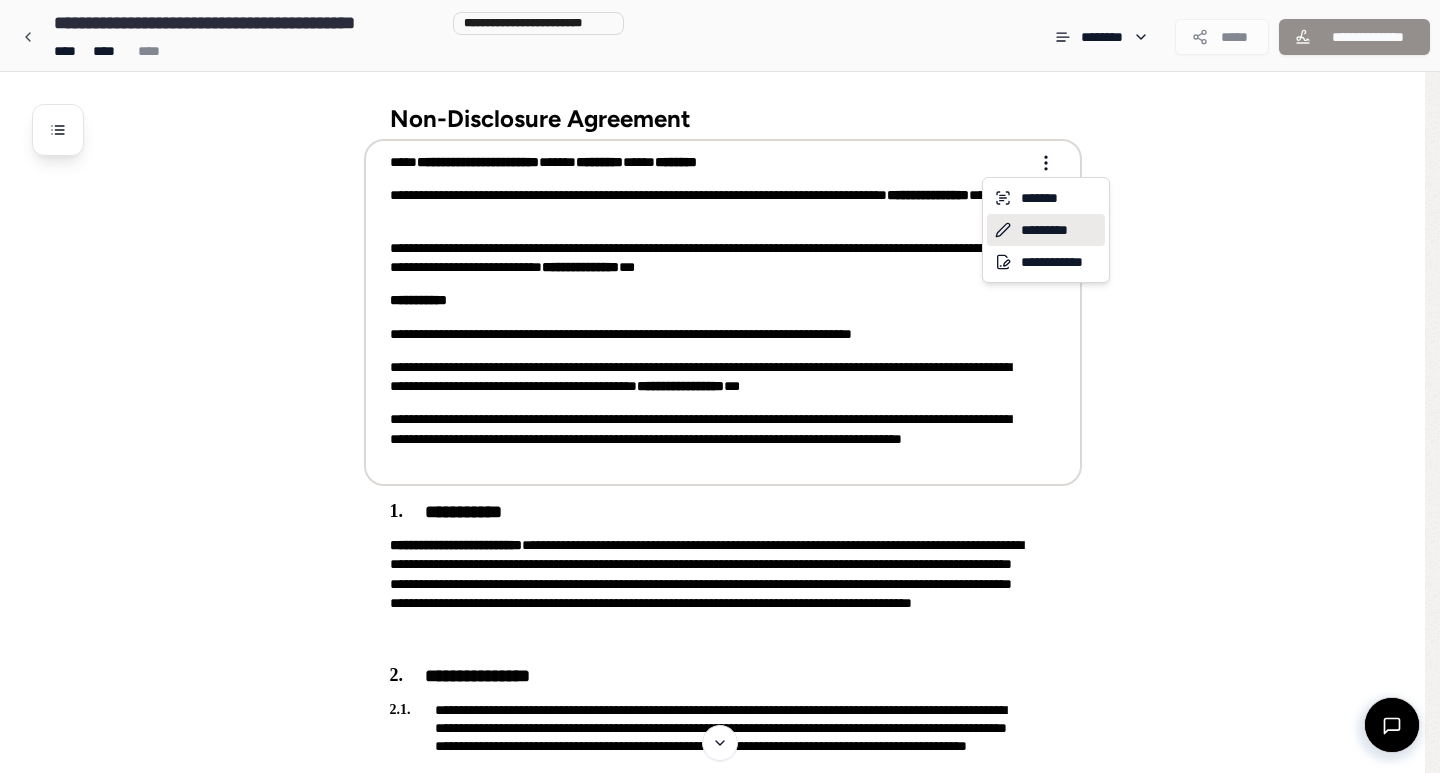 click on "*********" at bounding box center (1046, 230) 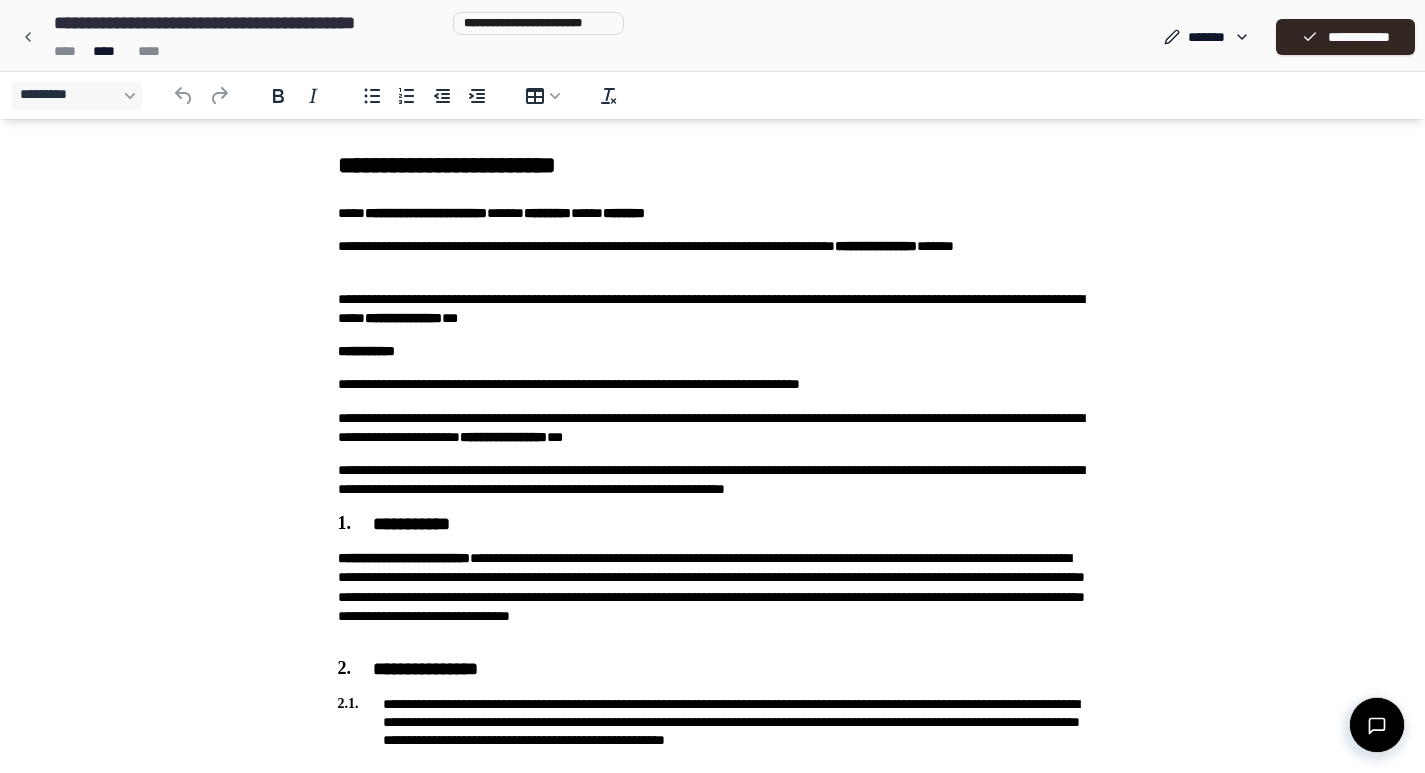 scroll, scrollTop: 100, scrollLeft: 0, axis: vertical 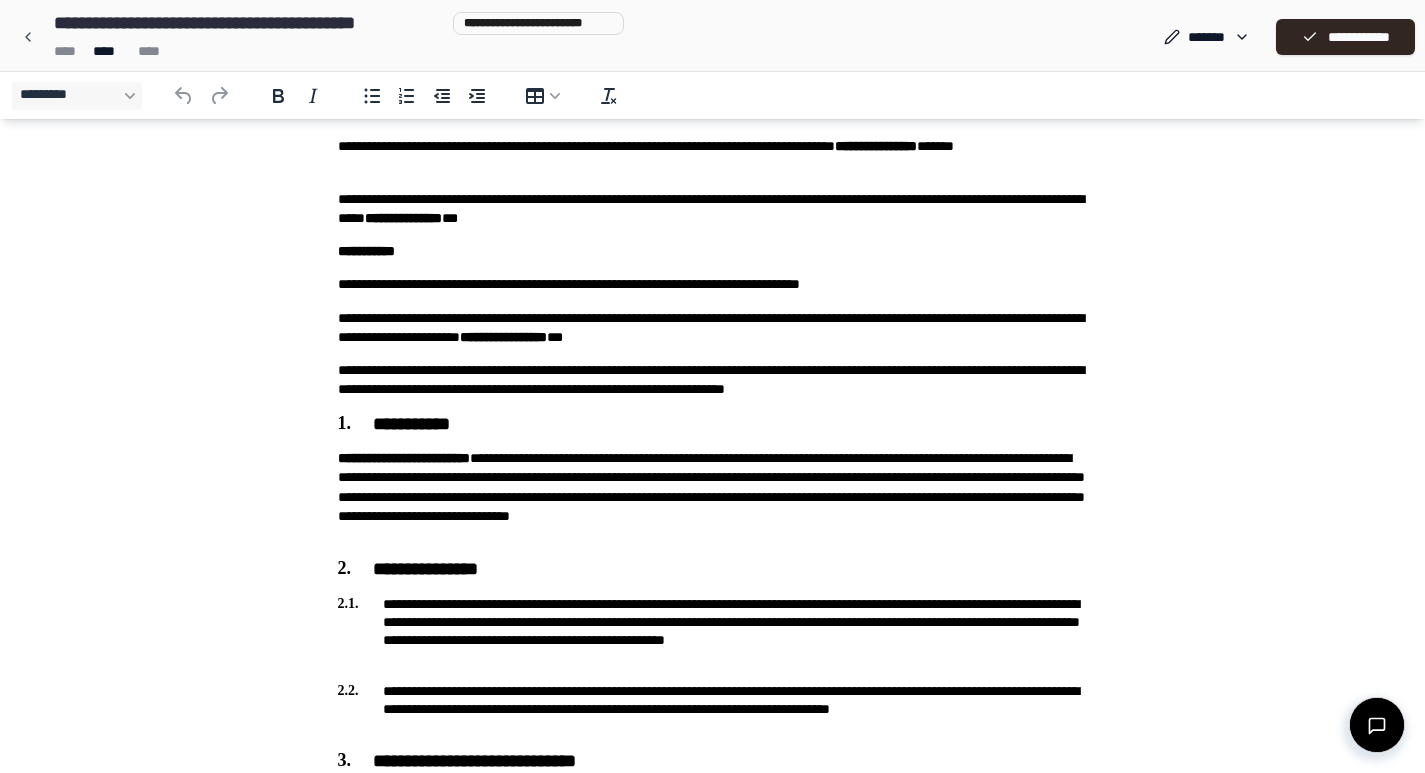 click on "**********" at bounding box center [713, 209] 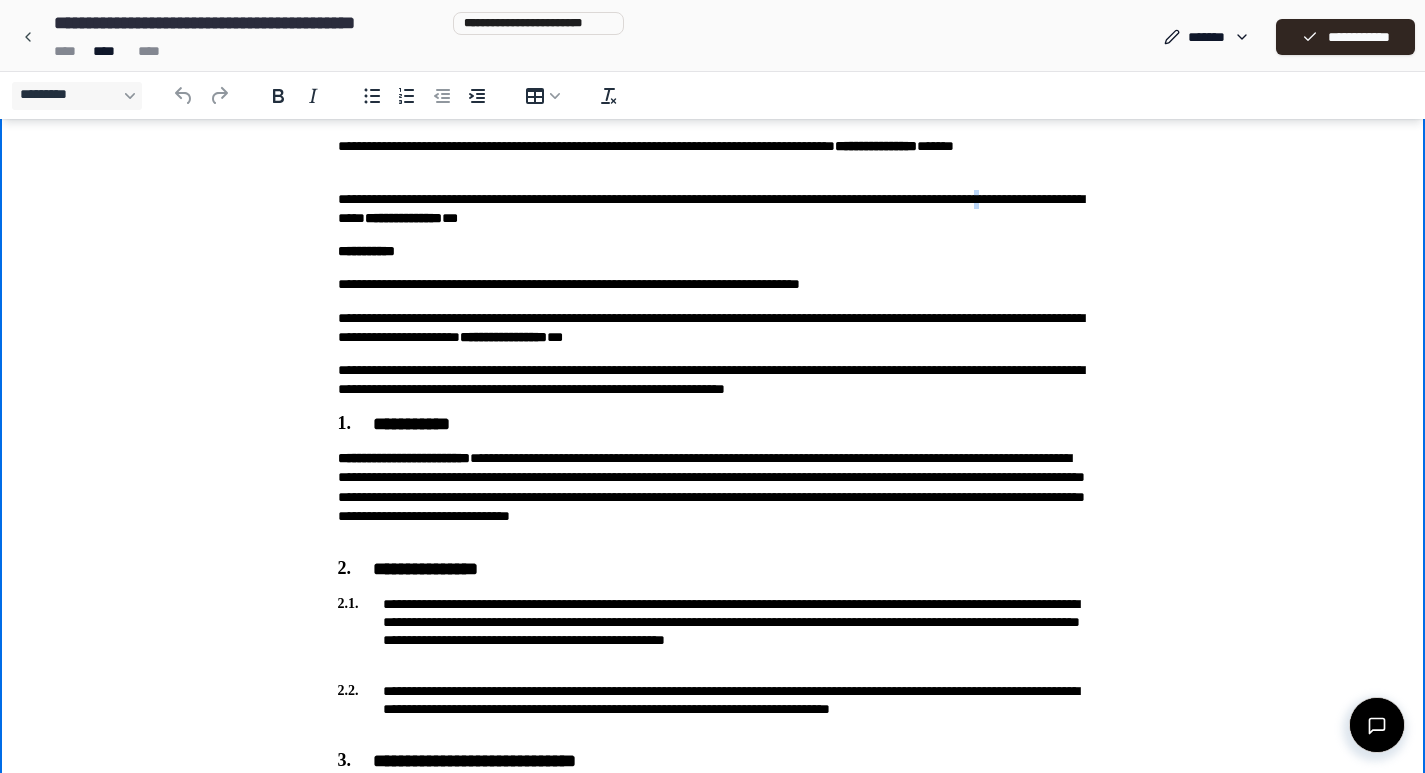type 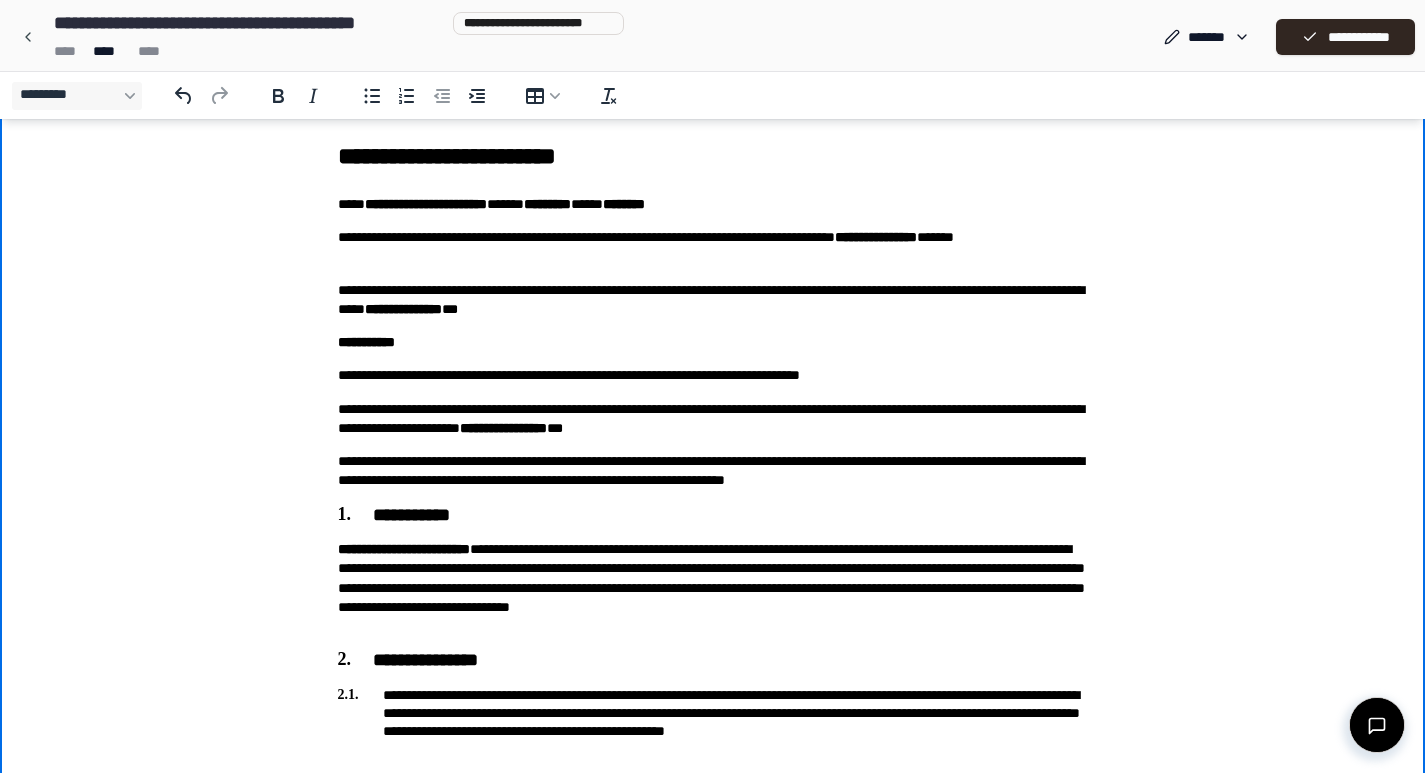 scroll, scrollTop: 0, scrollLeft: 0, axis: both 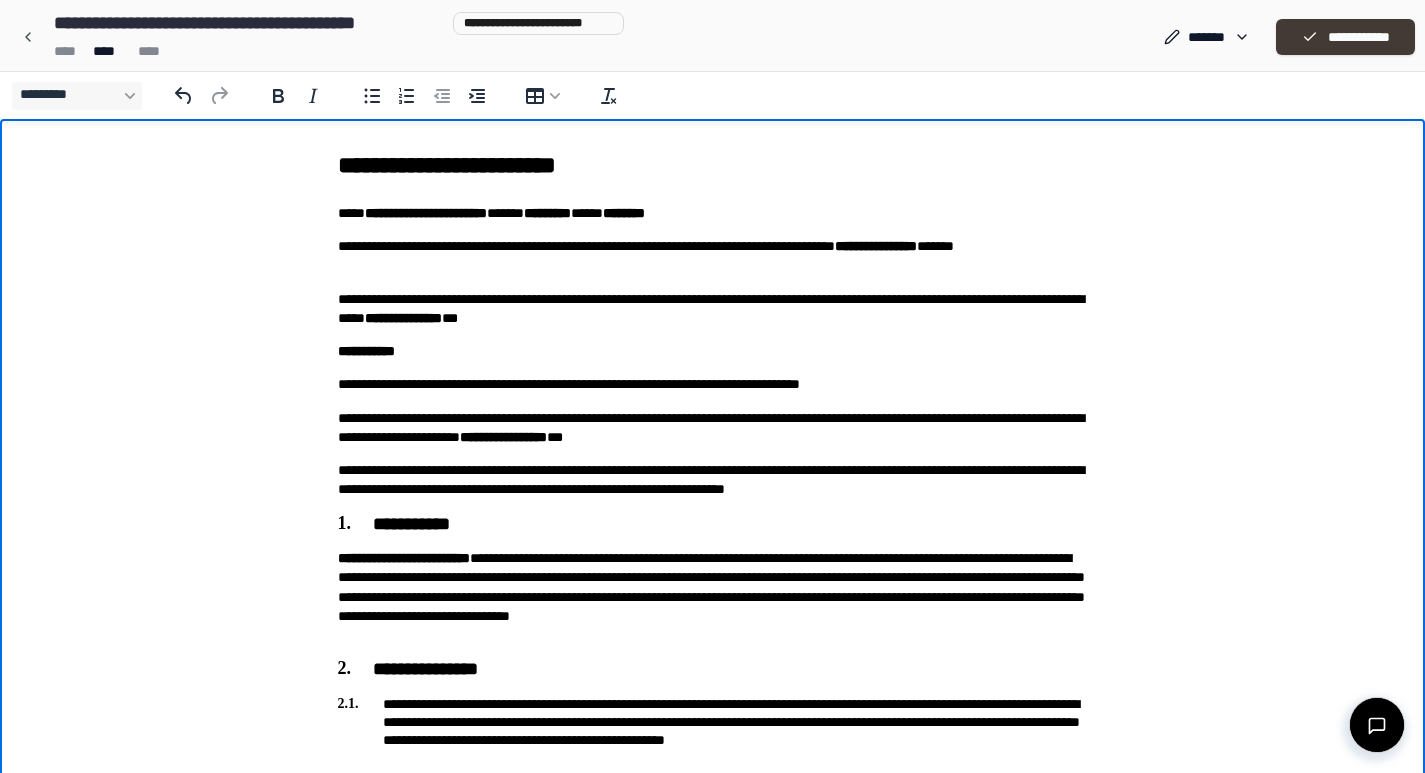 click on "**********" at bounding box center (1345, 37) 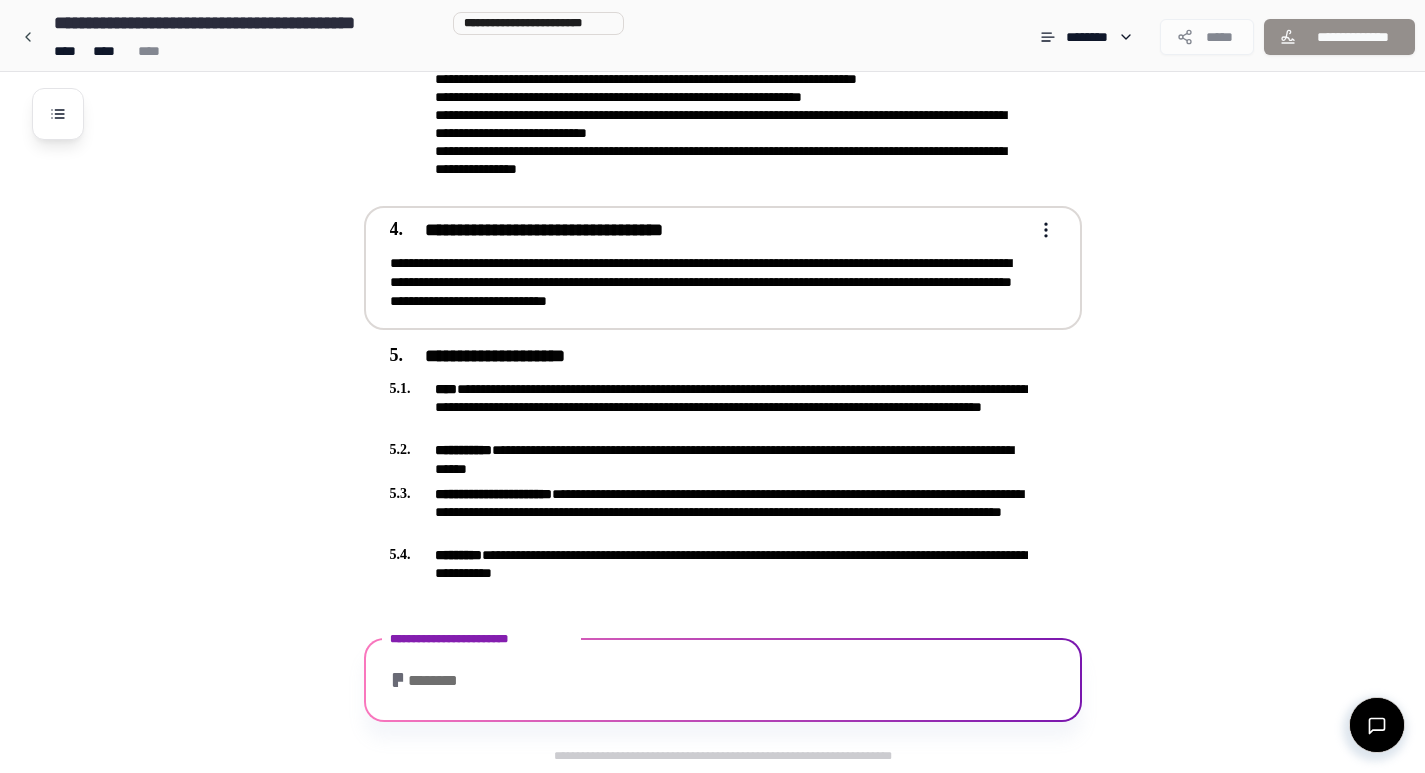 scroll, scrollTop: 1016, scrollLeft: 0, axis: vertical 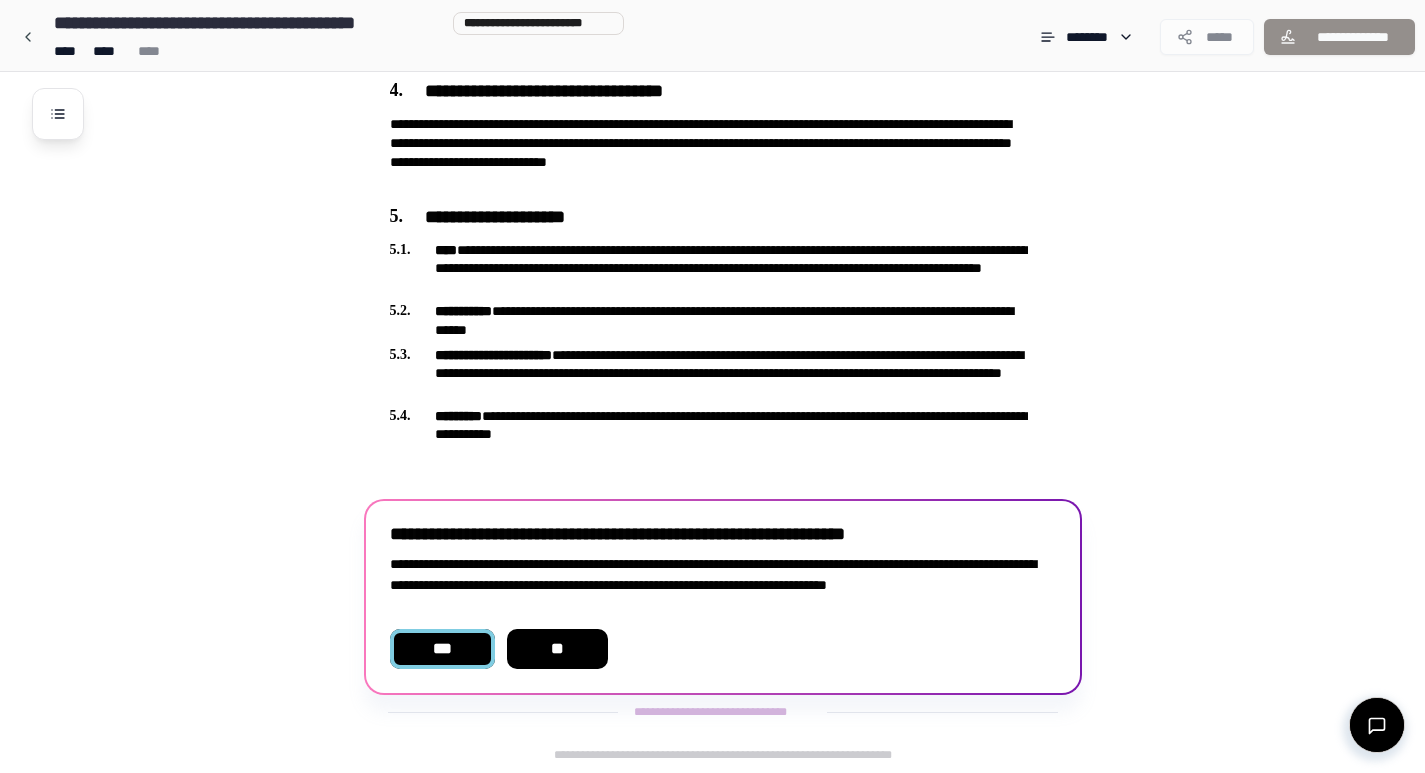 click on "***" at bounding box center [442, 649] 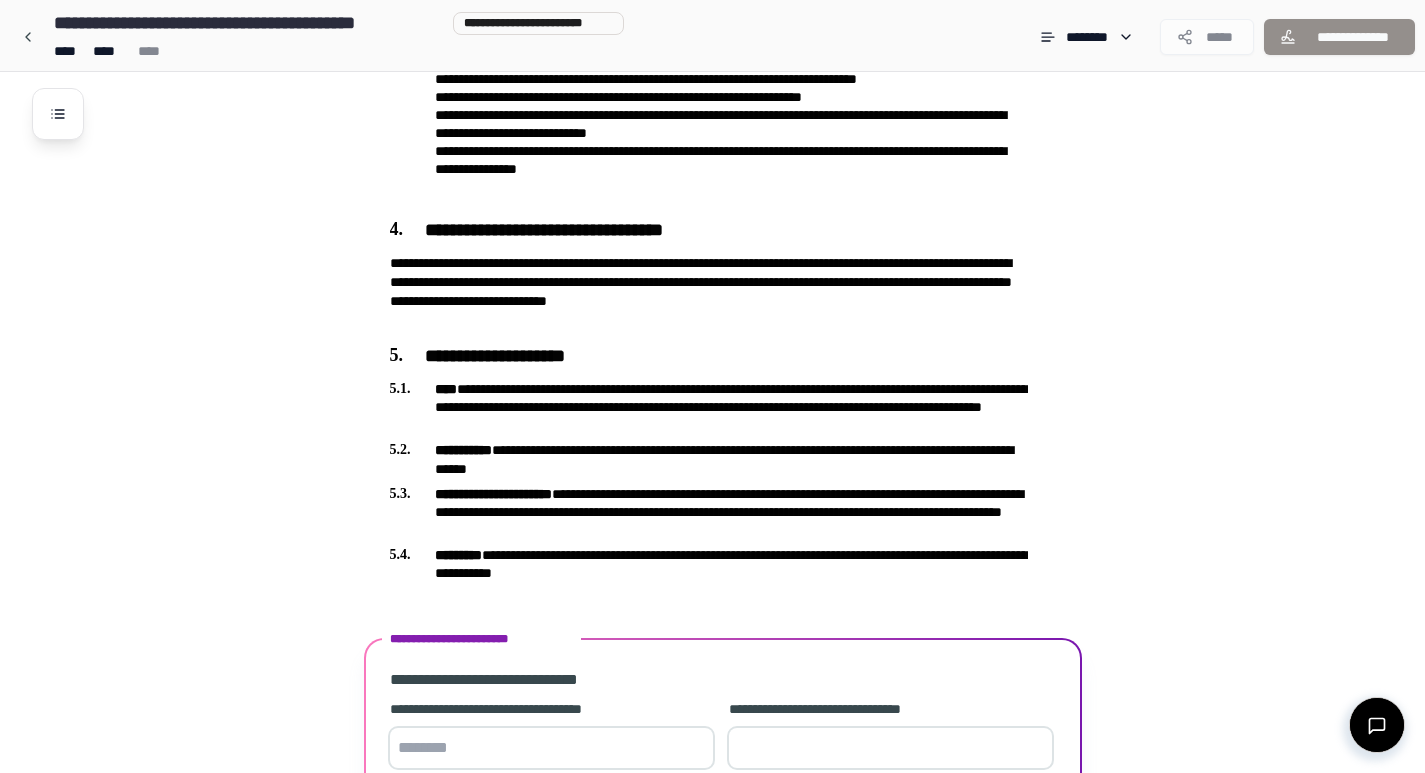scroll, scrollTop: 1040, scrollLeft: 0, axis: vertical 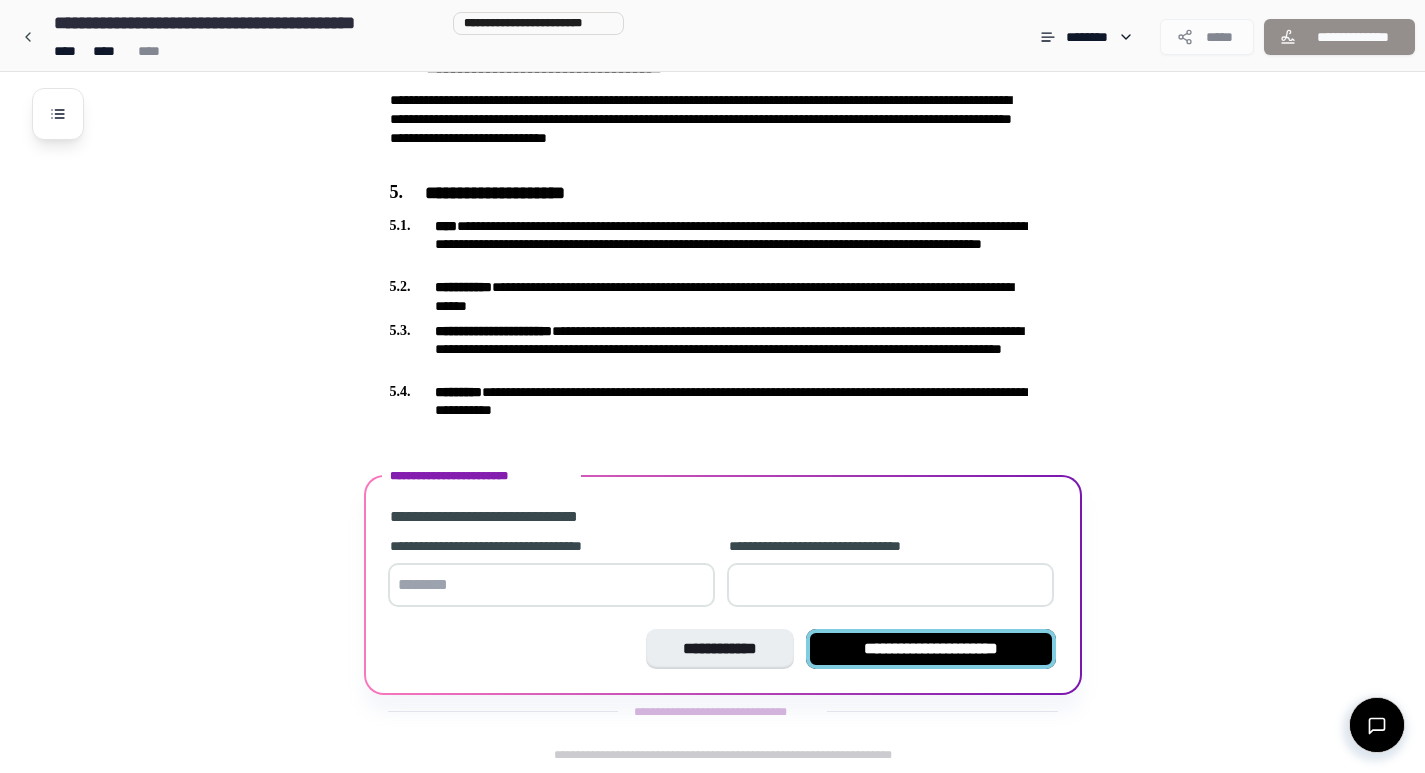 click on "**********" at bounding box center (931, 649) 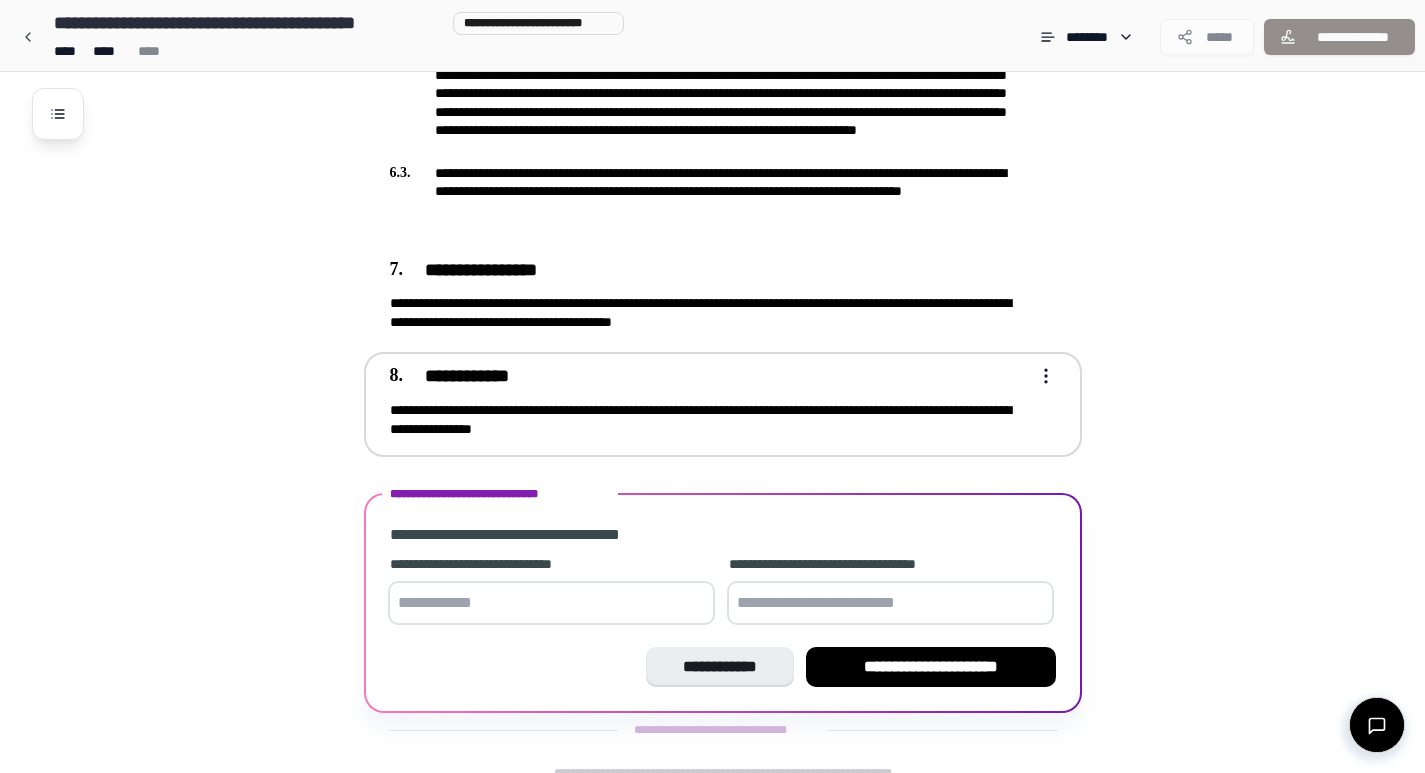 scroll, scrollTop: 1621, scrollLeft: 0, axis: vertical 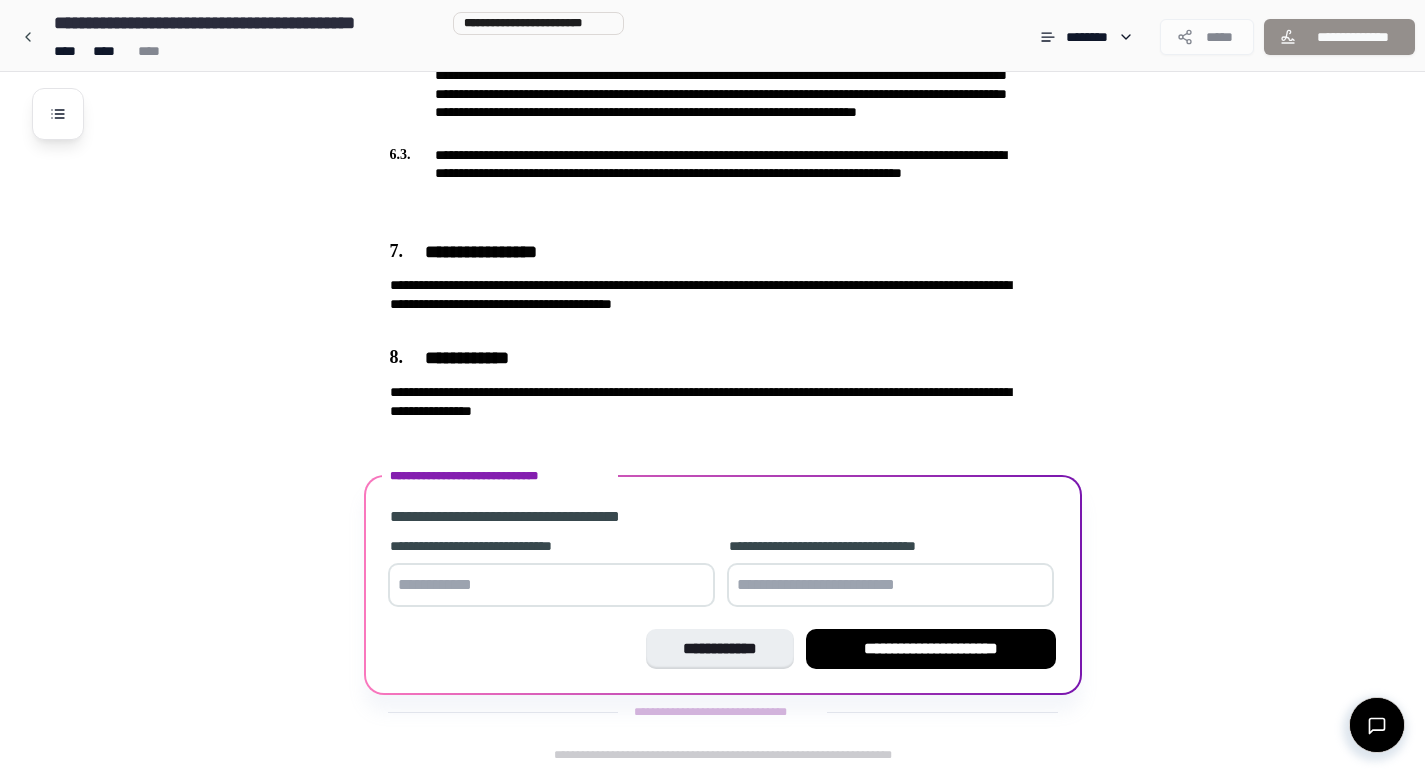 click at bounding box center [890, 585] 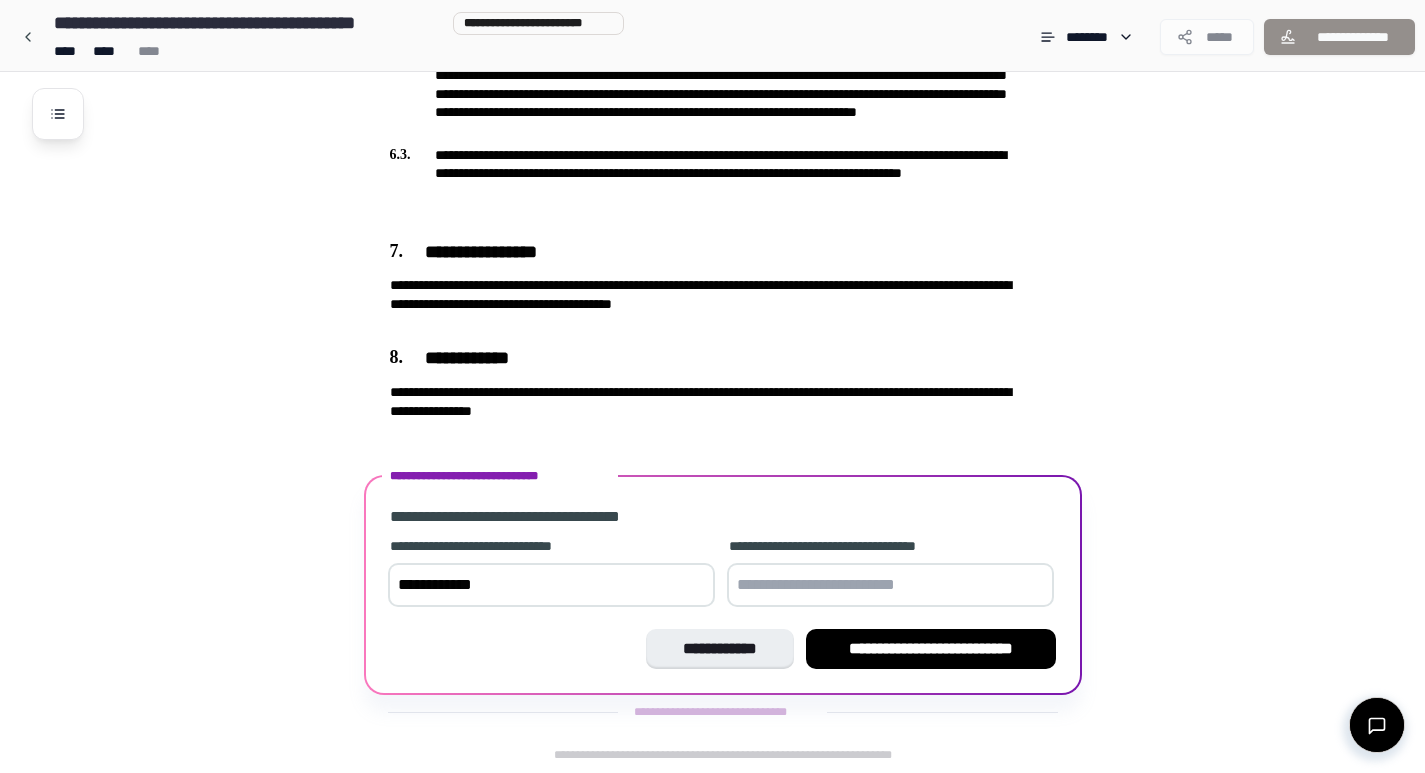 type on "**********" 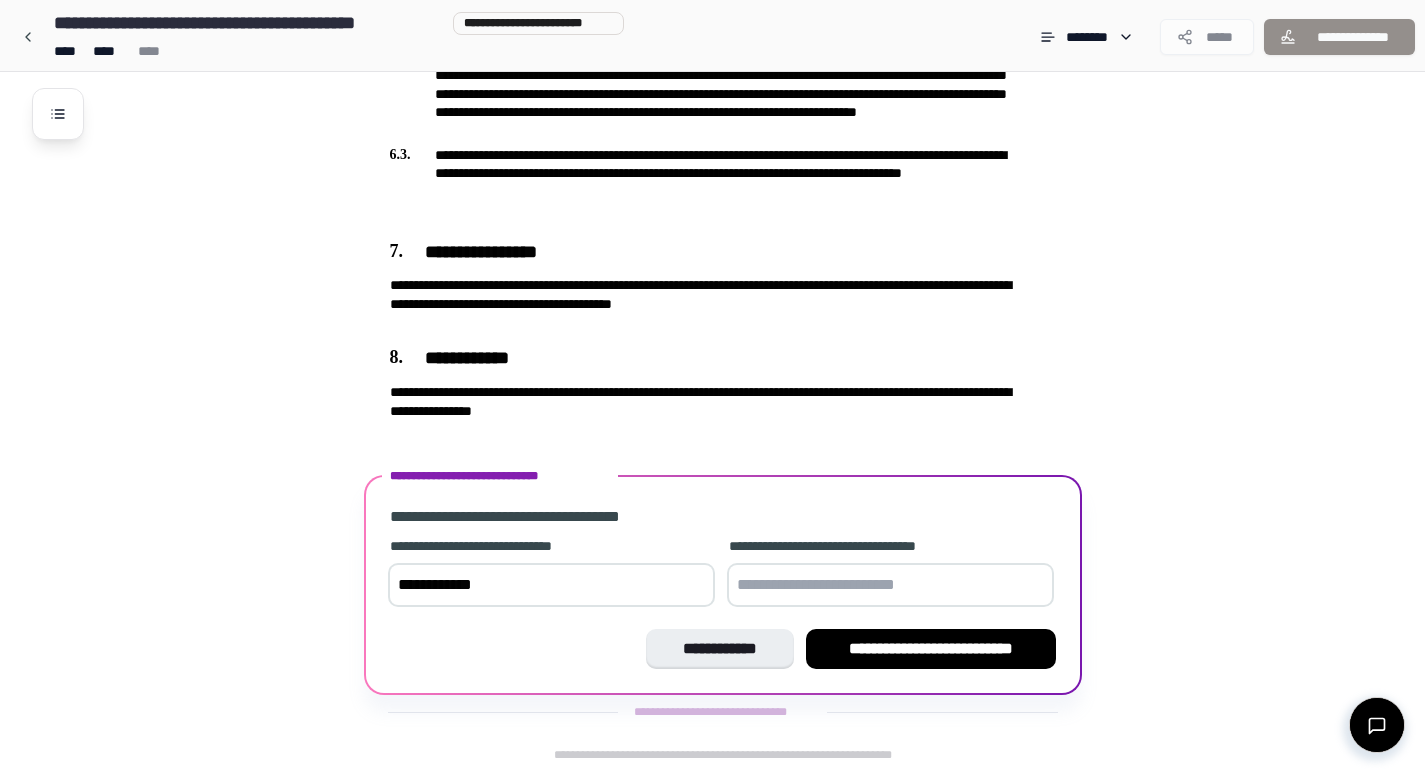 click at bounding box center (890, 585) 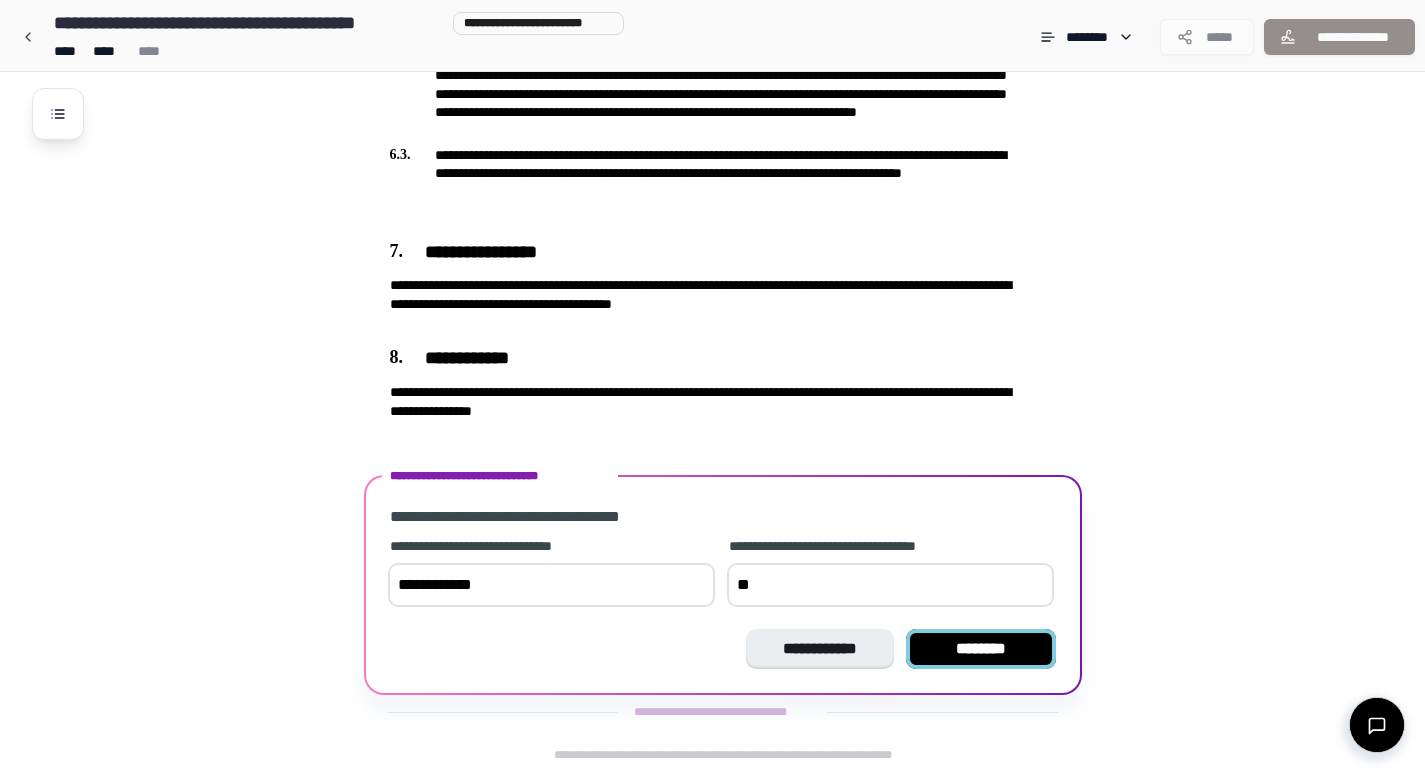 type on "*" 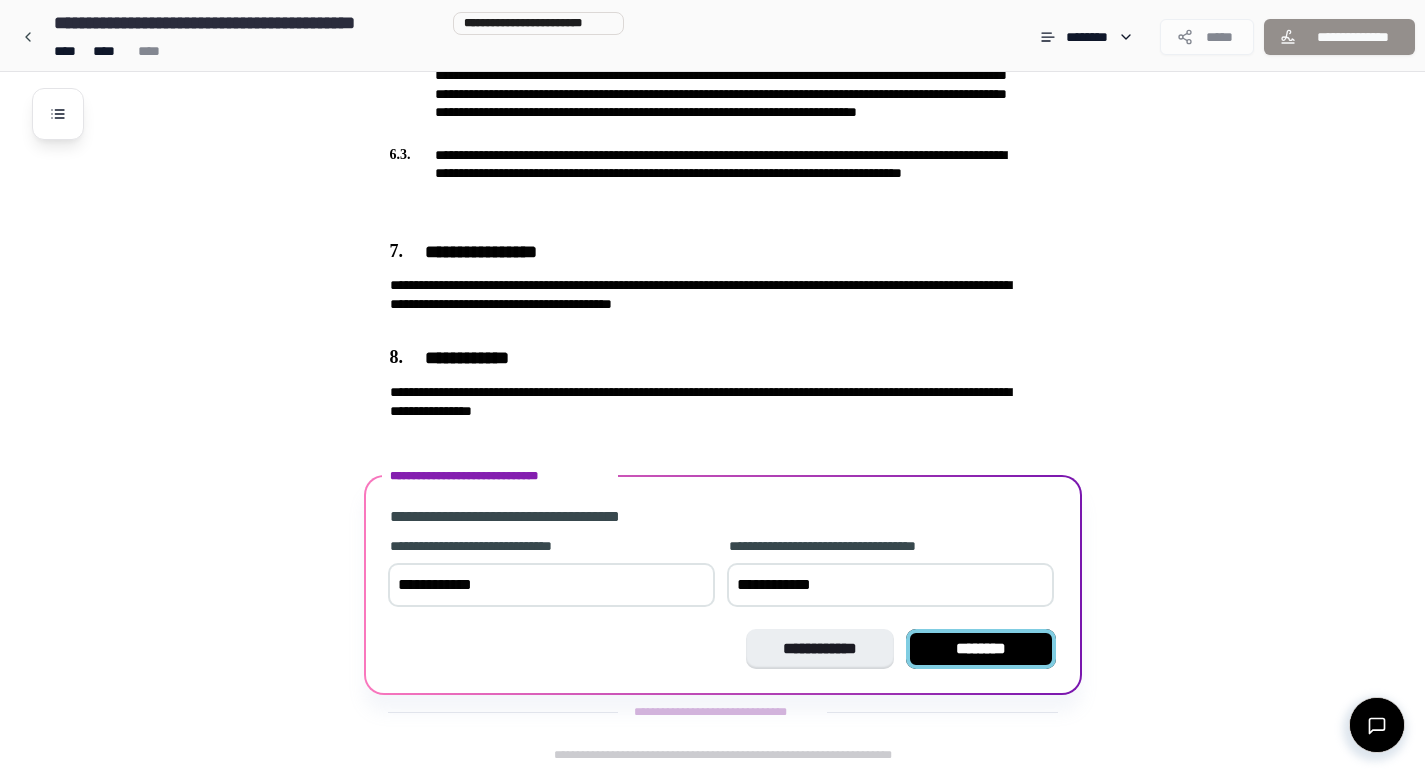 type on "**********" 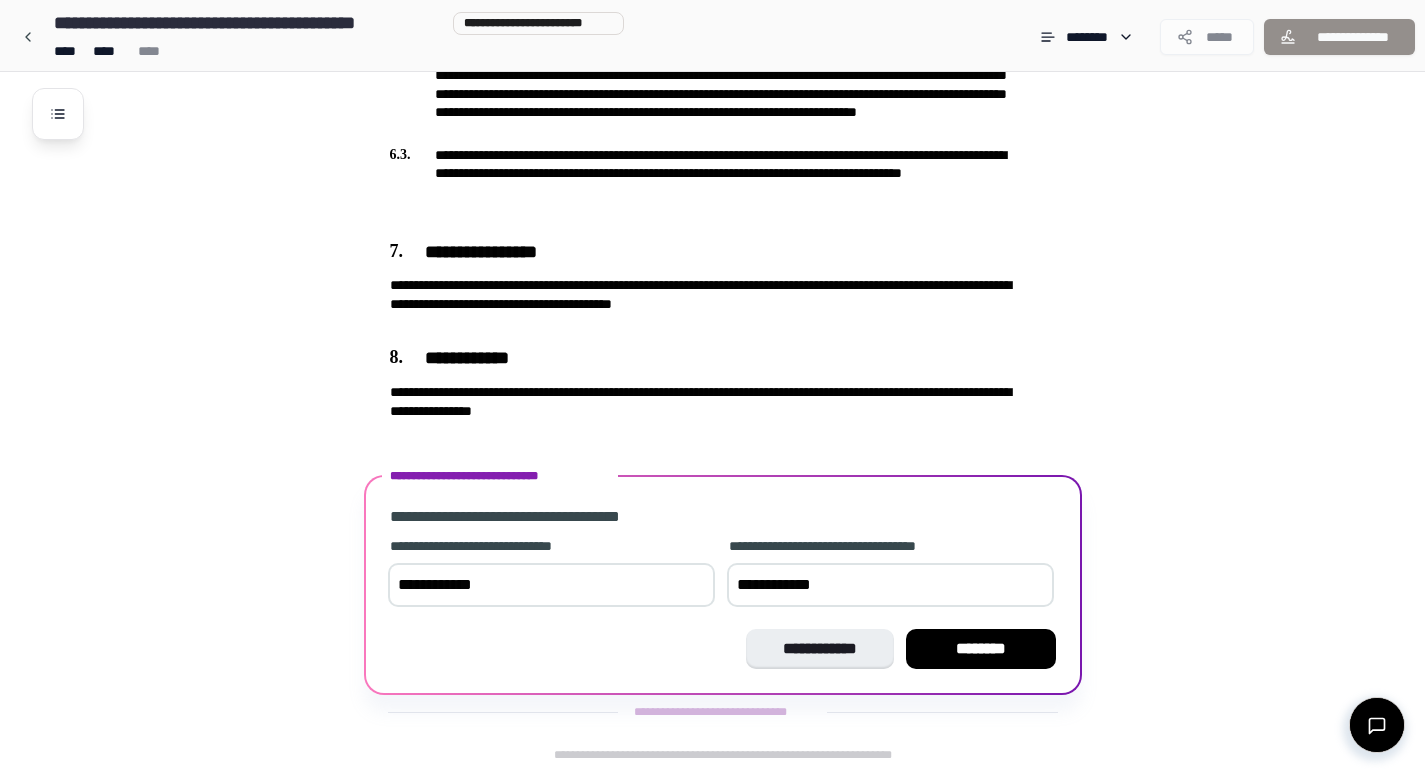 click on "********" at bounding box center (981, 649) 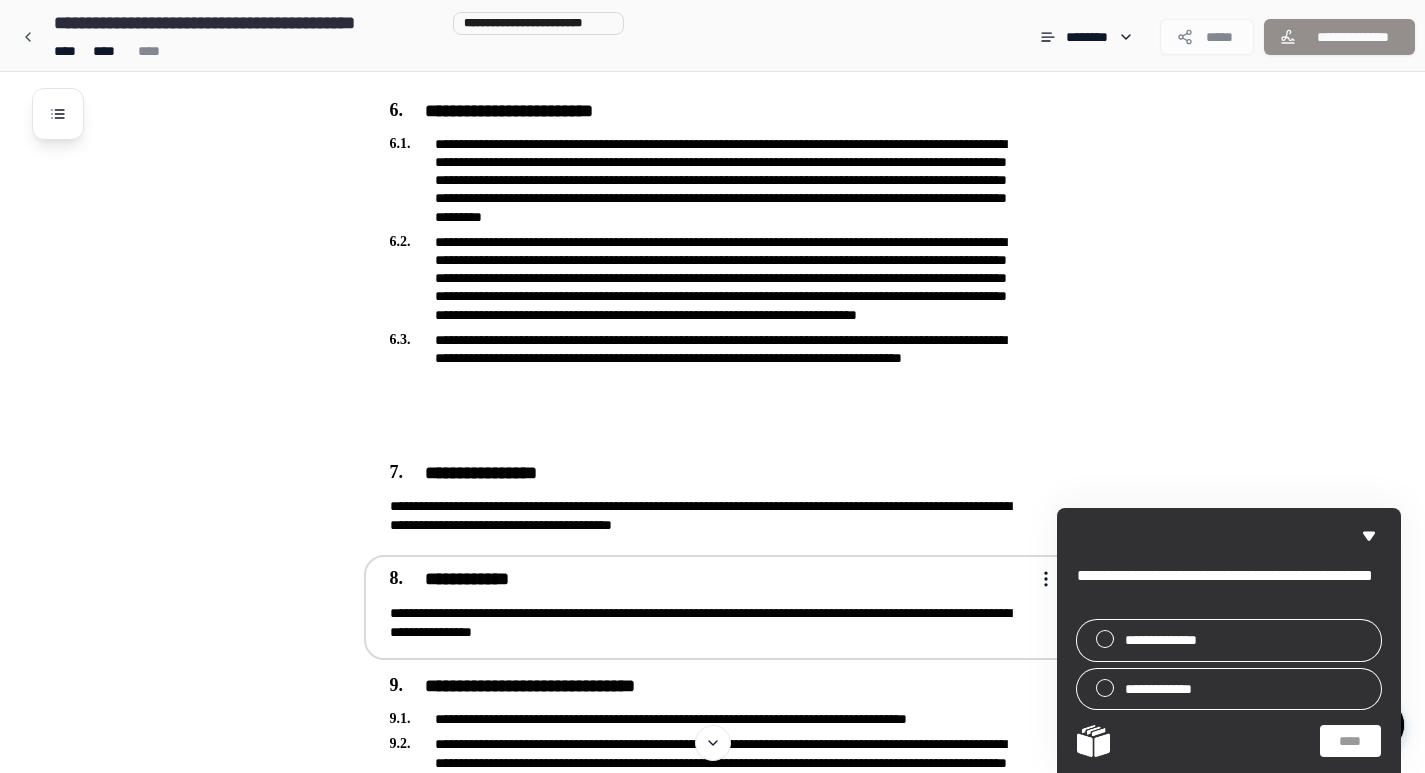 scroll, scrollTop: 1902, scrollLeft: 0, axis: vertical 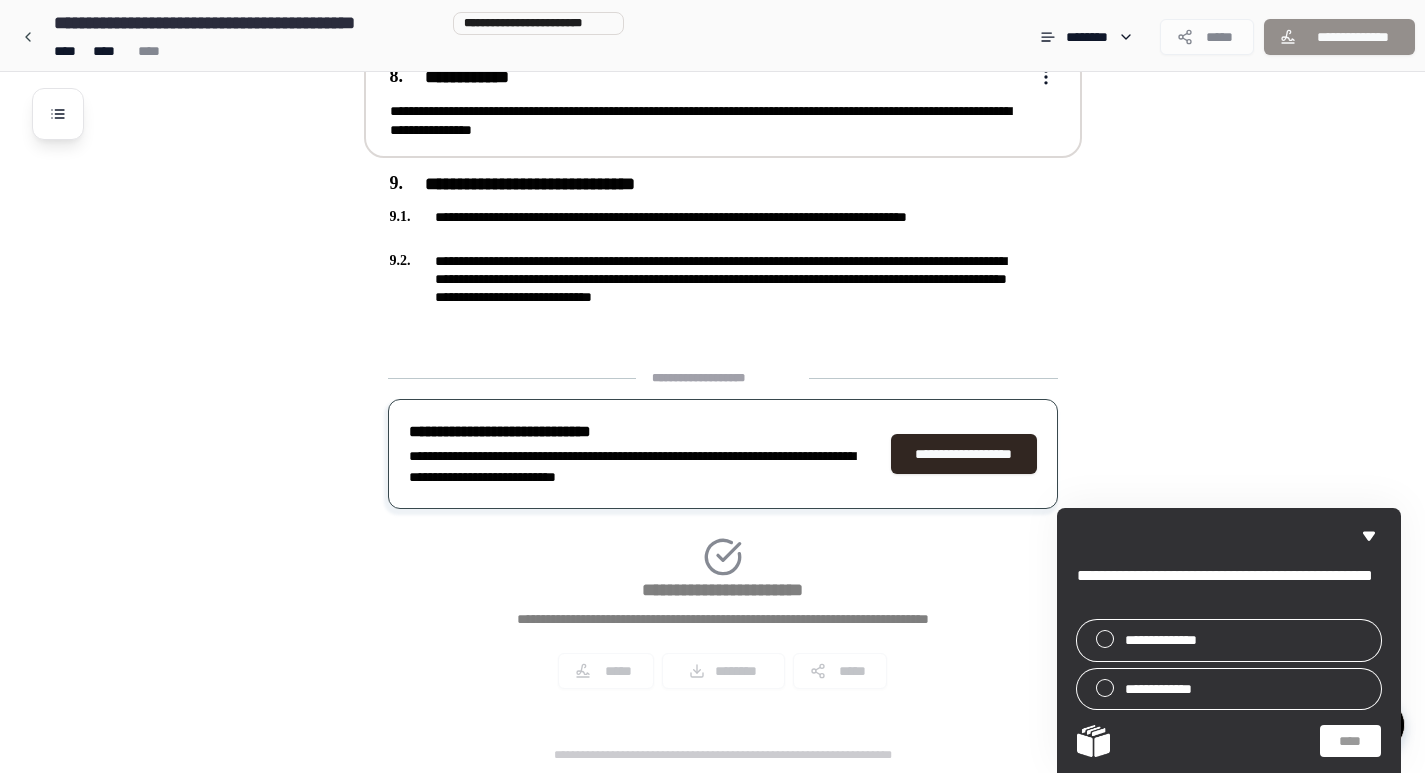 click on "**********" at bounding box center (723, 537) 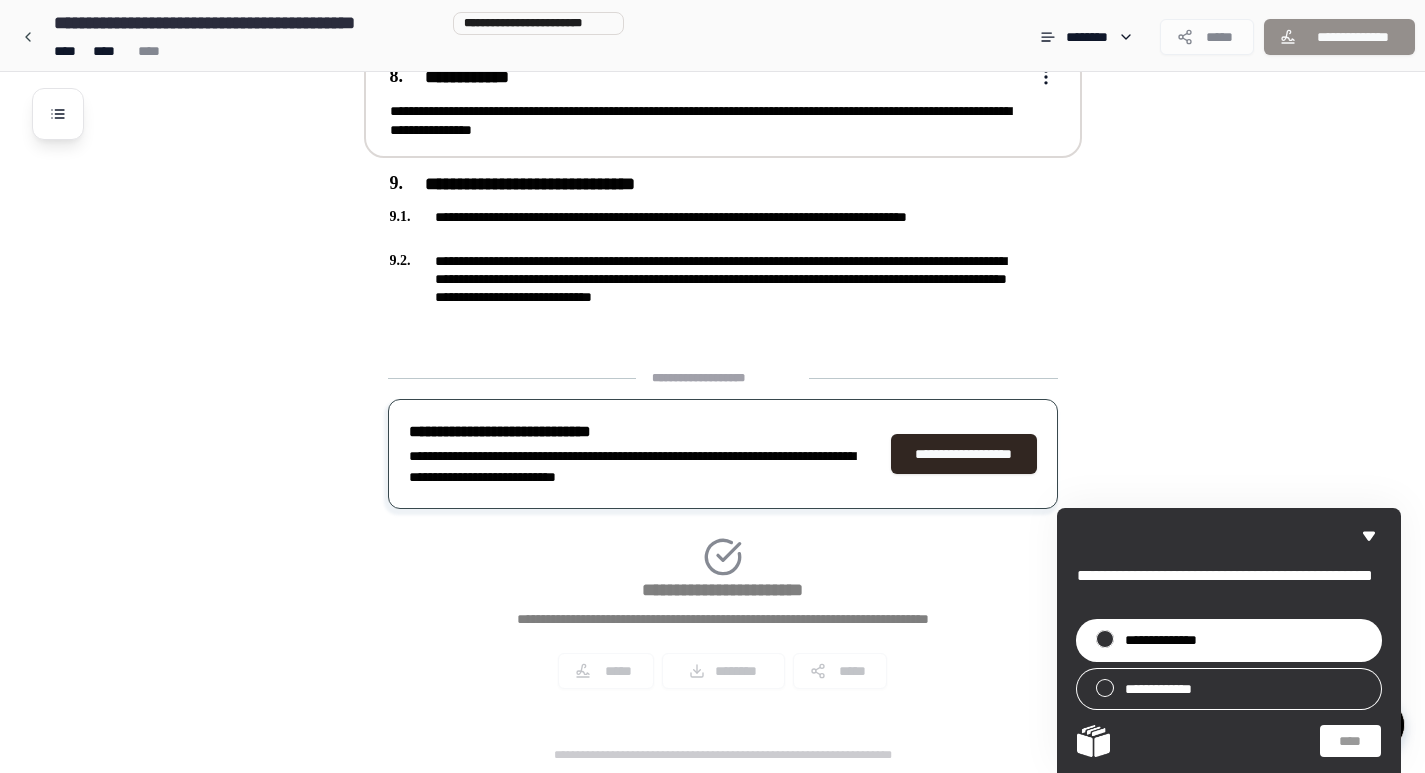 click on "**********" at bounding box center (1229, 640) 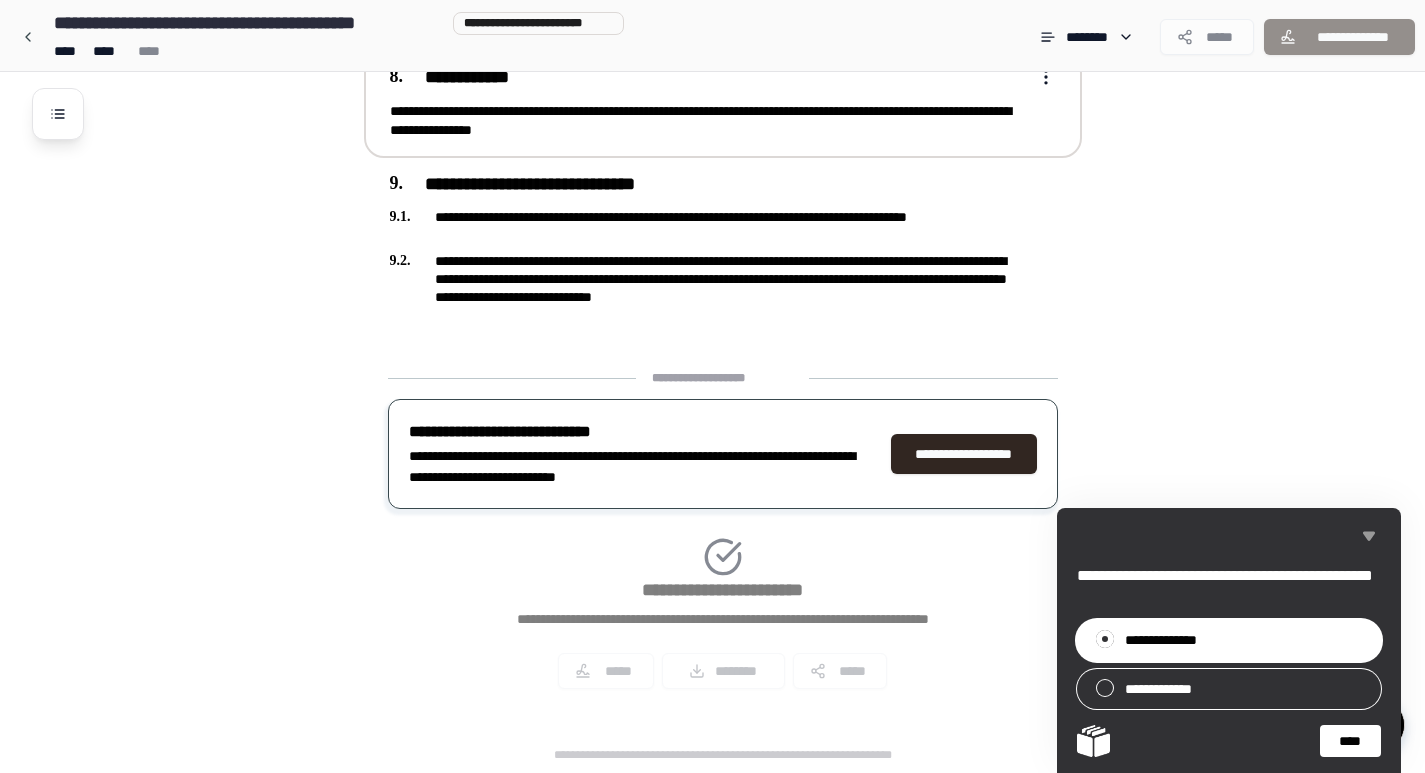 click 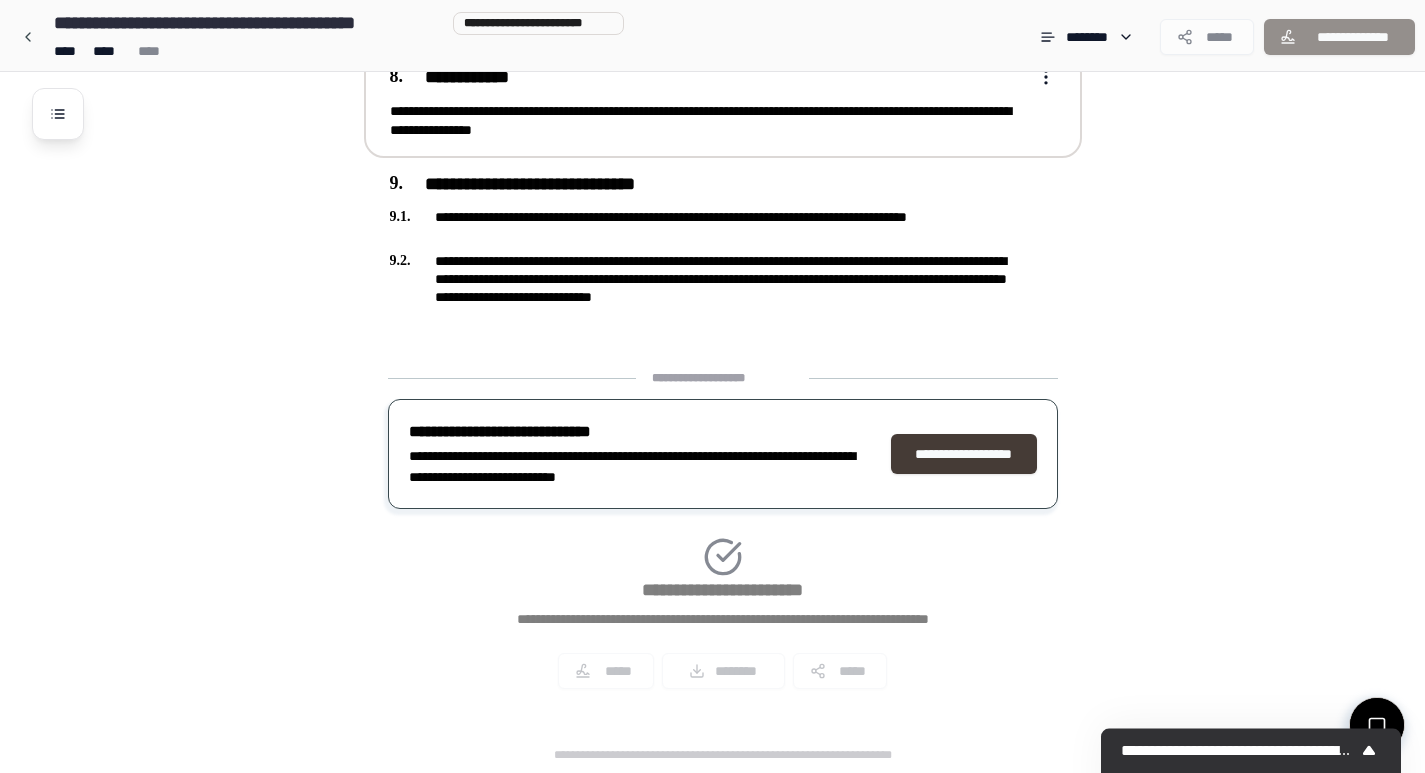 click on "**********" at bounding box center (964, 454) 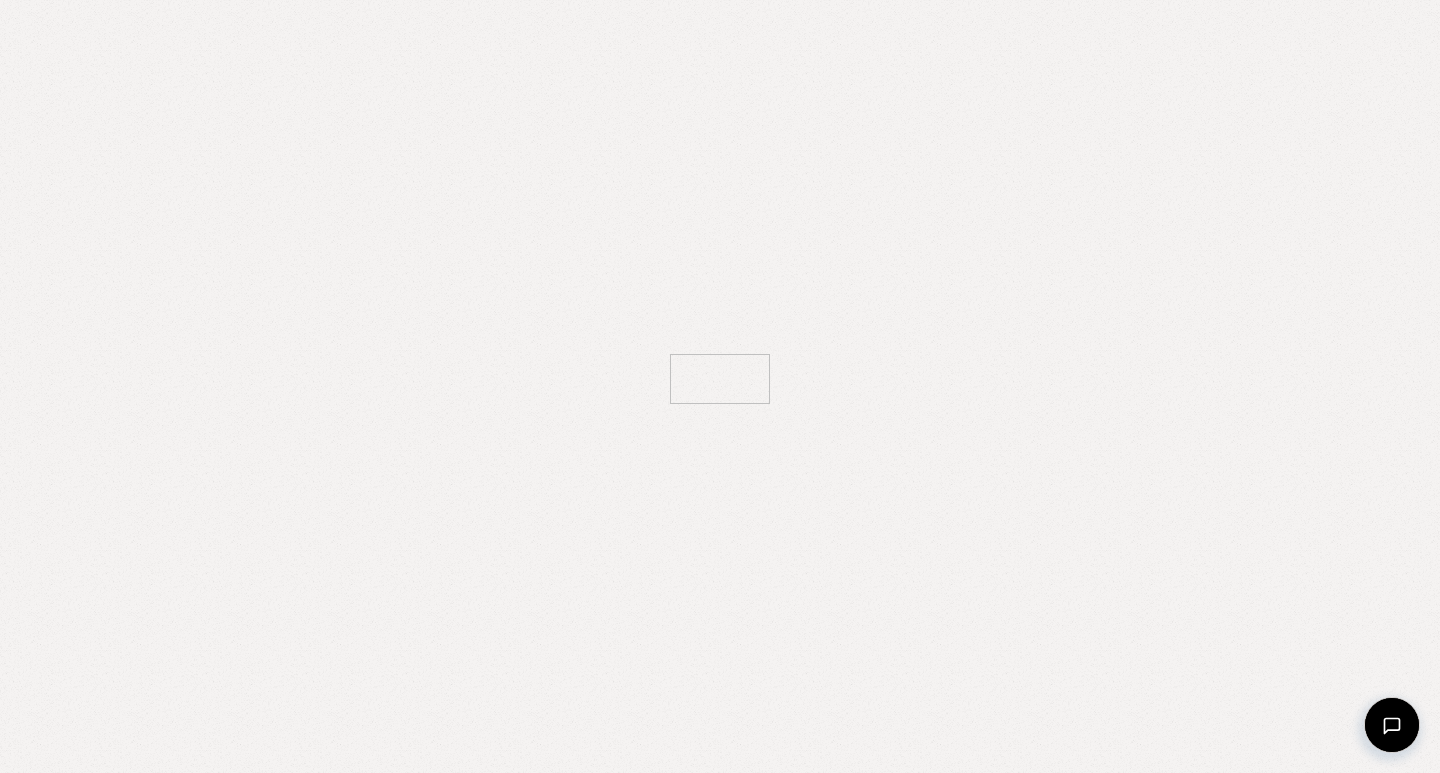 scroll, scrollTop: 0, scrollLeft: 0, axis: both 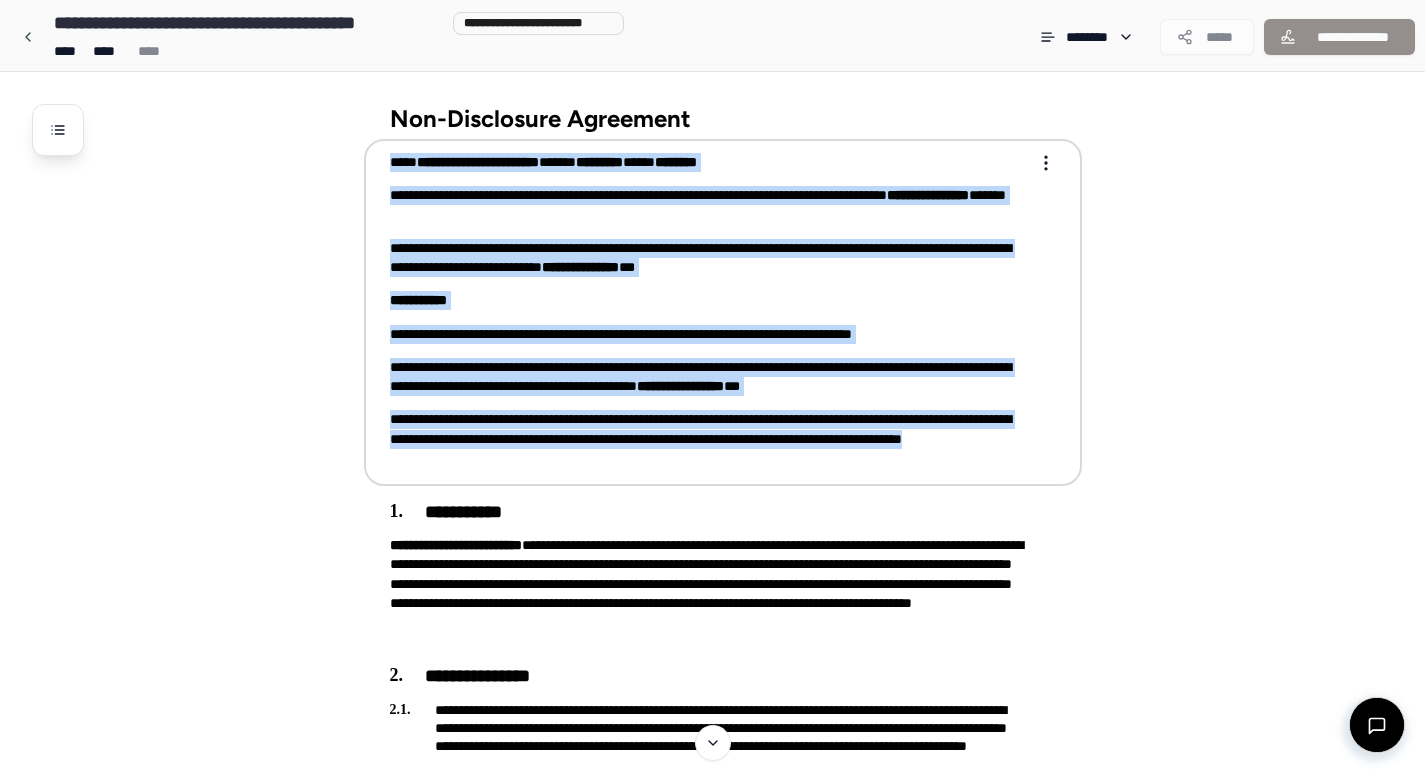 drag, startPoint x: 391, startPoint y: 160, endPoint x: 670, endPoint y: 469, distance: 416.31958 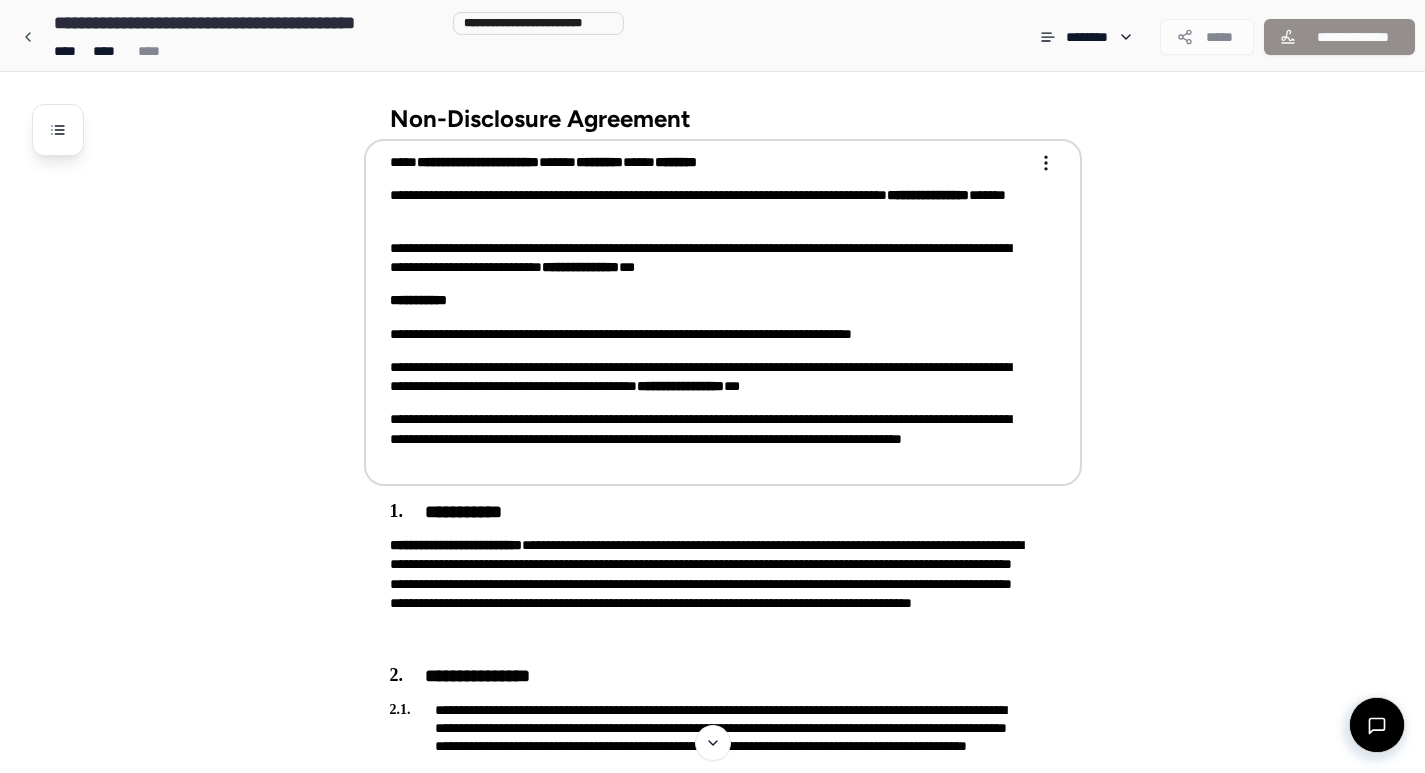click on "**********" at bounding box center [723, 312] 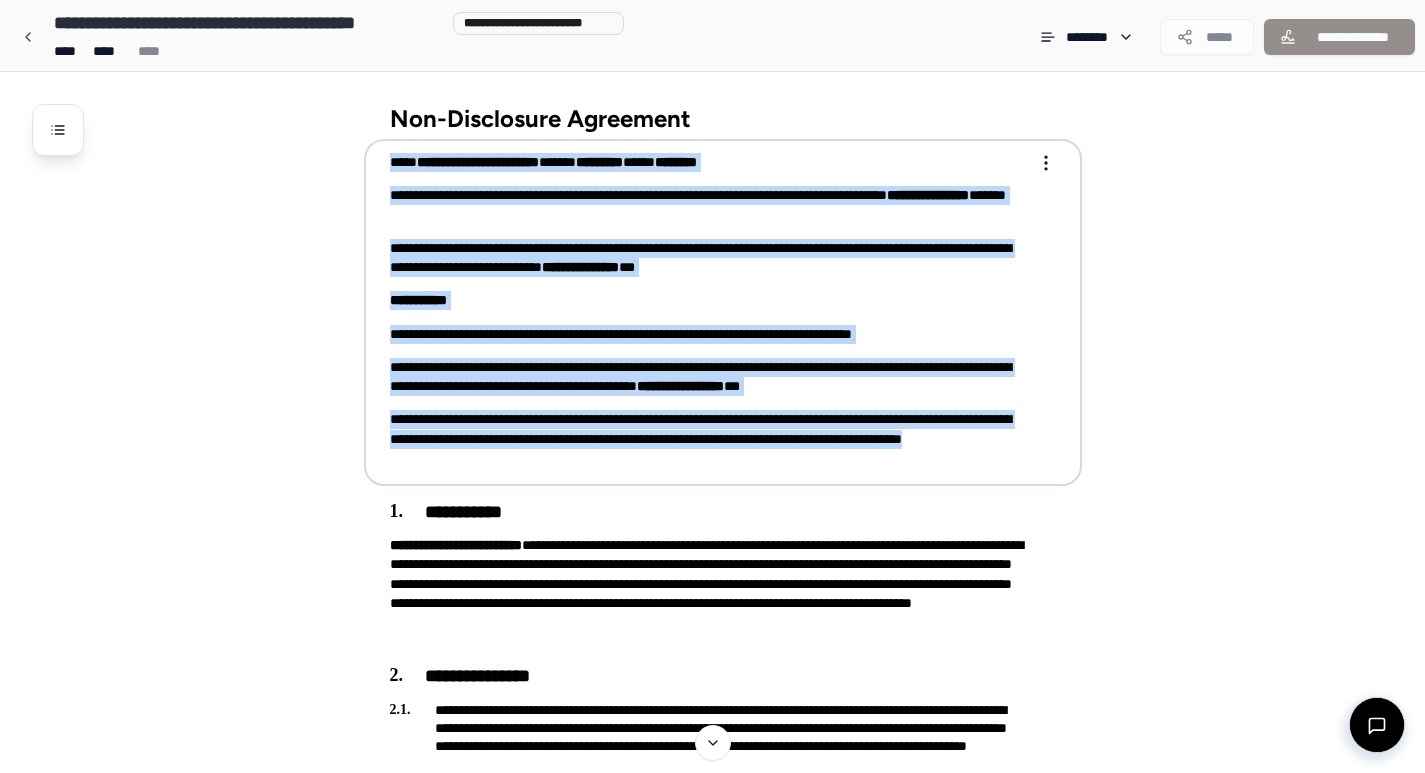 drag, startPoint x: 392, startPoint y: 163, endPoint x: 605, endPoint y: 452, distance: 359.01254 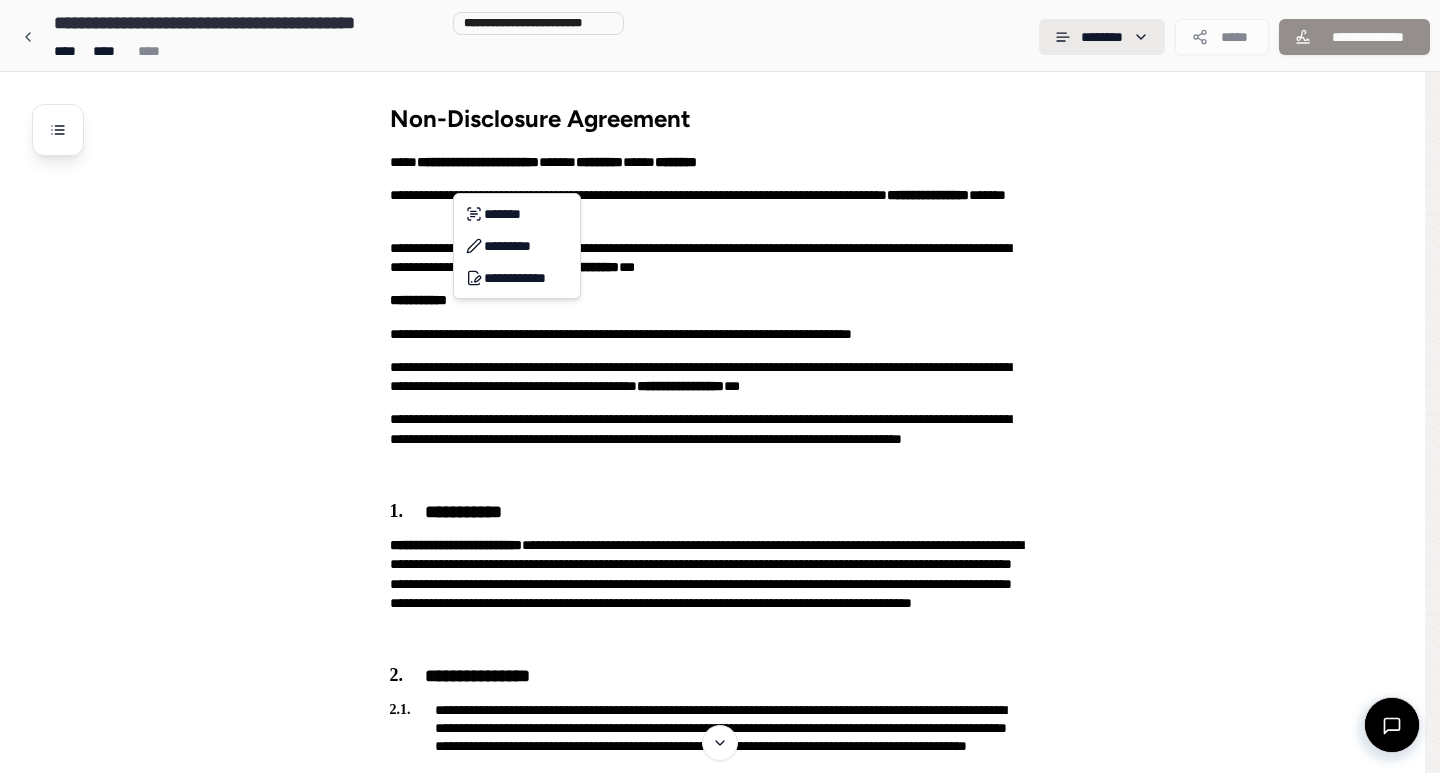 click on "**********" at bounding box center (720, 1337) 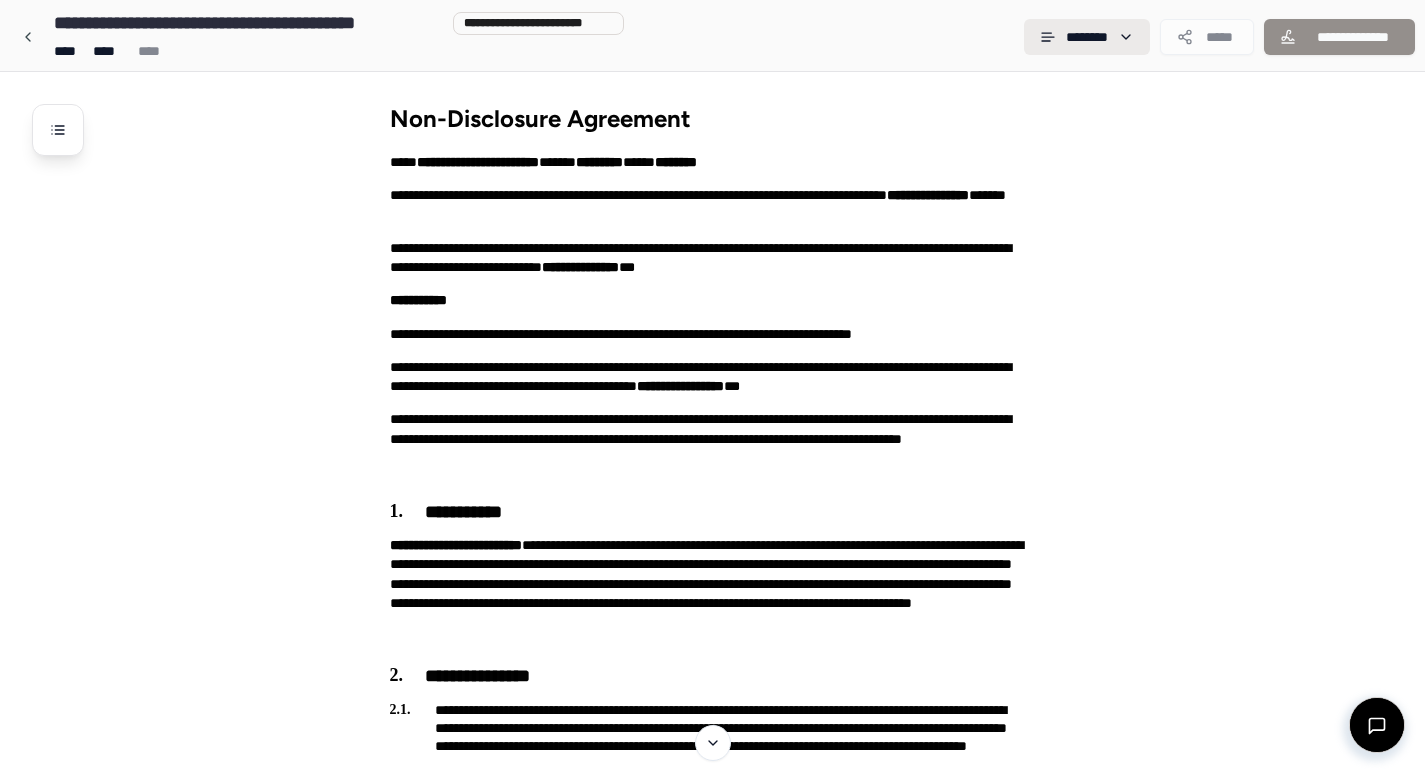 click on "**********" at bounding box center [712, 1337] 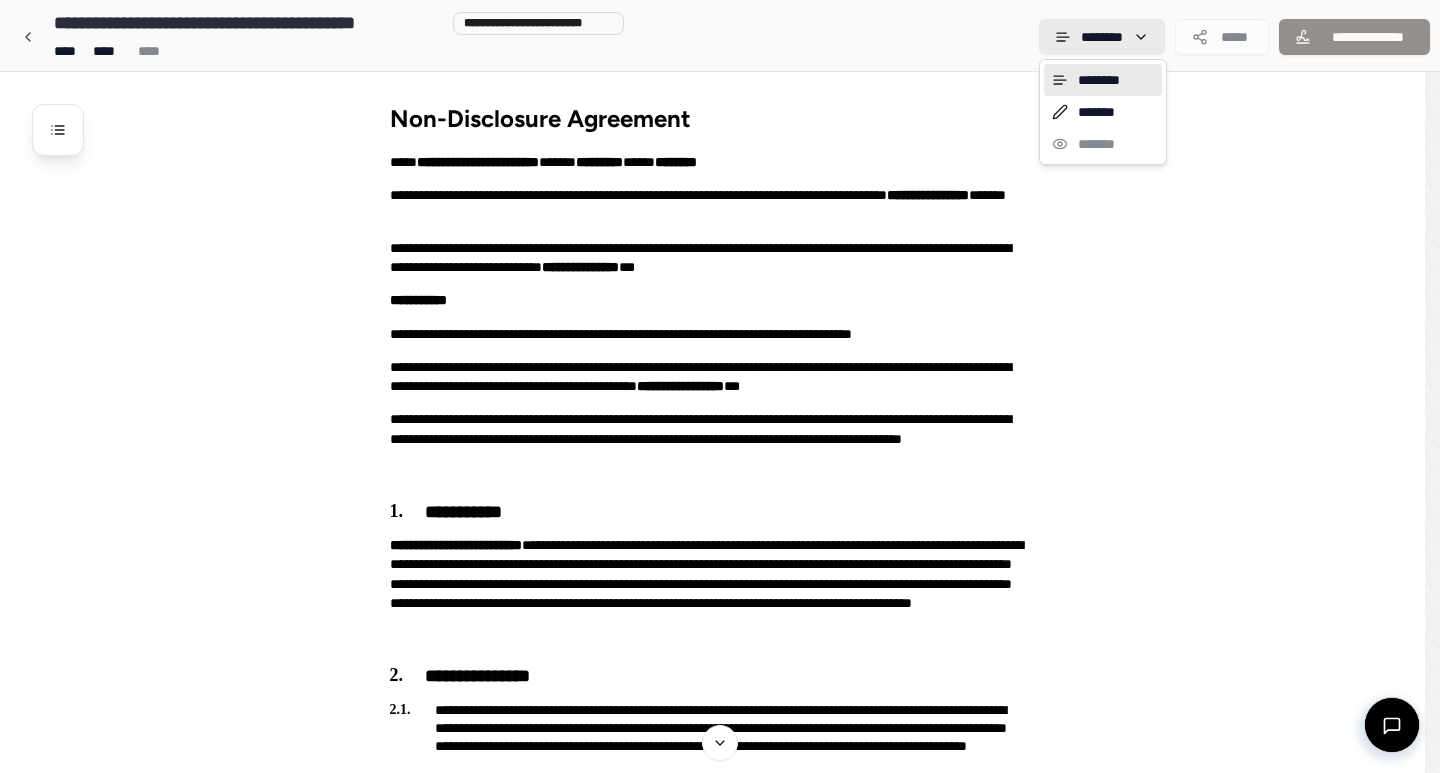 drag, startPoint x: 1123, startPoint y: 31, endPoint x: 1128, endPoint y: 43, distance: 13 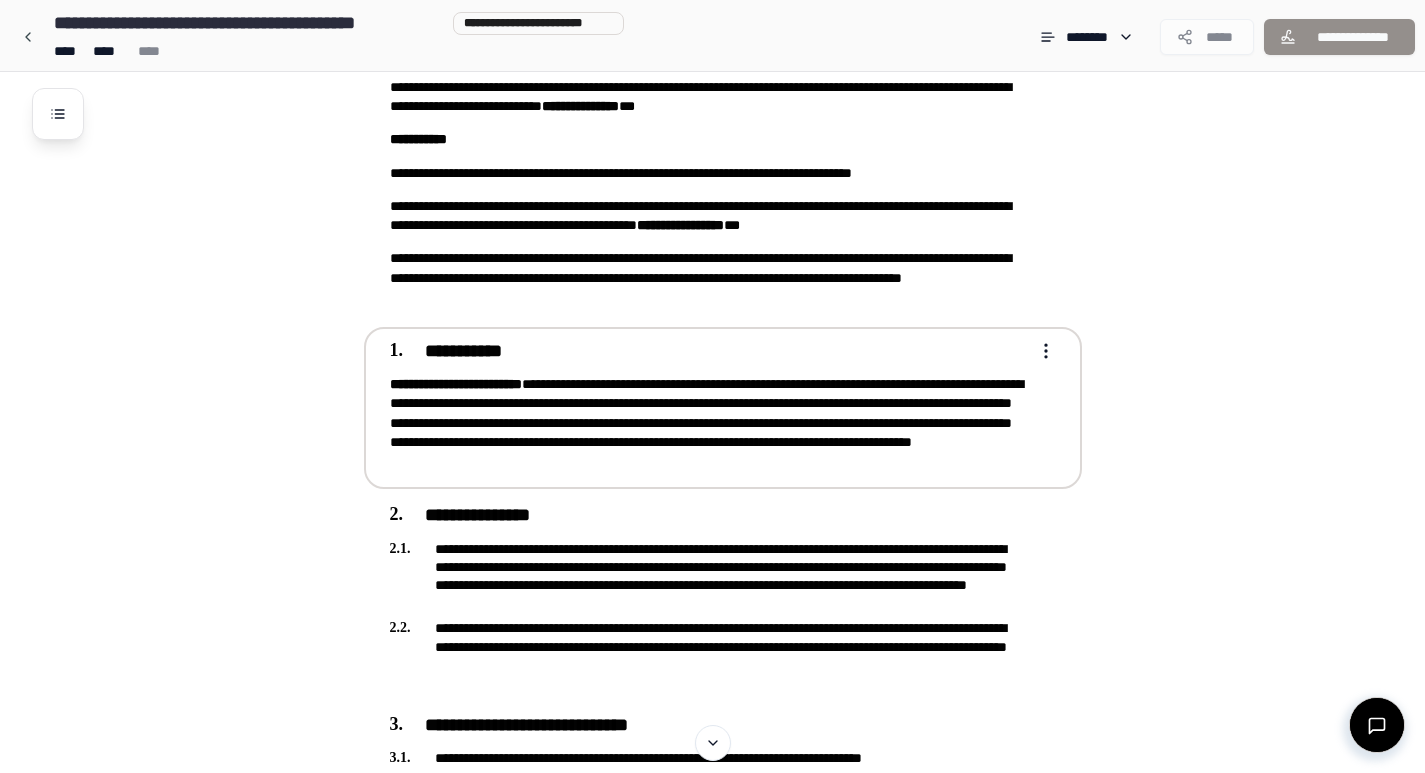scroll, scrollTop: 0, scrollLeft: 0, axis: both 